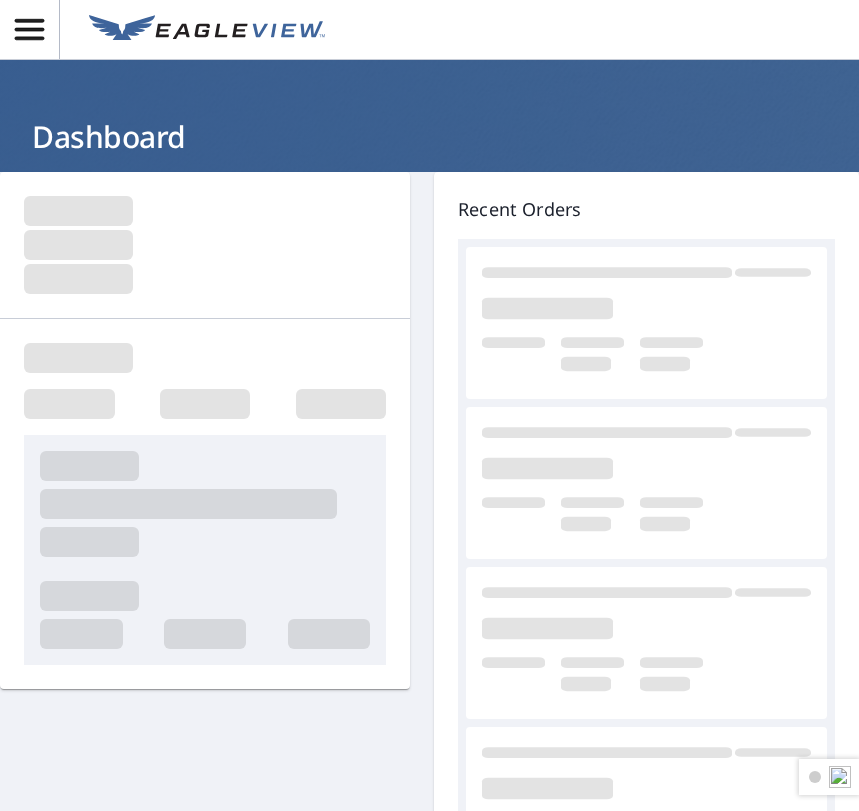 scroll, scrollTop: 0, scrollLeft: 0, axis: both 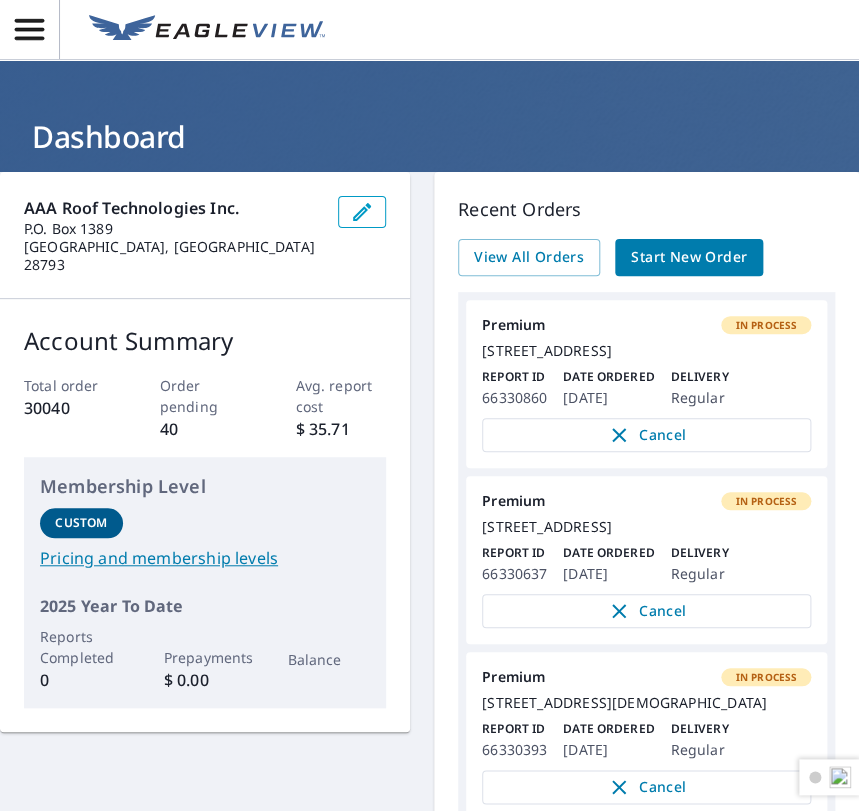 click on "Start New Order" at bounding box center (689, 257) 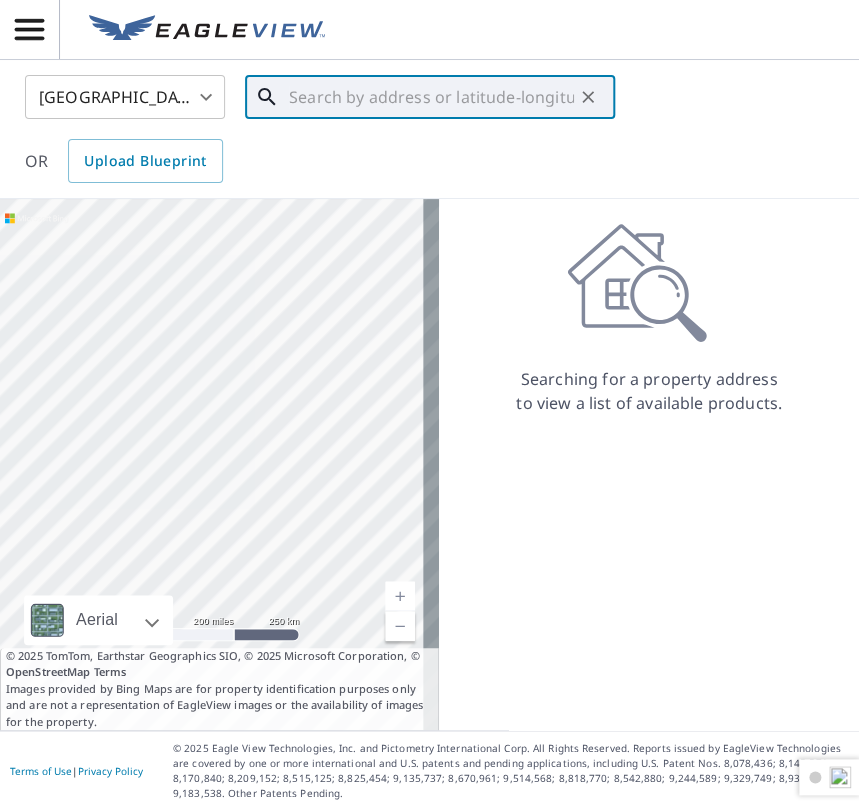 click at bounding box center (431, 97) 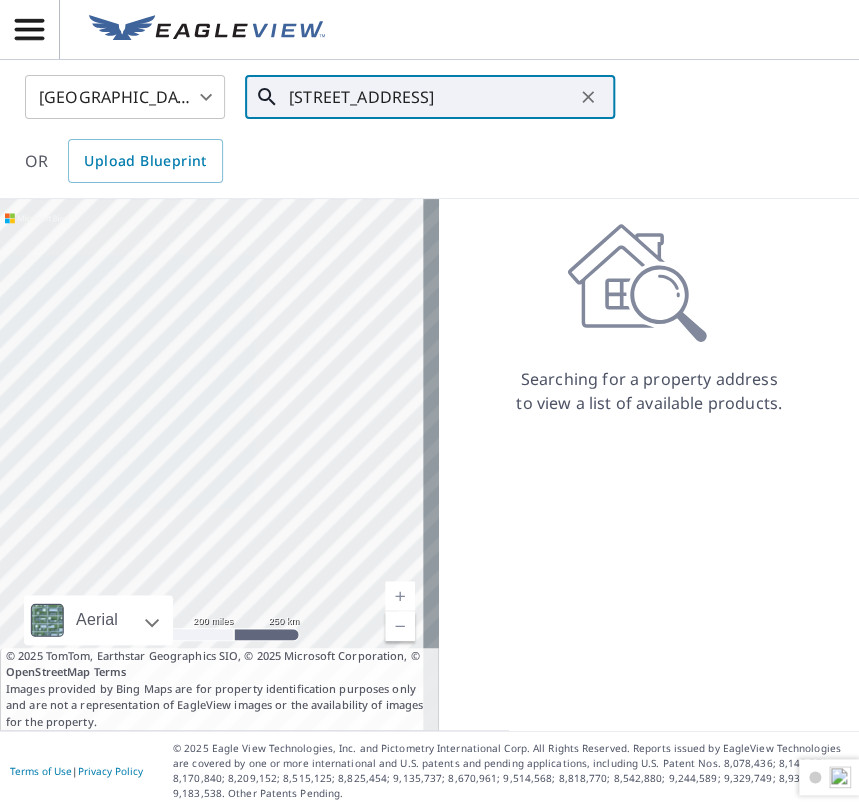 scroll, scrollTop: 0, scrollLeft: 5, axis: horizontal 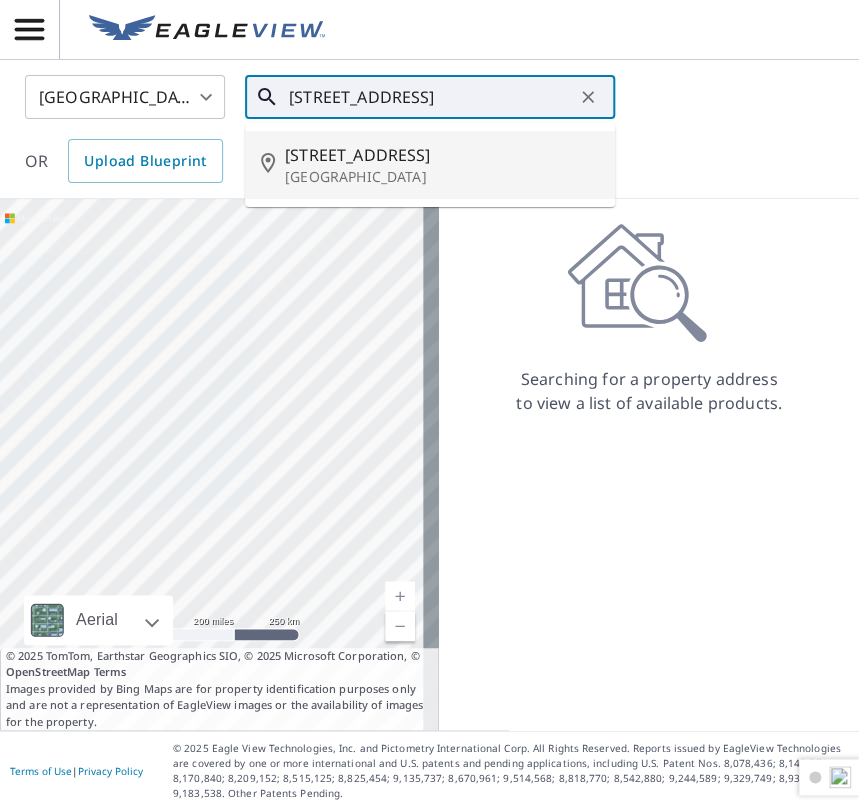 click on "[STREET_ADDRESS]" at bounding box center [442, 155] 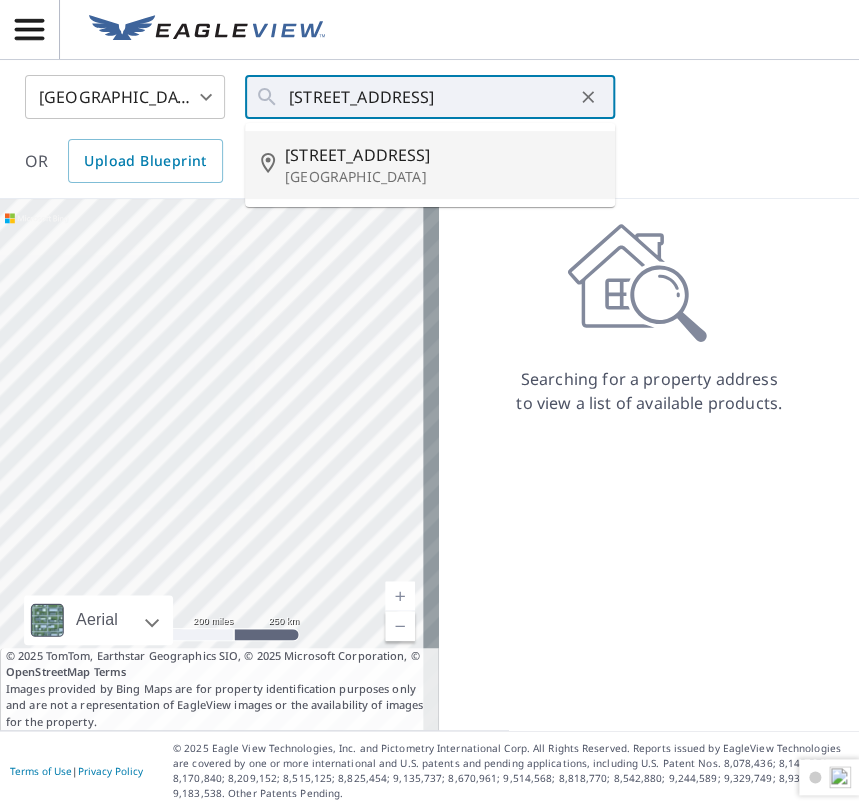 type on "[STREET_ADDRESS]" 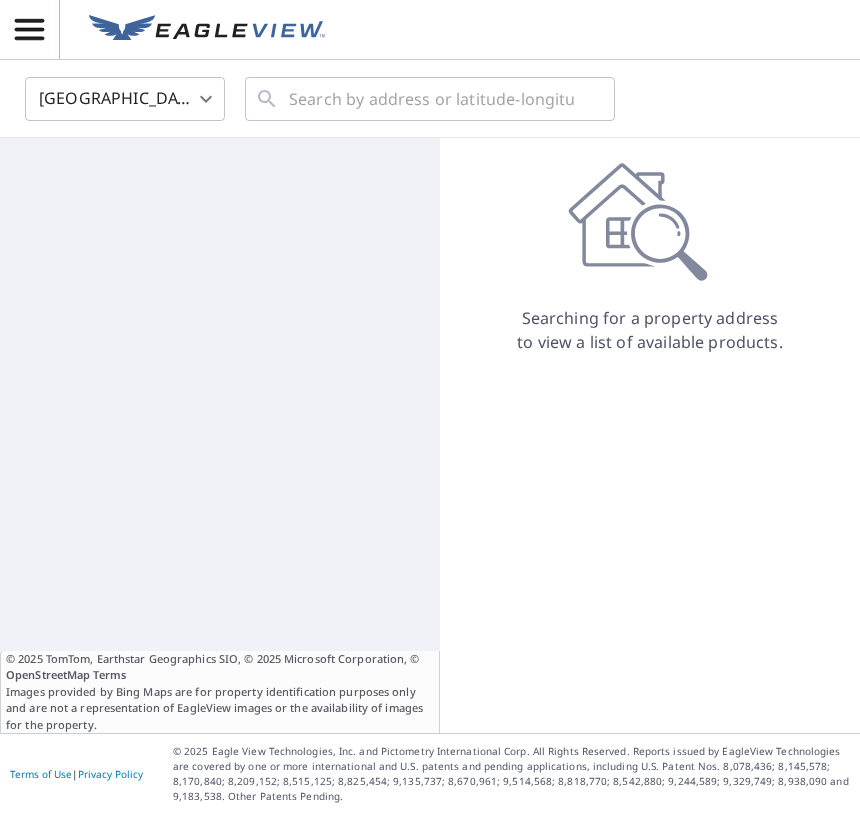 scroll, scrollTop: 0, scrollLeft: 0, axis: both 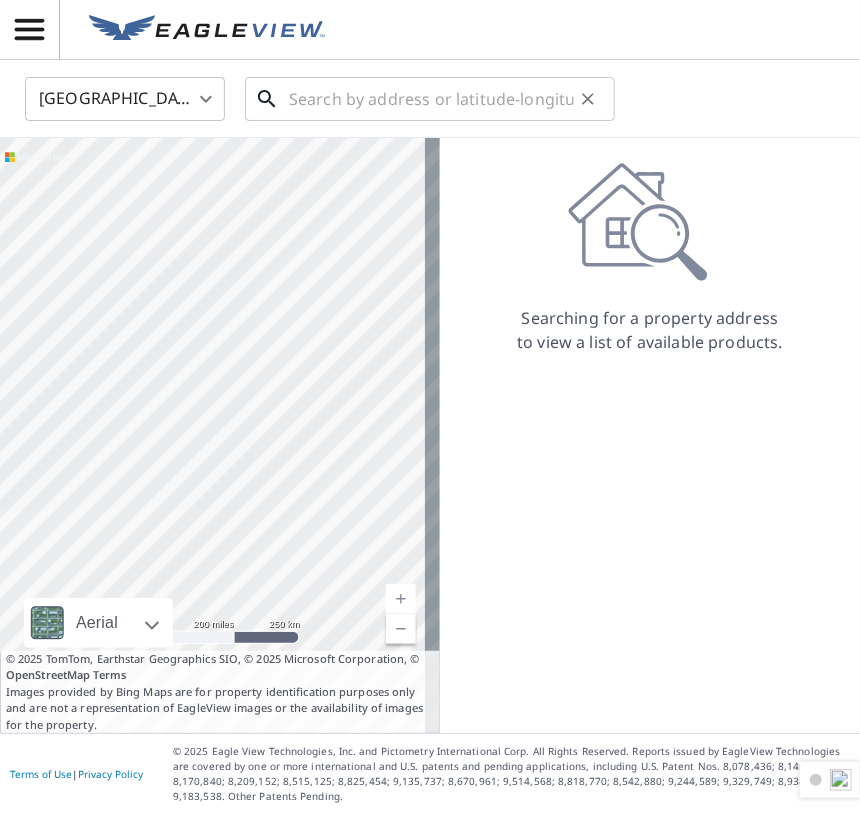 click at bounding box center (431, 99) 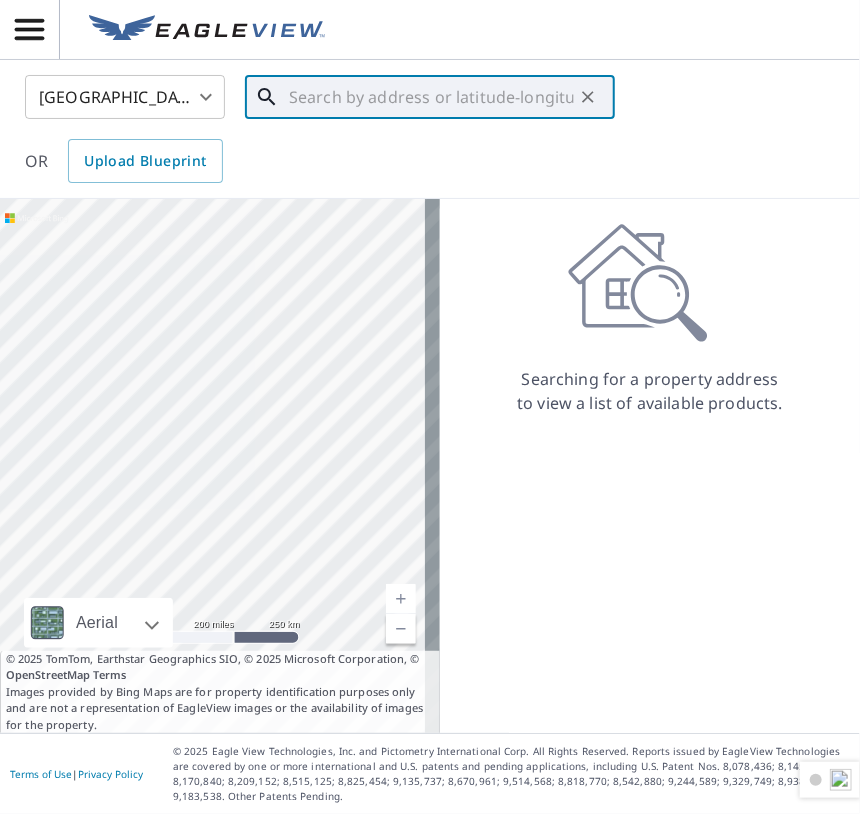 paste on "[STREET_ADDRESS]" 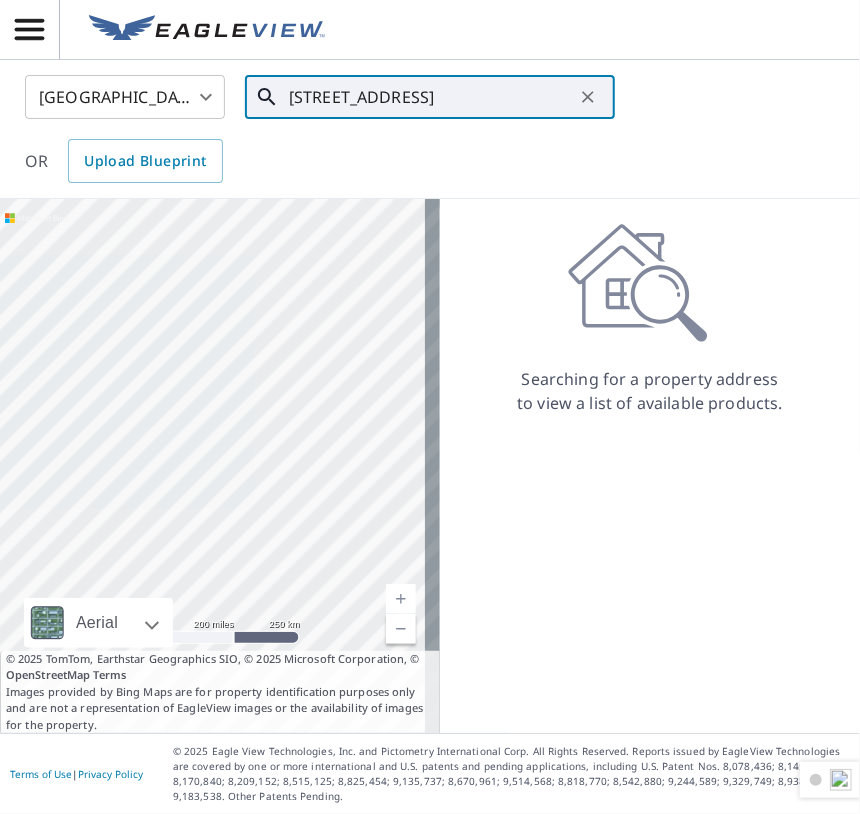 scroll, scrollTop: 0, scrollLeft: 5, axis: horizontal 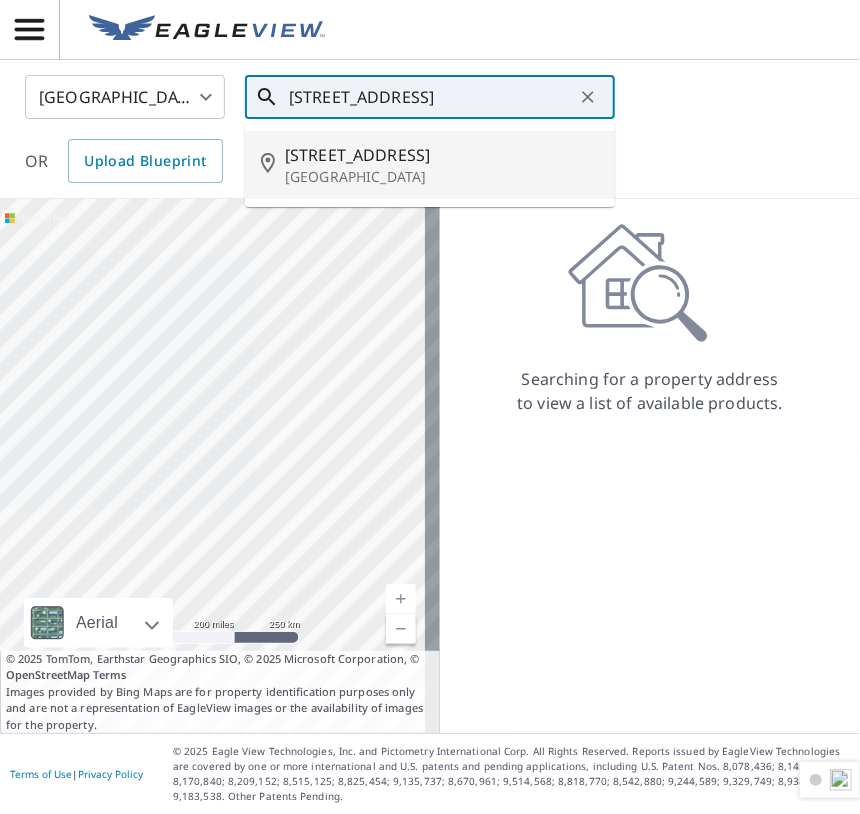 click on "[STREET_ADDRESS]" at bounding box center [442, 155] 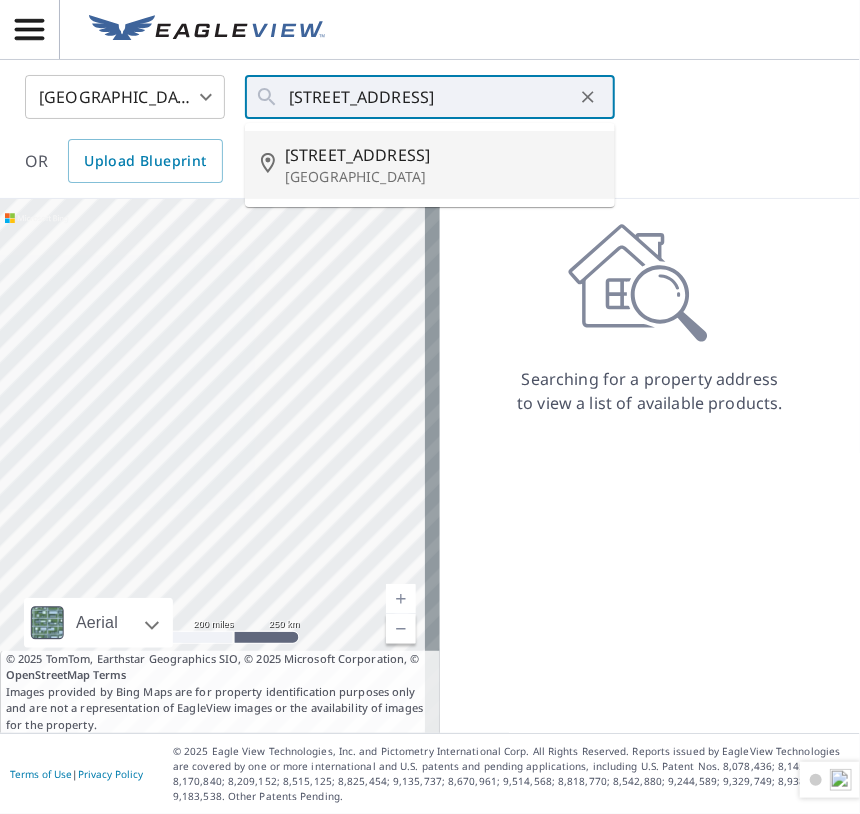 type on "[STREET_ADDRESS]" 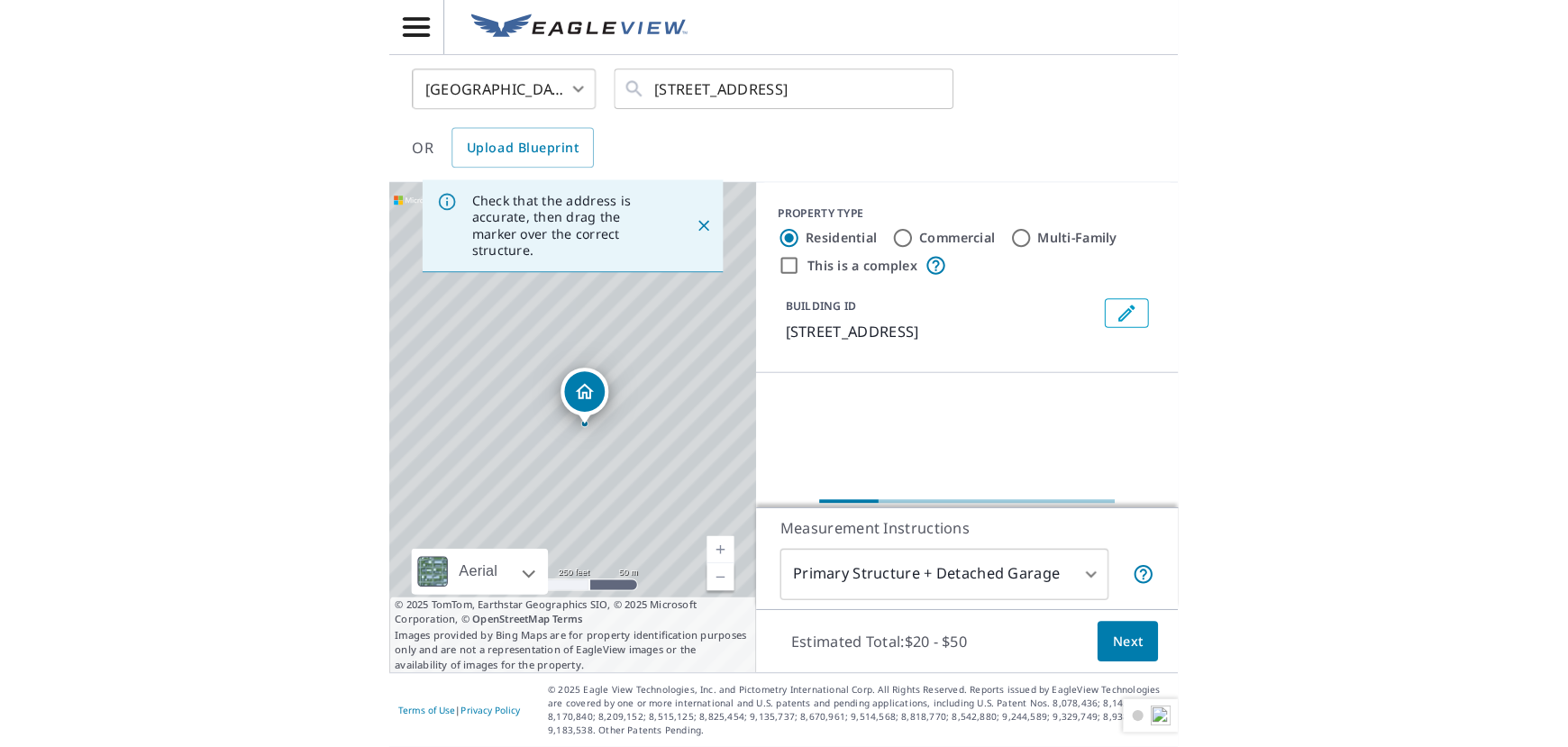 scroll, scrollTop: 0, scrollLeft: 0, axis: both 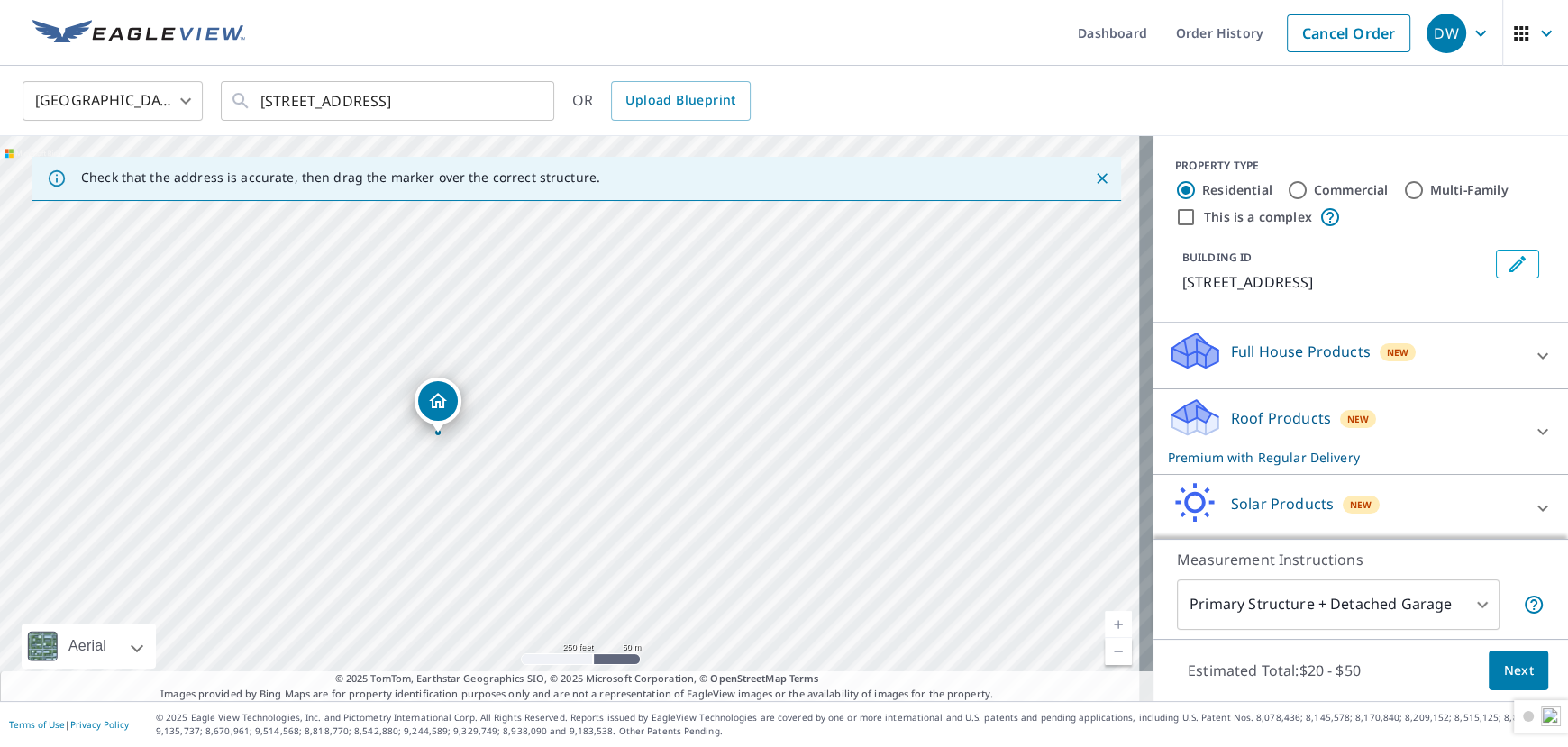 drag, startPoint x: 703, startPoint y: 389, endPoint x: 704, endPoint y: 405, distance: 16.03122 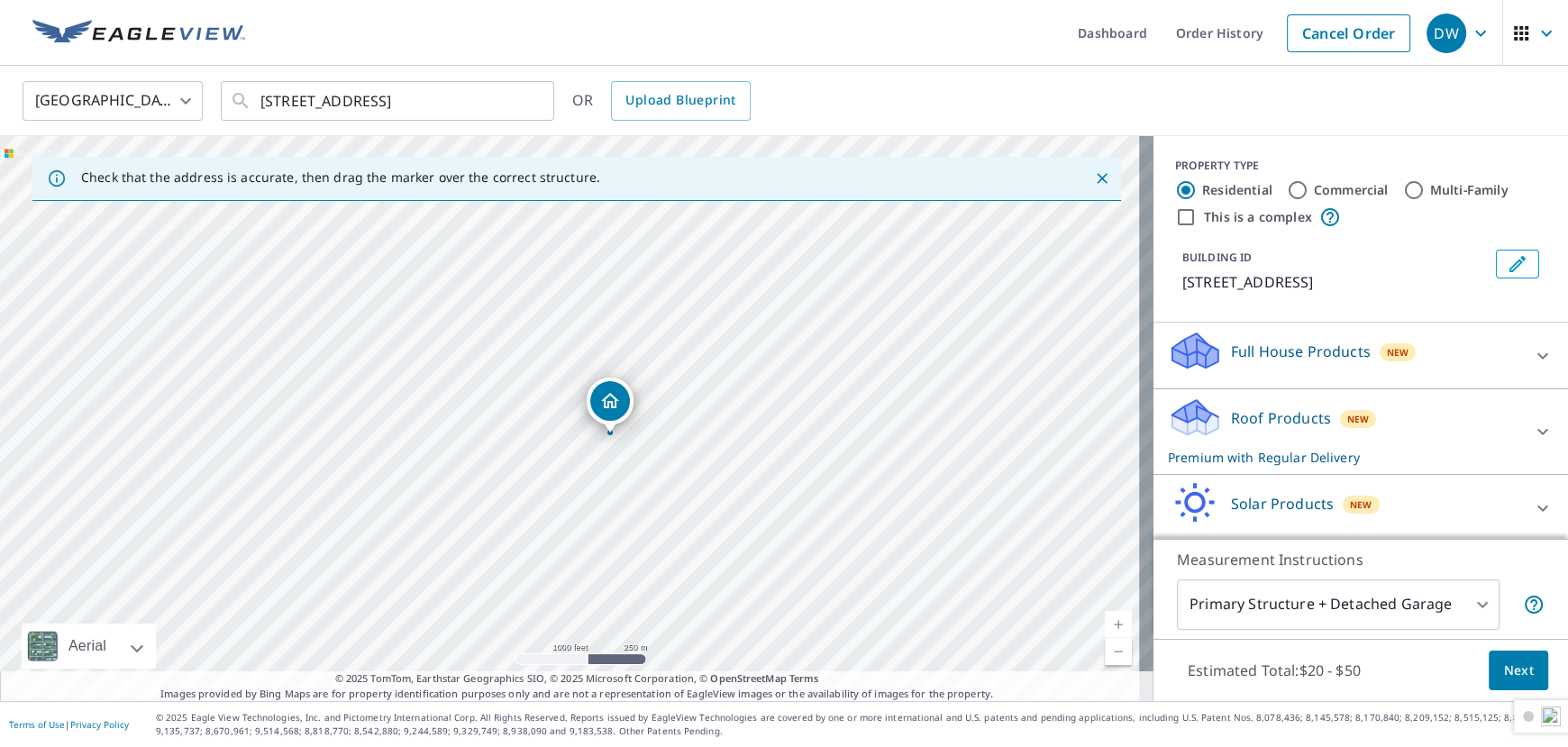 drag, startPoint x: 823, startPoint y: 369, endPoint x: 722, endPoint y: 398, distance: 105.08092 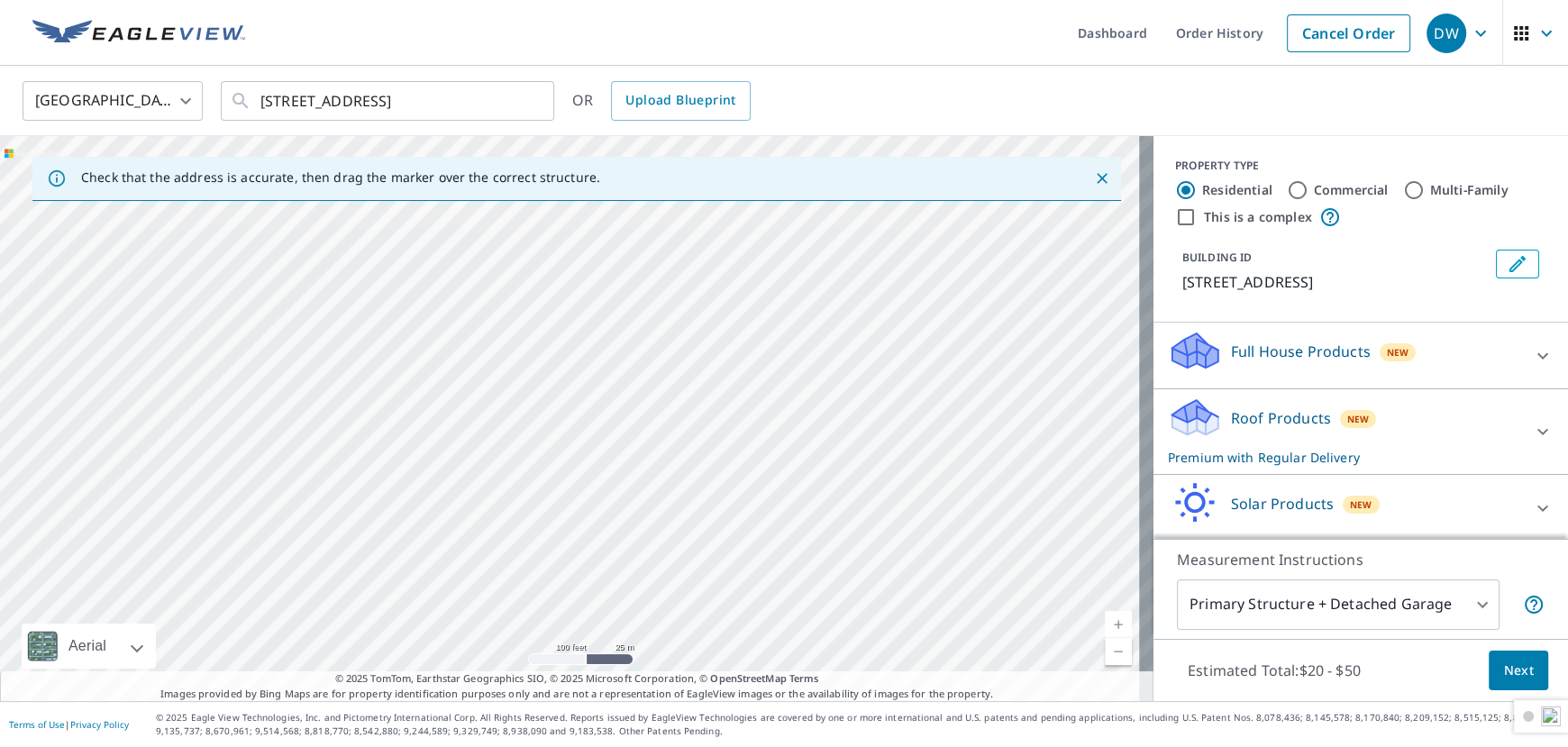drag, startPoint x: 852, startPoint y: 400, endPoint x: 612, endPoint y: 414, distance: 240.408 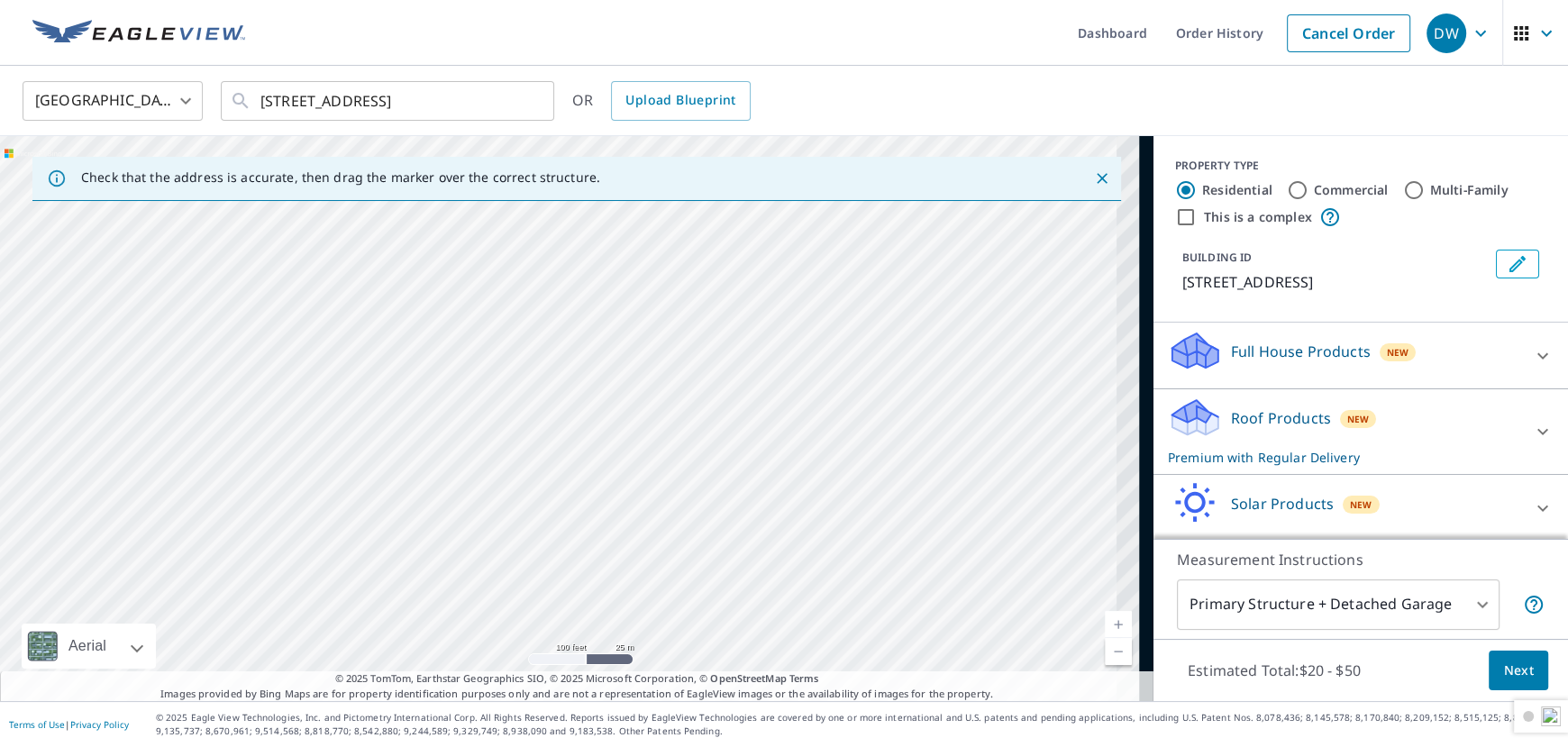 drag, startPoint x: 524, startPoint y: 460, endPoint x: 216, endPoint y: 308, distance: 343.4647 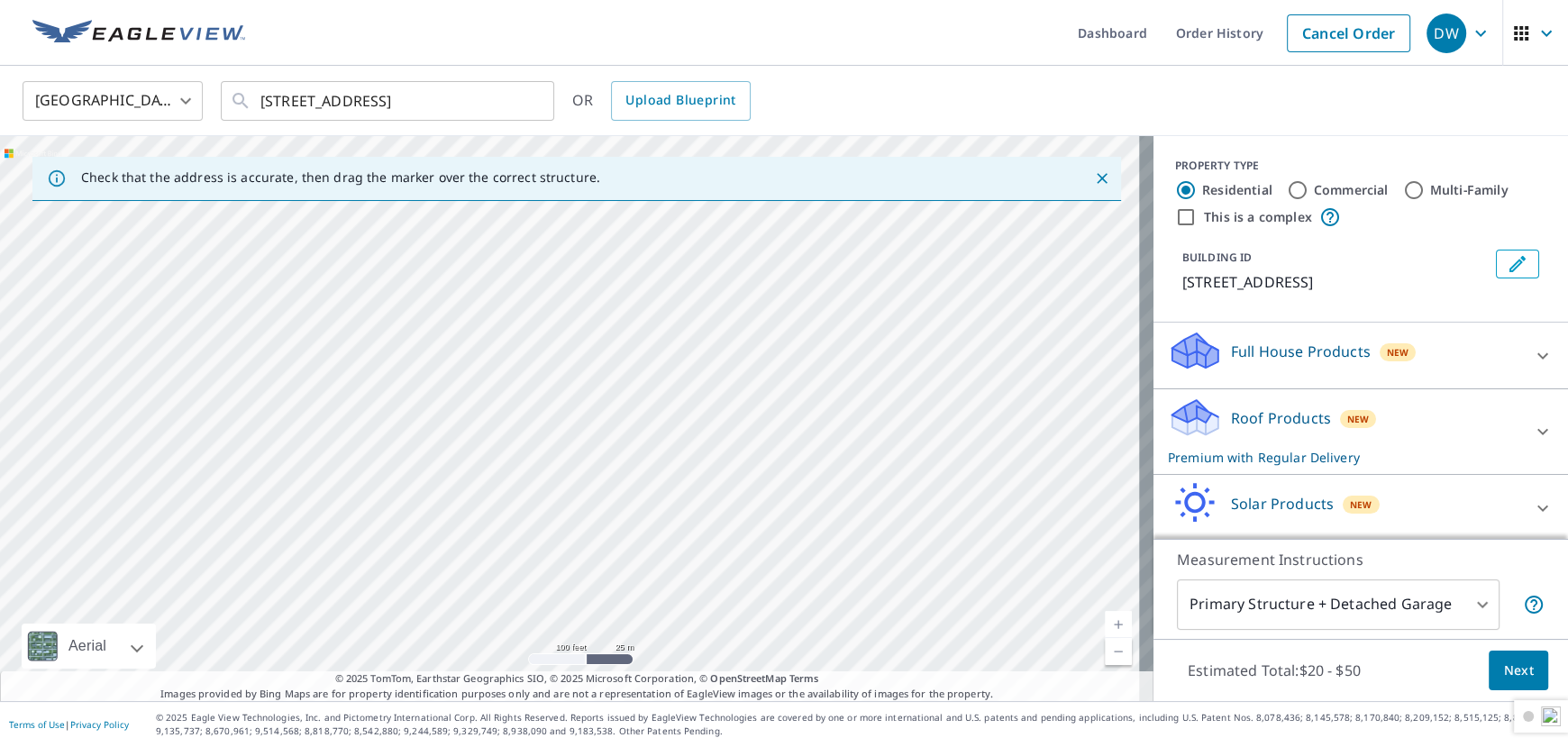 drag, startPoint x: 451, startPoint y: 492, endPoint x: 556, endPoint y: 384, distance: 150.62868 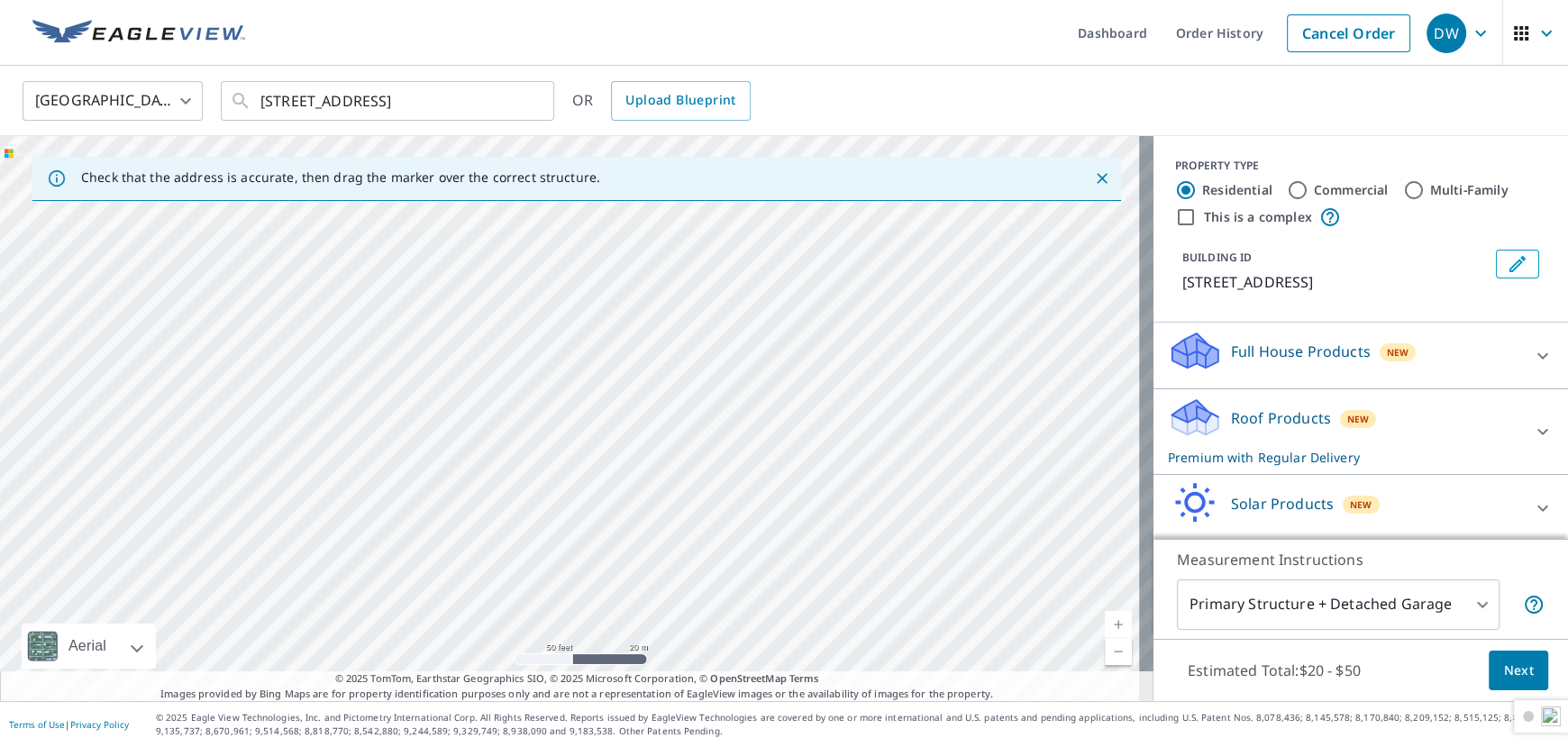 drag, startPoint x: 570, startPoint y: 452, endPoint x: 508, endPoint y: 397, distance: 82.87943 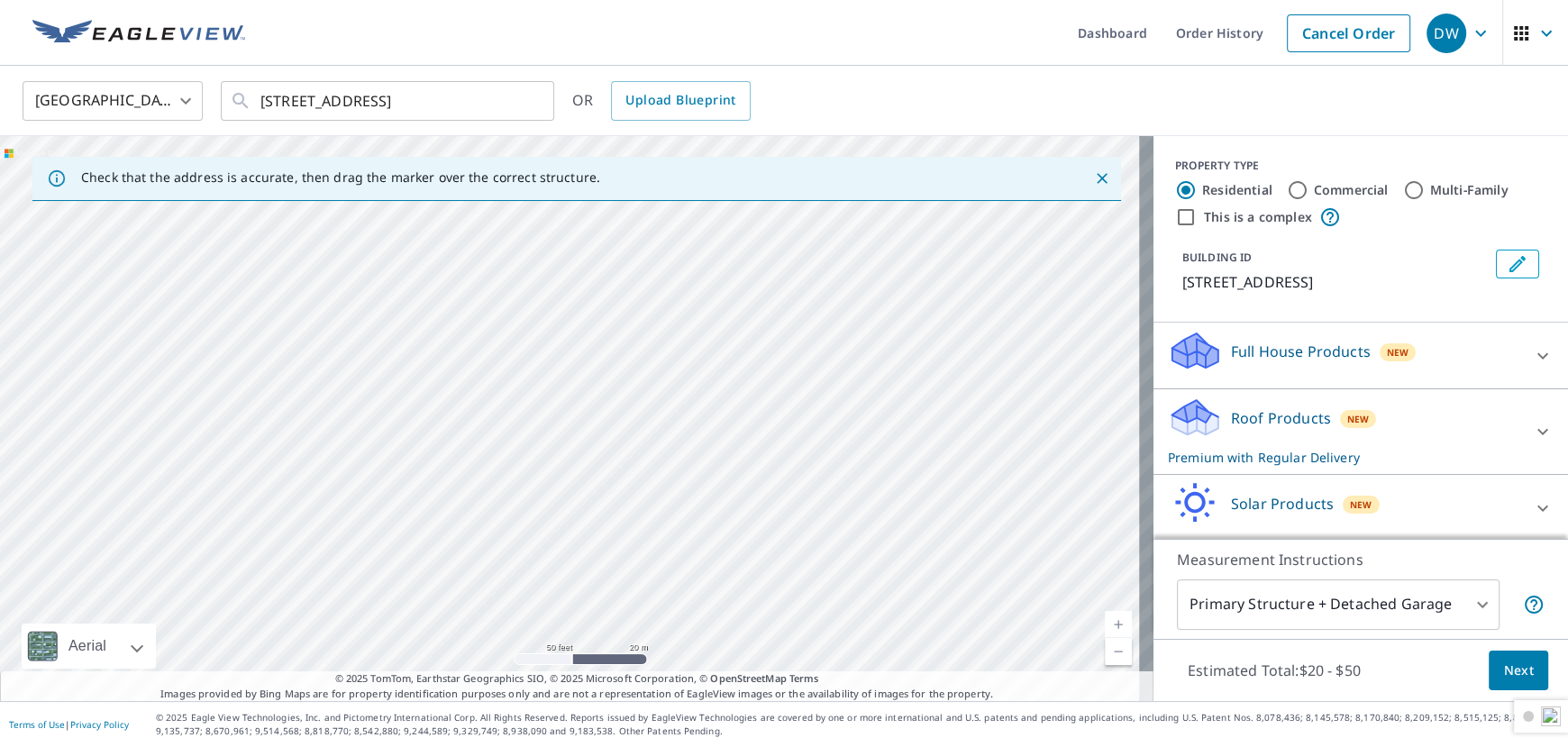 drag, startPoint x: 431, startPoint y: 411, endPoint x: 427, endPoint y: 252, distance: 159.05031 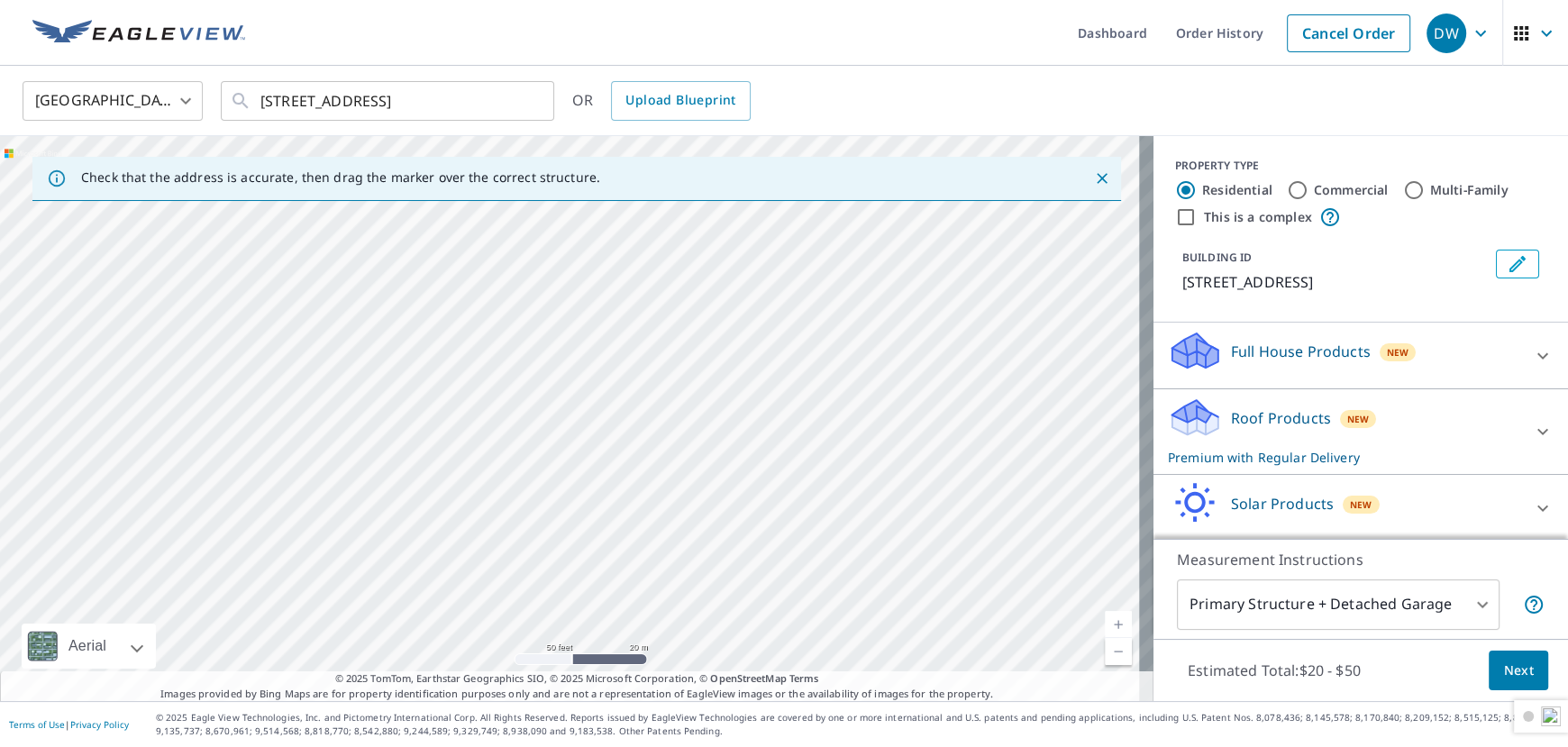 drag, startPoint x: 369, startPoint y: 539, endPoint x: 410, endPoint y: 386, distance: 158.3982 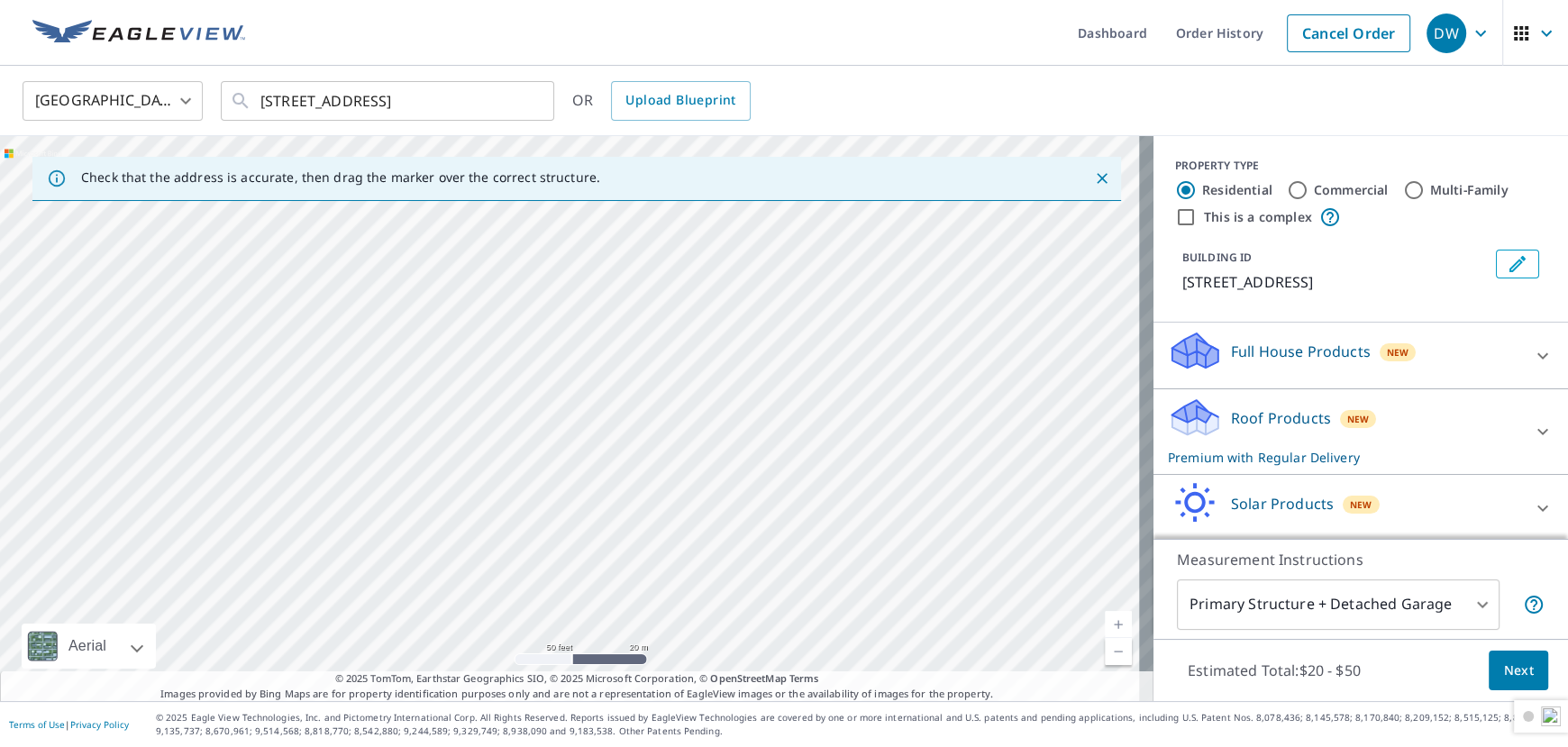 drag, startPoint x: 403, startPoint y: 548, endPoint x: 614, endPoint y: 589, distance: 214.9465 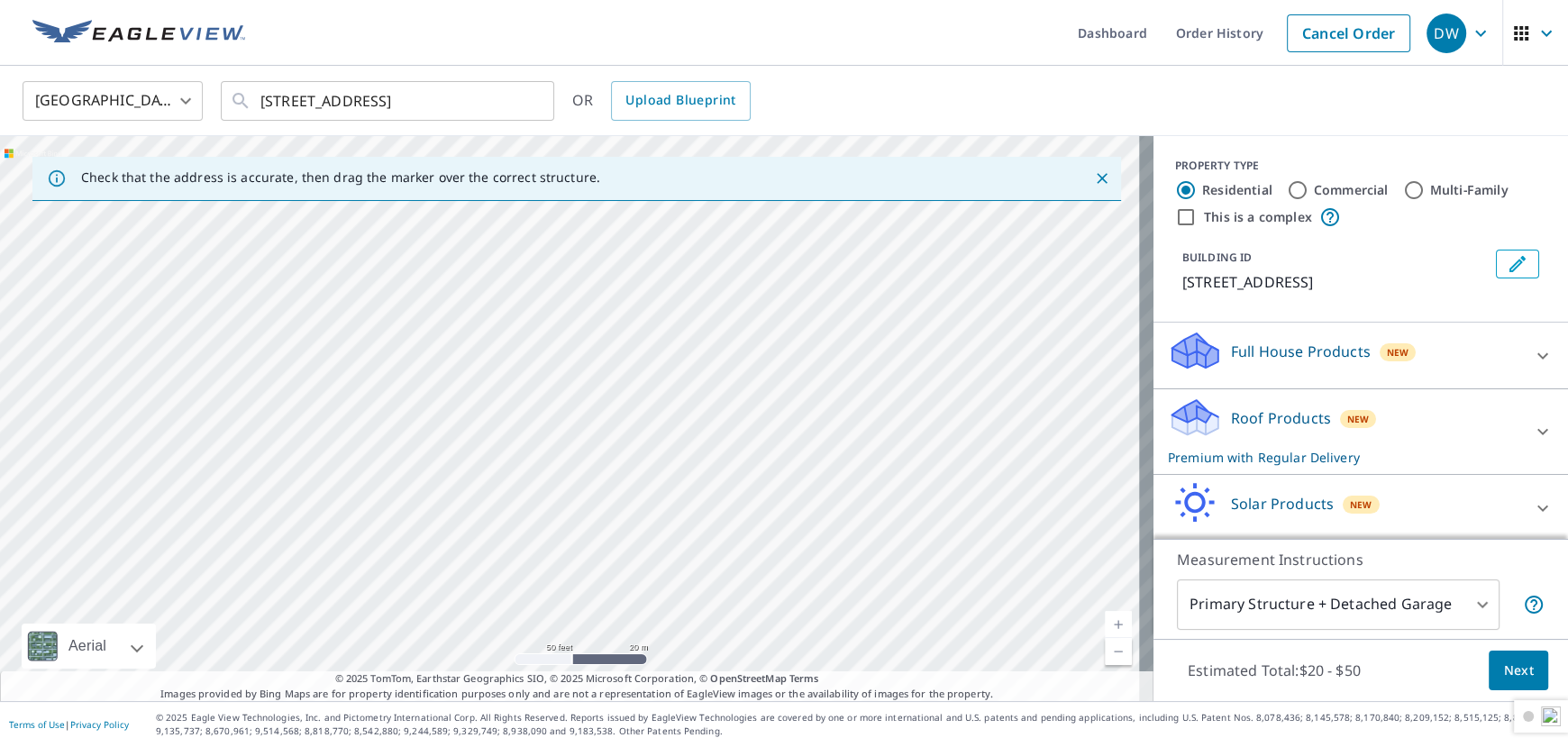 drag, startPoint x: 852, startPoint y: 472, endPoint x: 655, endPoint y: 433, distance: 200.82331 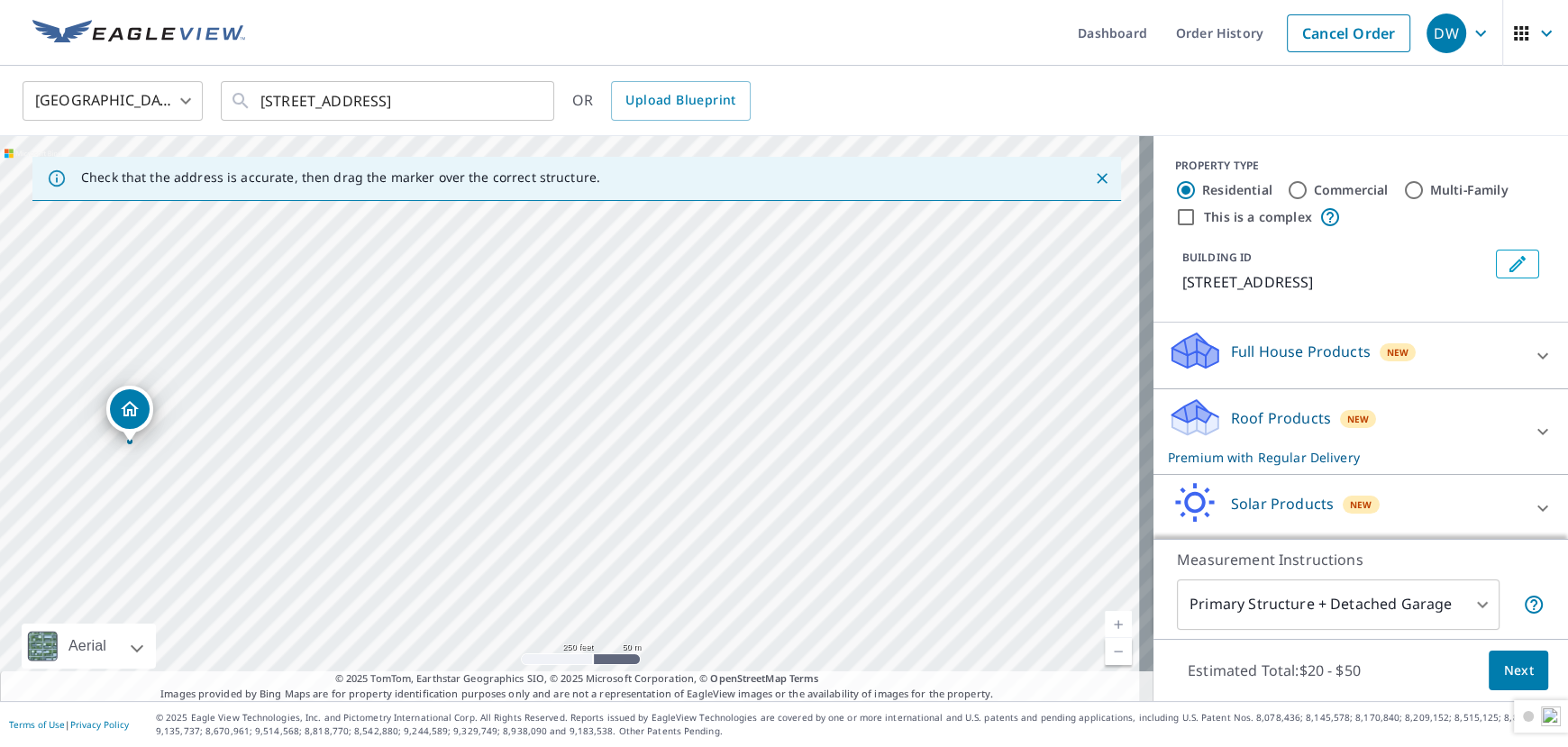 drag, startPoint x: 493, startPoint y: 432, endPoint x: 701, endPoint y: 504, distance: 220.10906 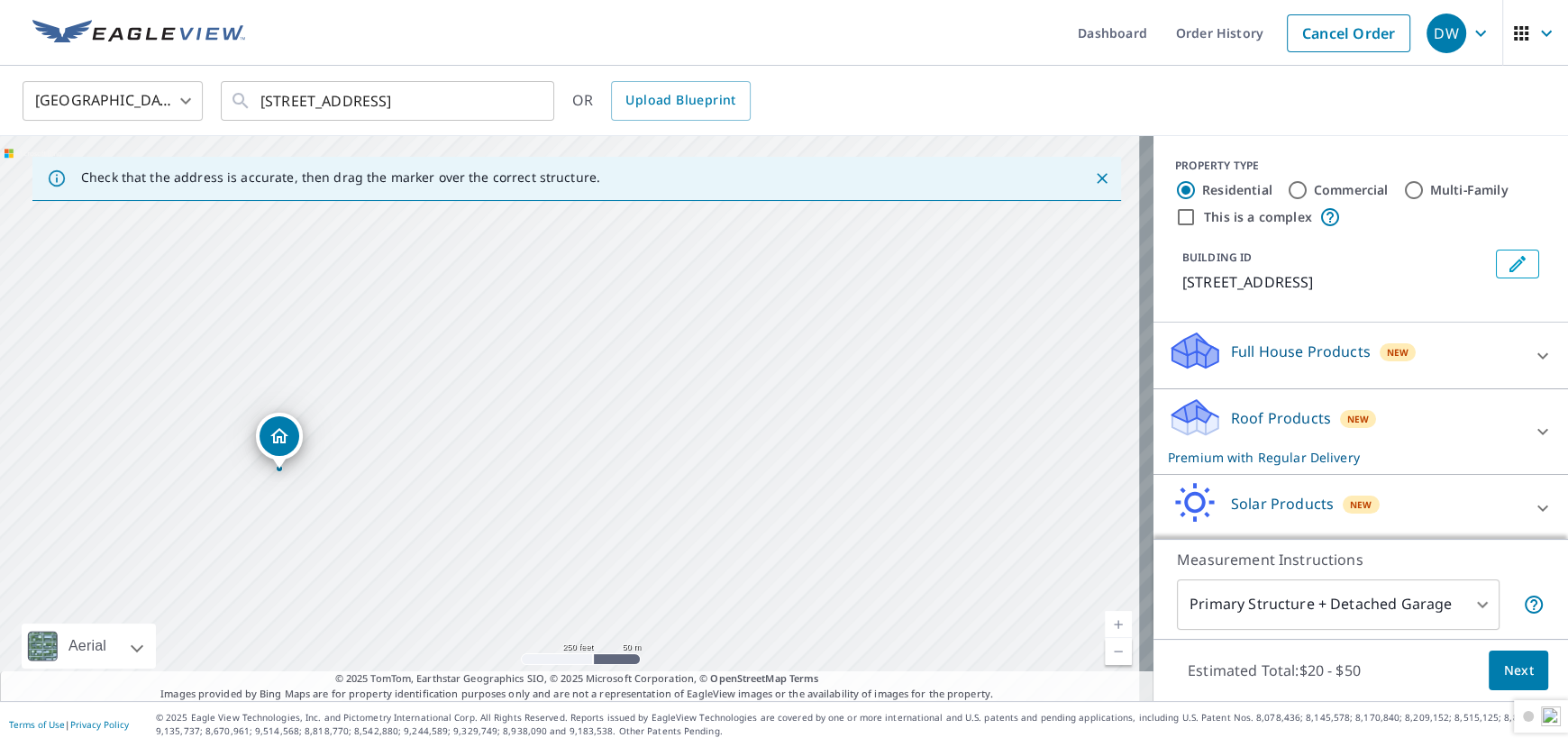 drag, startPoint x: 289, startPoint y: 430, endPoint x: 451, endPoint y: 458, distance: 164.40195 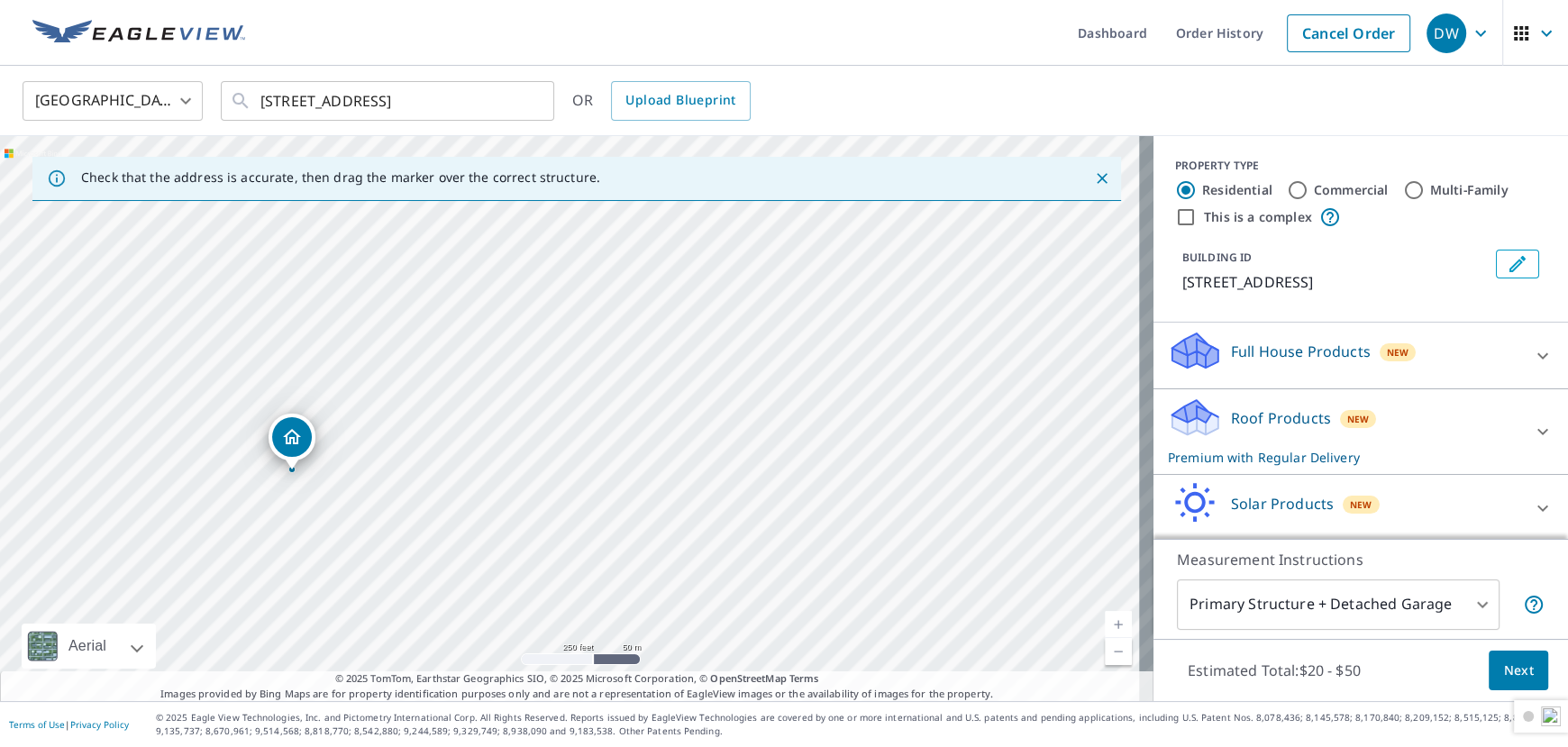click on "This is a complex" at bounding box center [1186, 217] 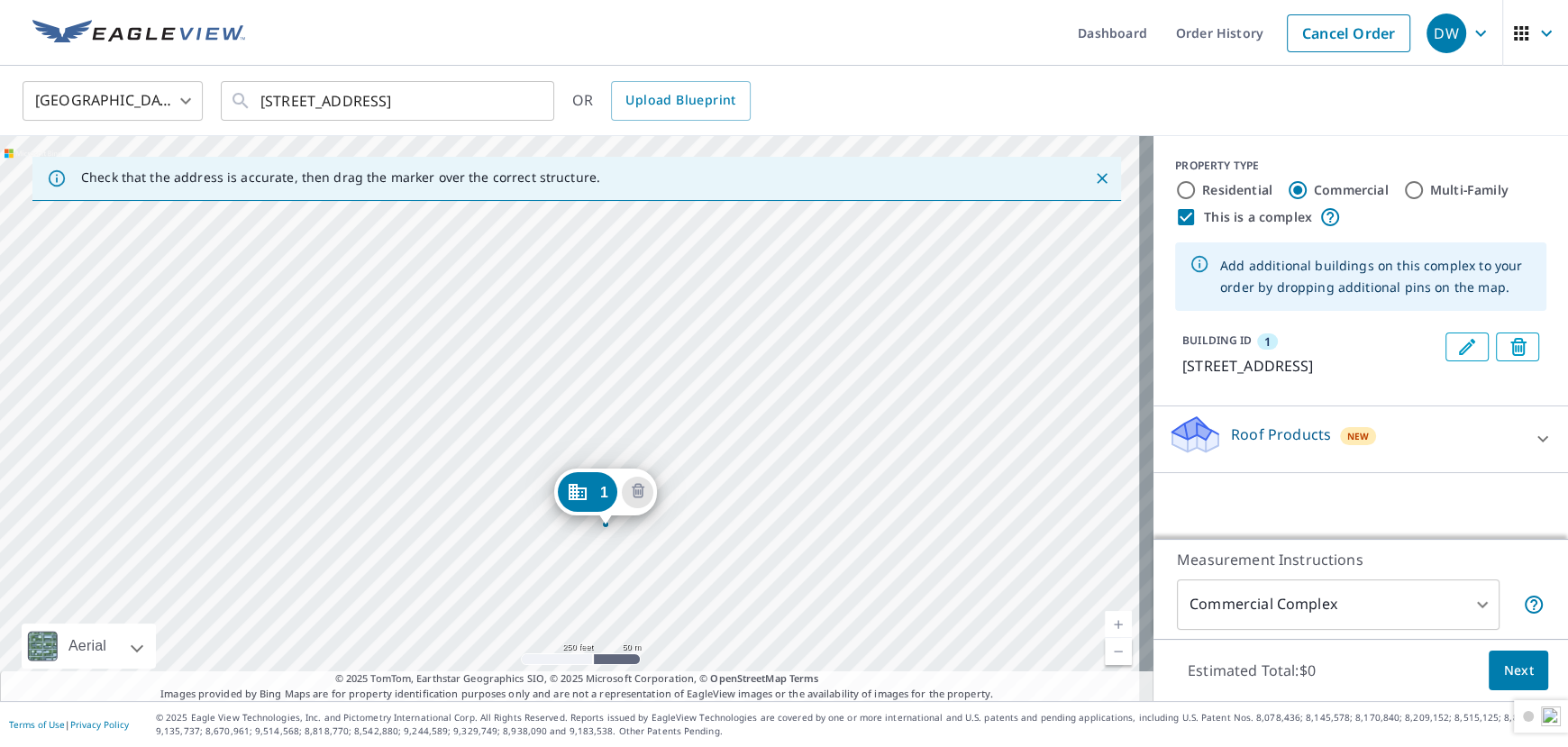 drag, startPoint x: 665, startPoint y: 324, endPoint x: 690, endPoint y: 439, distance: 117.68602 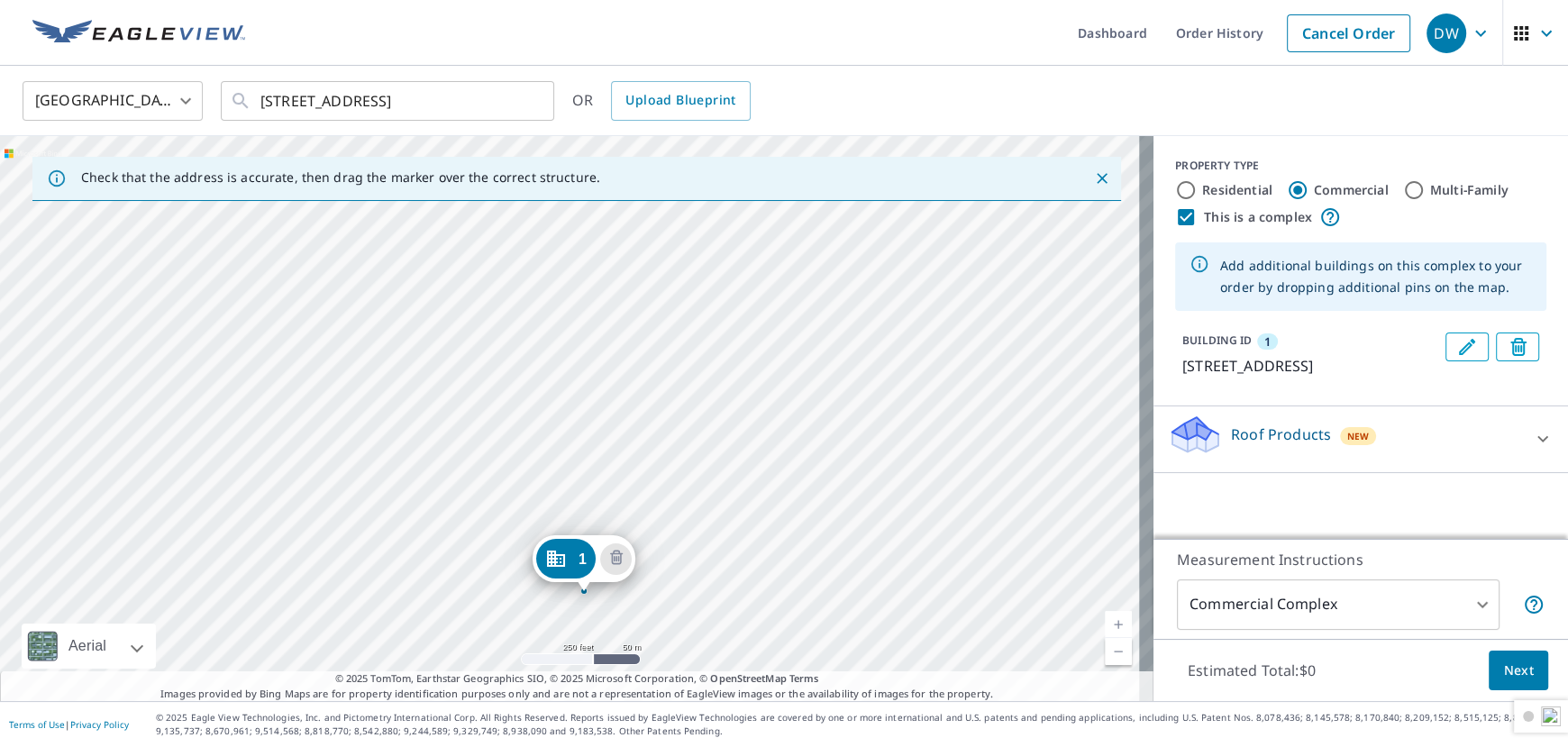 drag, startPoint x: 587, startPoint y: 443, endPoint x: 574, endPoint y: 484, distance: 43.011626 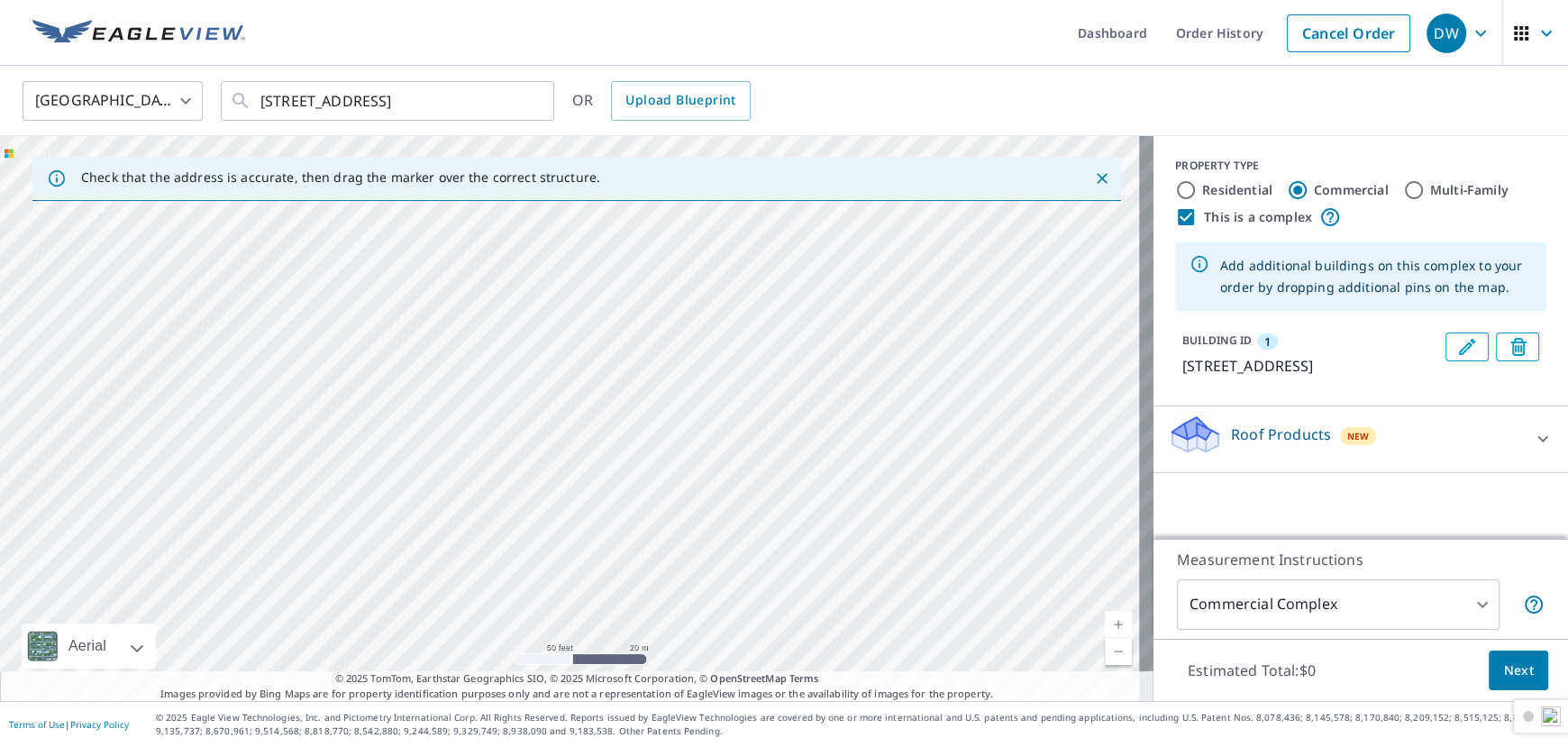 drag, startPoint x: 613, startPoint y: 438, endPoint x: 442, endPoint y: 407, distance: 173.78723 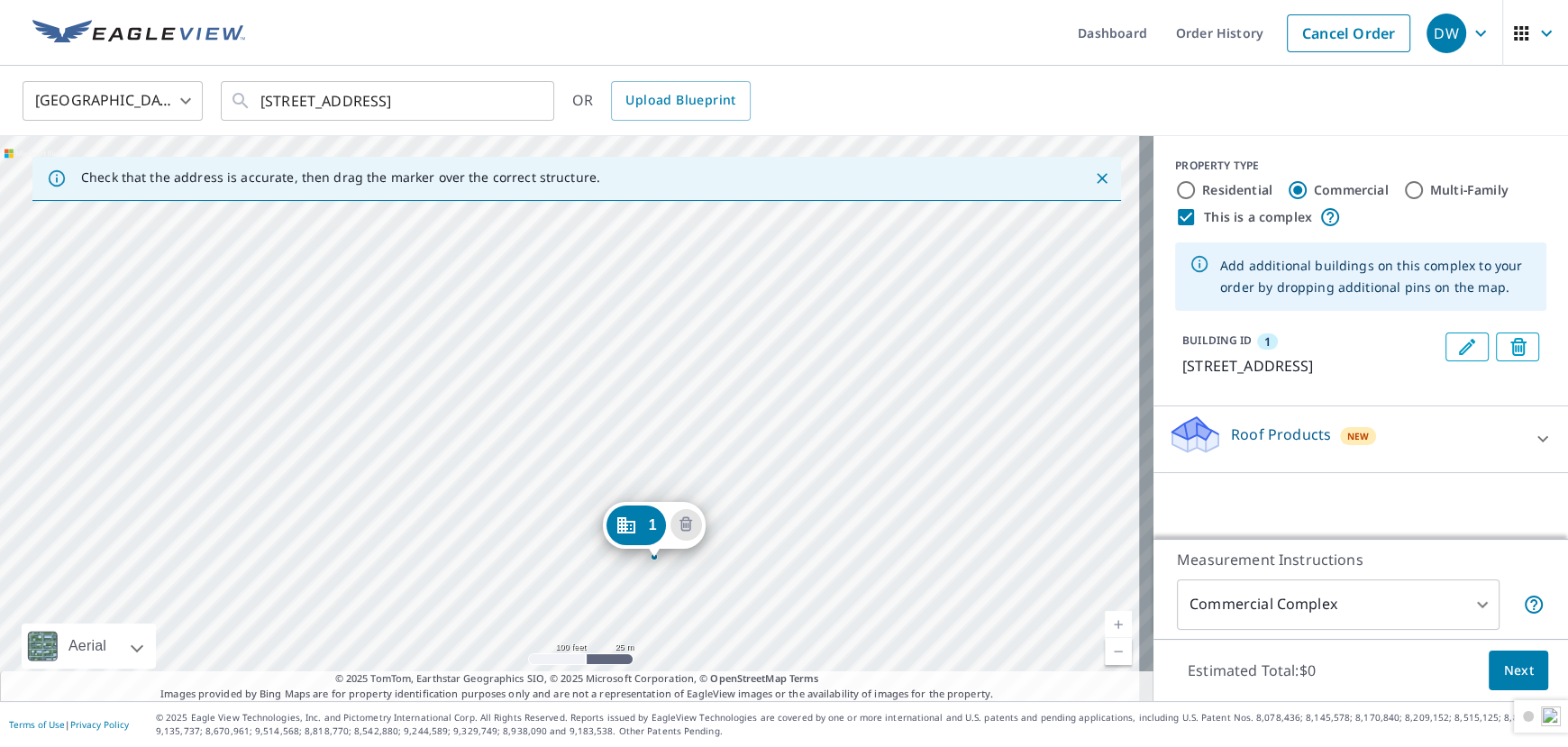 drag, startPoint x: 415, startPoint y: 514, endPoint x: 660, endPoint y: 341, distance: 299.92332 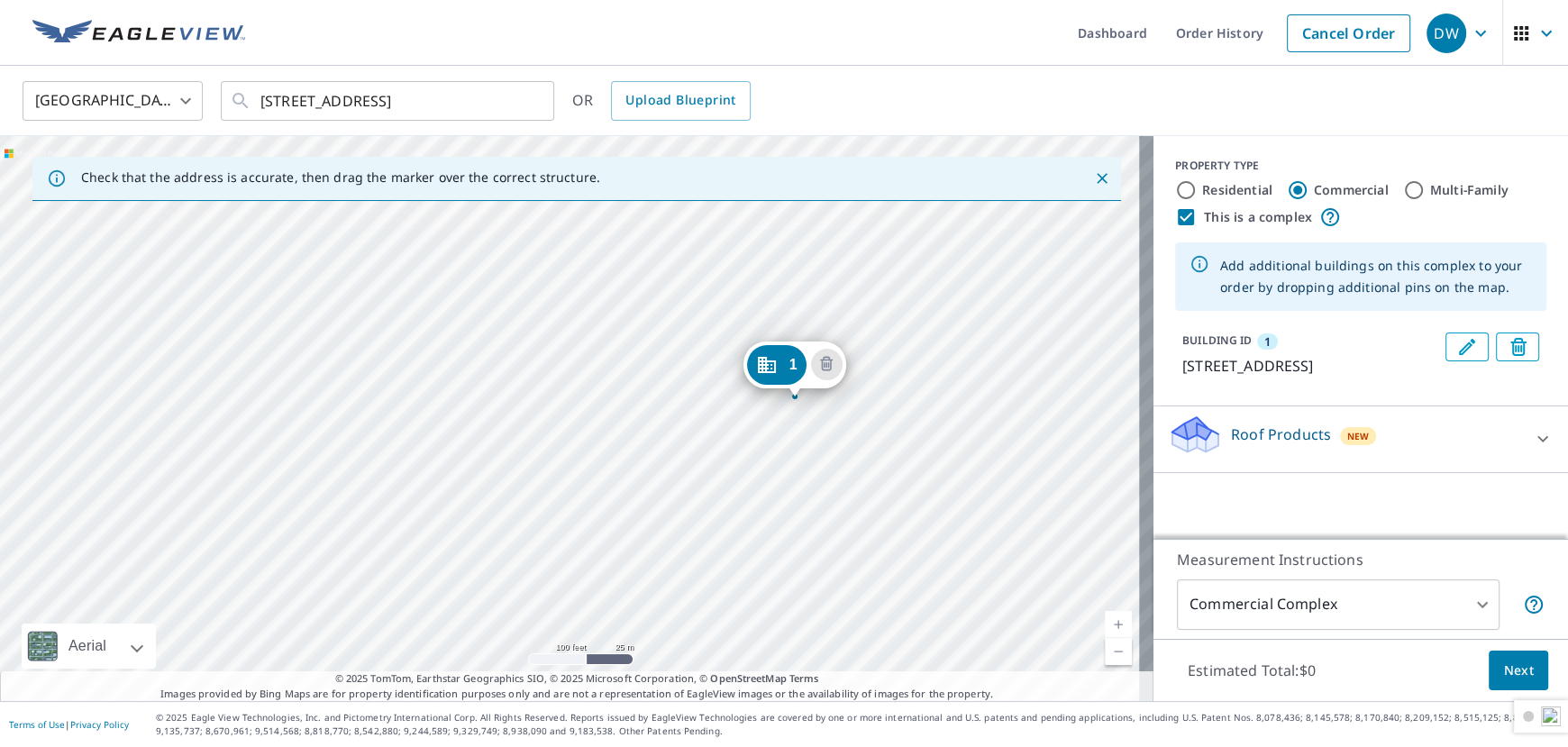 drag, startPoint x: 417, startPoint y: 502, endPoint x: 542, endPoint y: 378, distance: 176.071 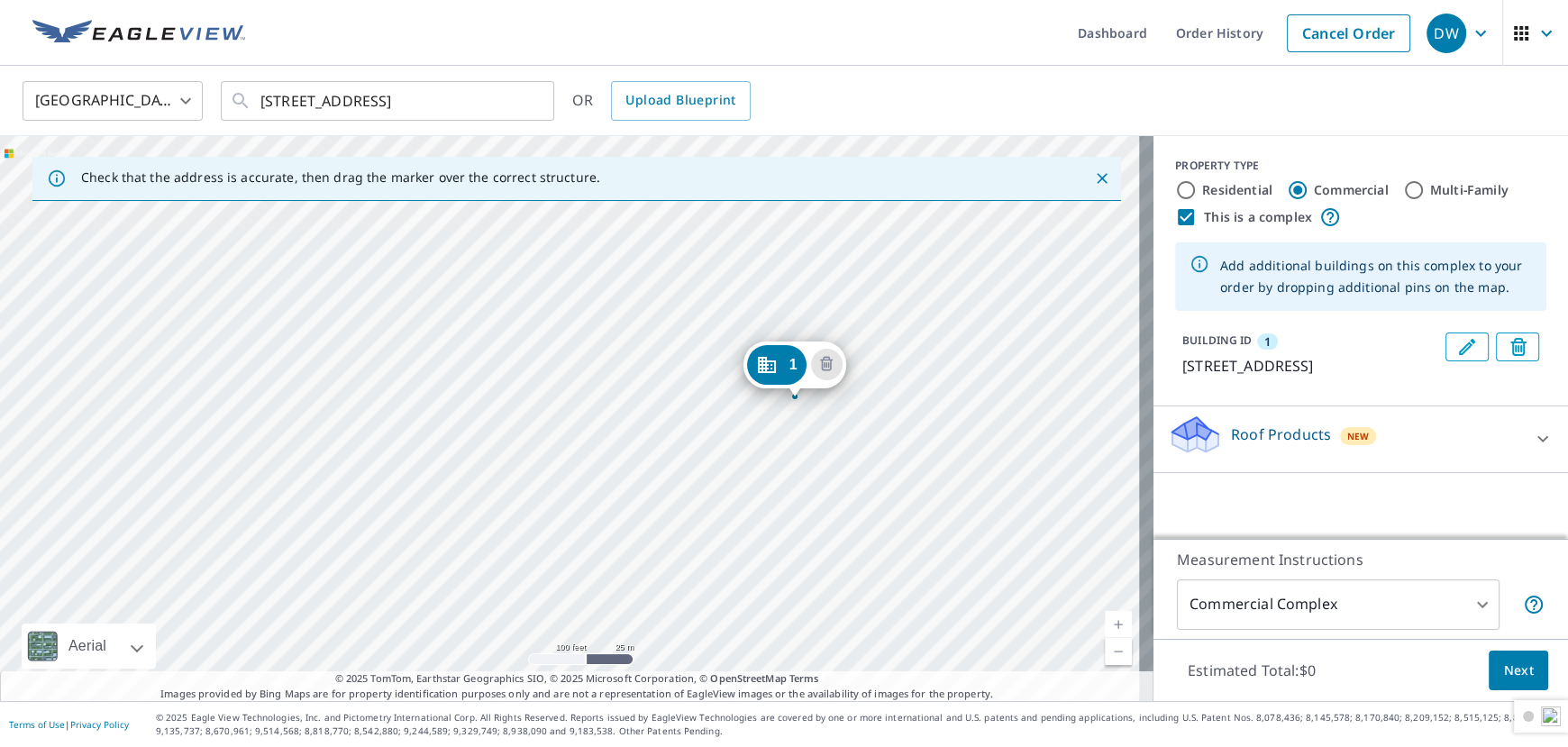 click on "1 [STREET_ADDRESS]" at bounding box center (577, 418) 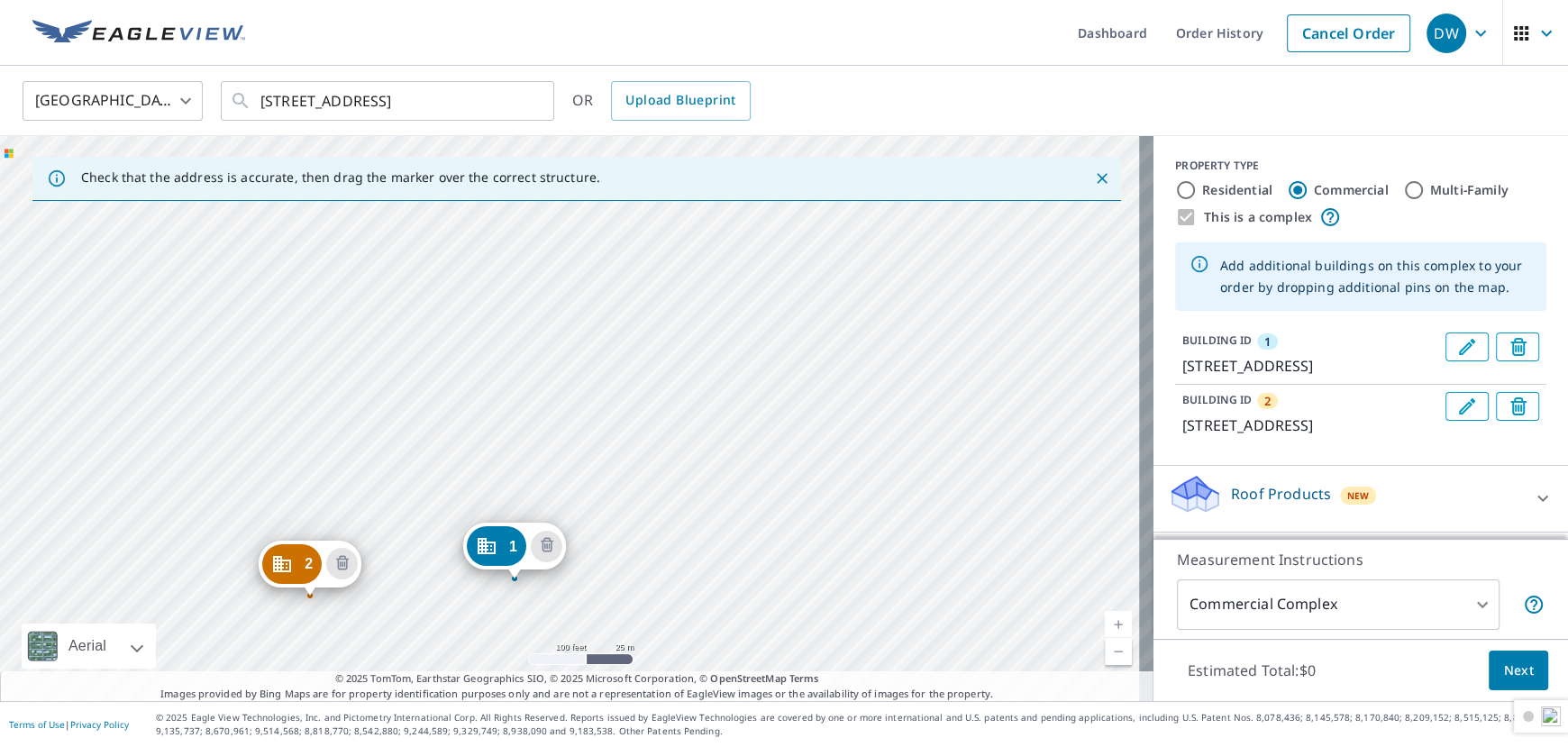 drag, startPoint x: 592, startPoint y: 419, endPoint x: 520, endPoint y: 624, distance: 217.27632 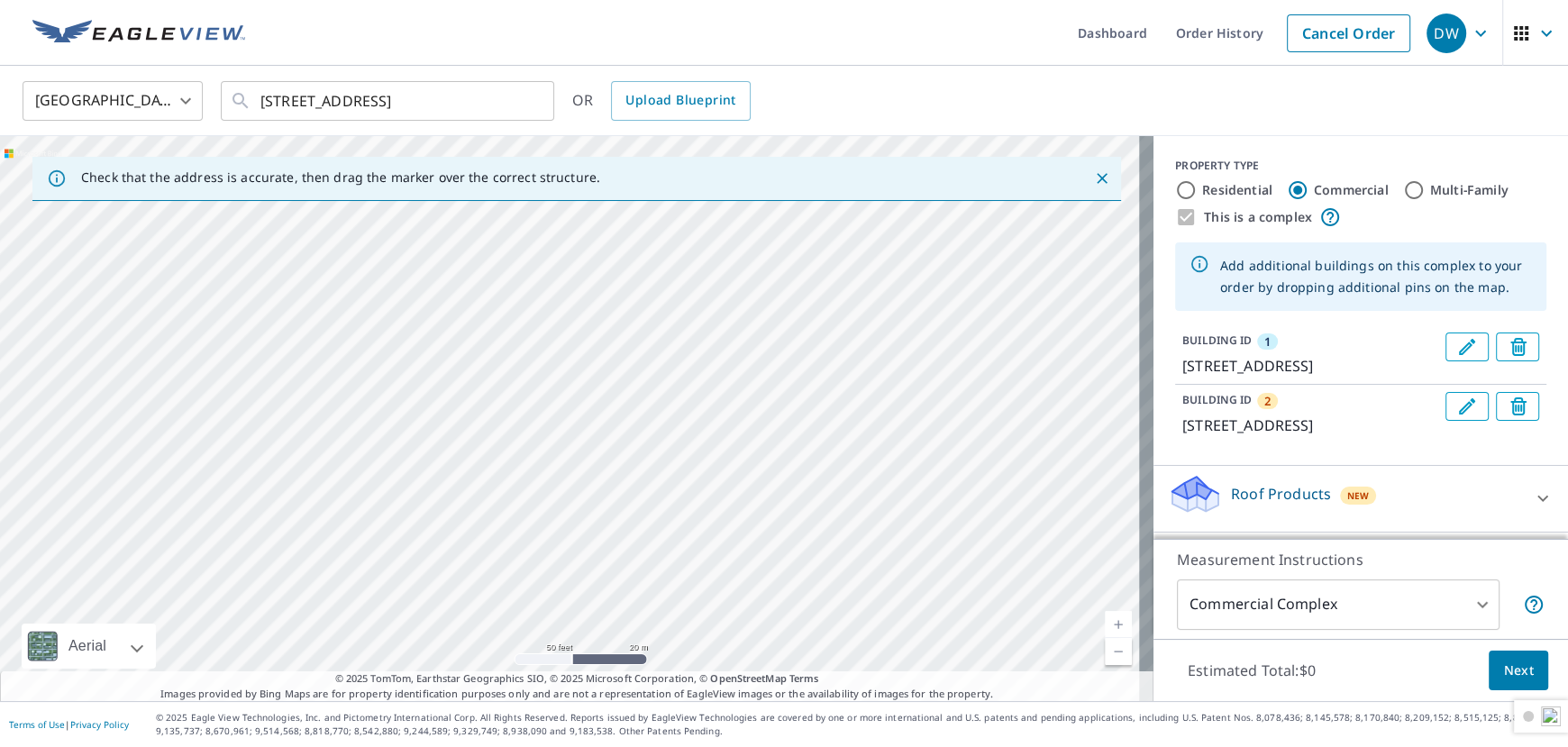 click on "2 [STREET_ADDRESS] 1 [STREET_ADDRESS]" at bounding box center (577, 418) 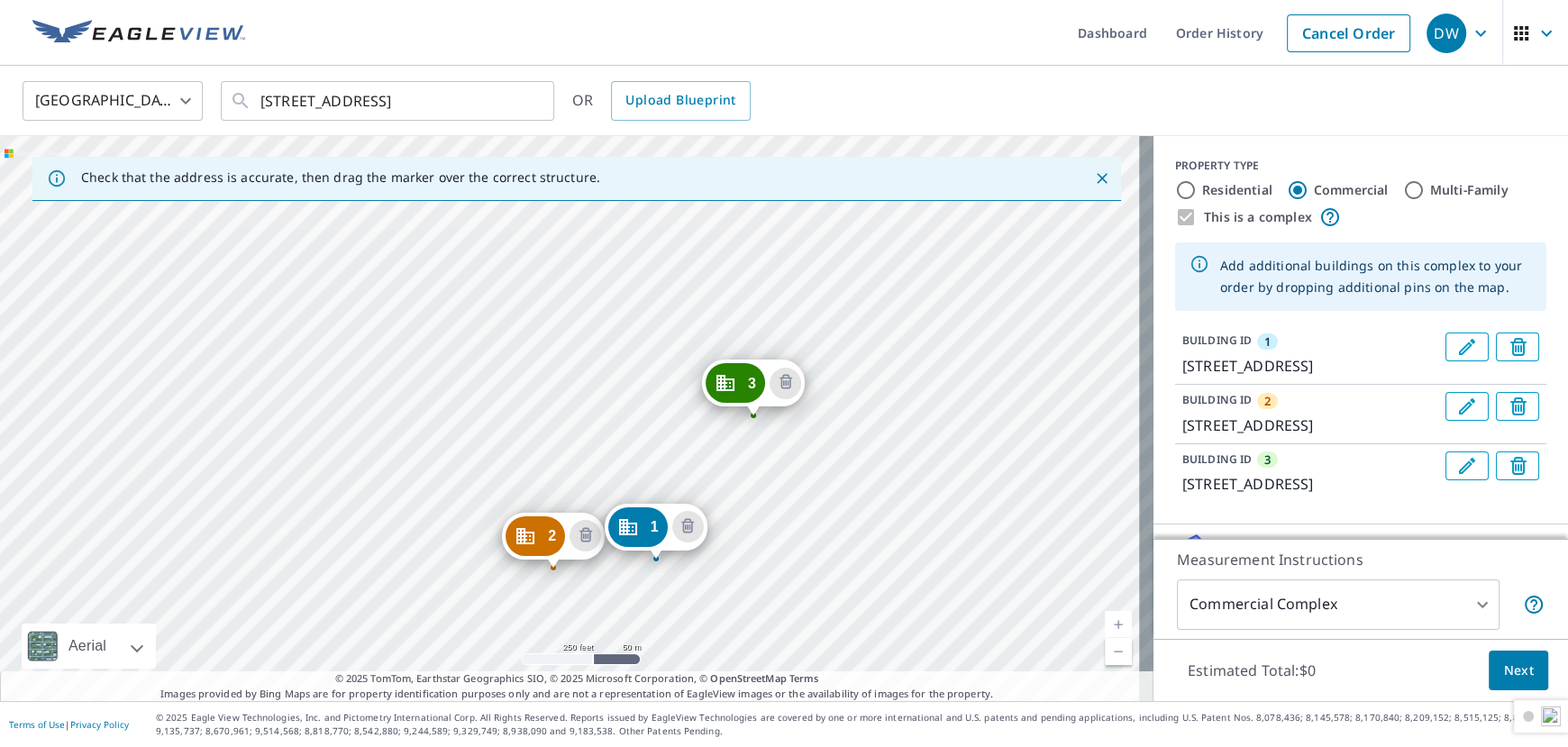 drag, startPoint x: 692, startPoint y: 382, endPoint x: 834, endPoint y: 525, distance: 201.52667 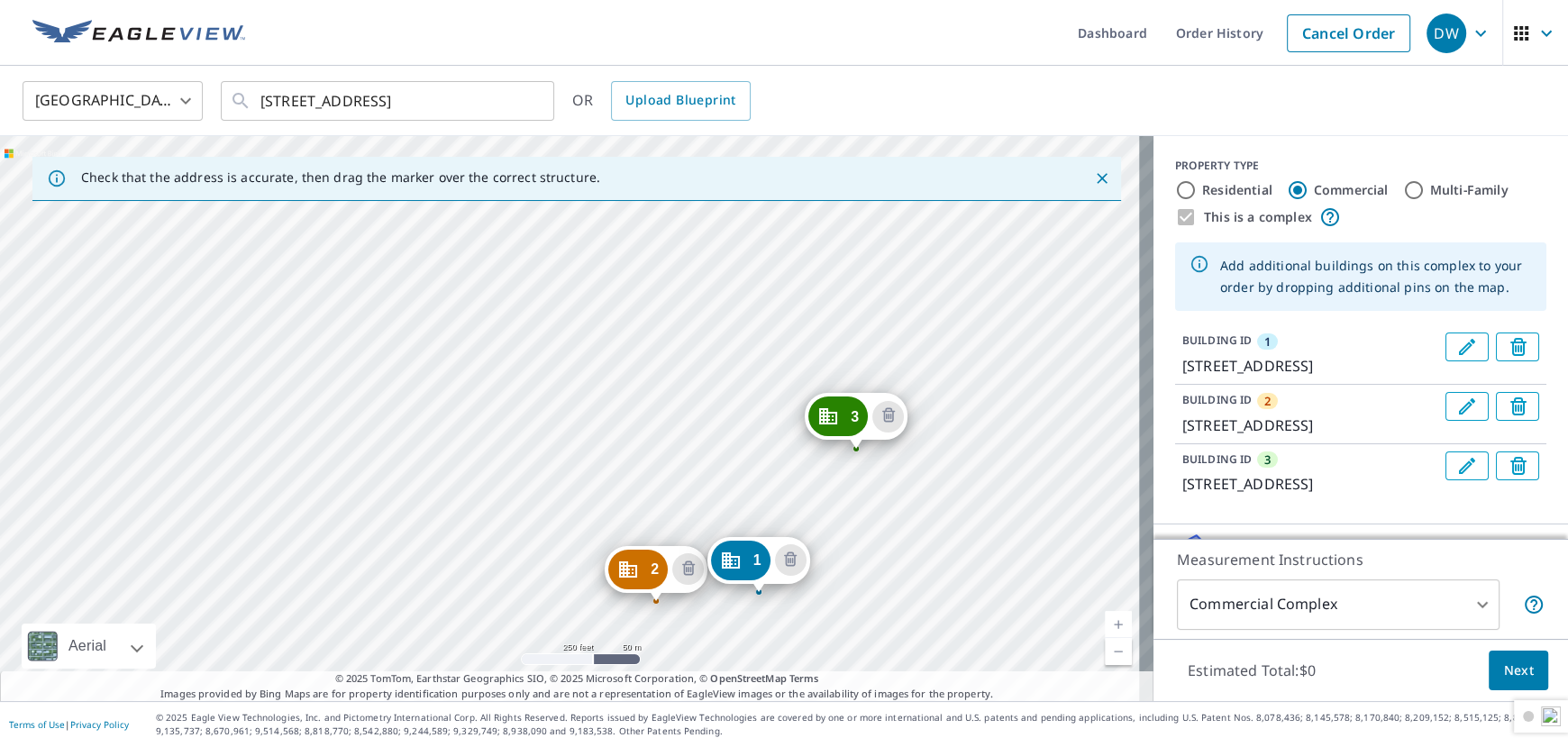 drag, startPoint x: 577, startPoint y: 420, endPoint x: 679, endPoint y: 452, distance: 106.90182 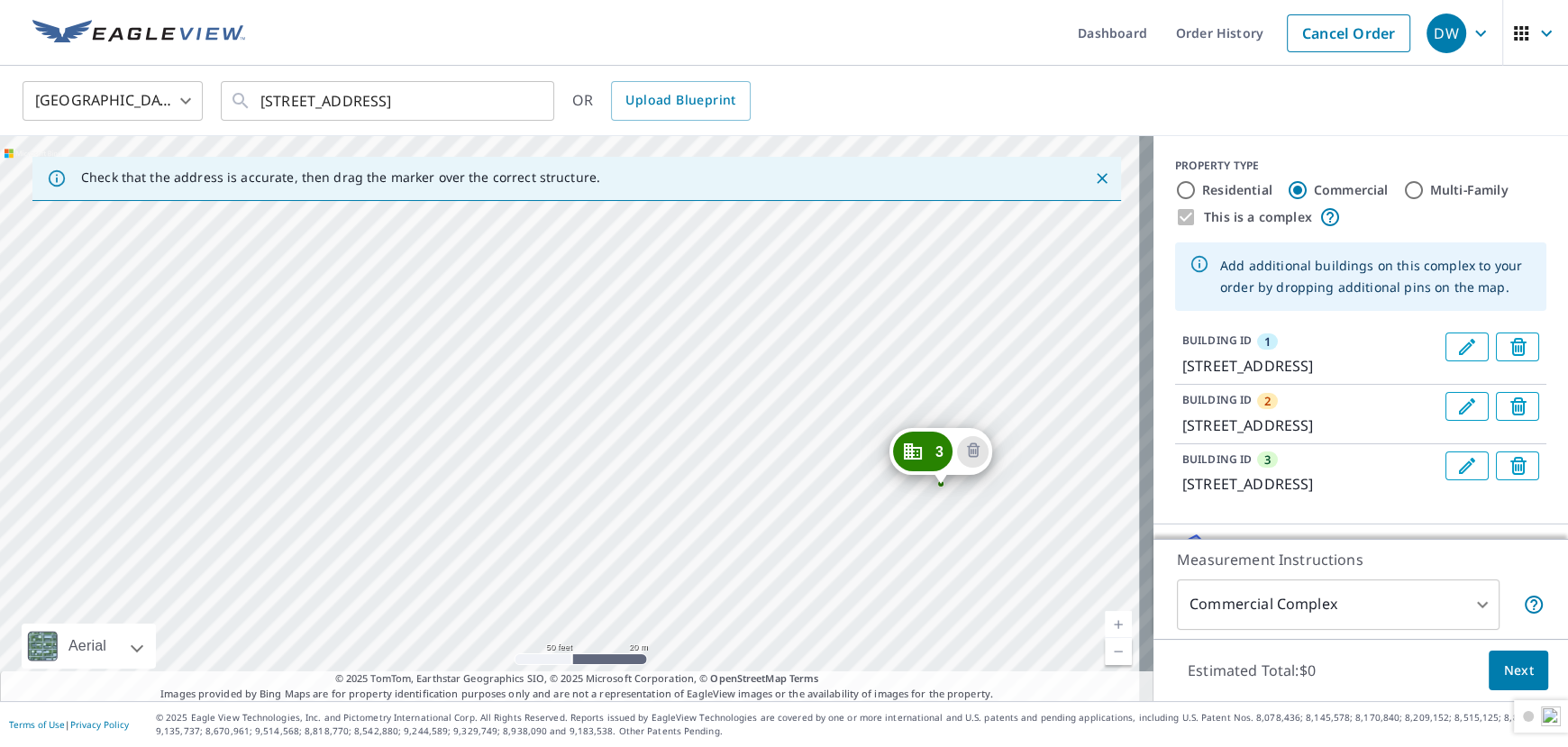 drag, startPoint x: 807, startPoint y: 433, endPoint x: 493, endPoint y: 431, distance: 314.0064 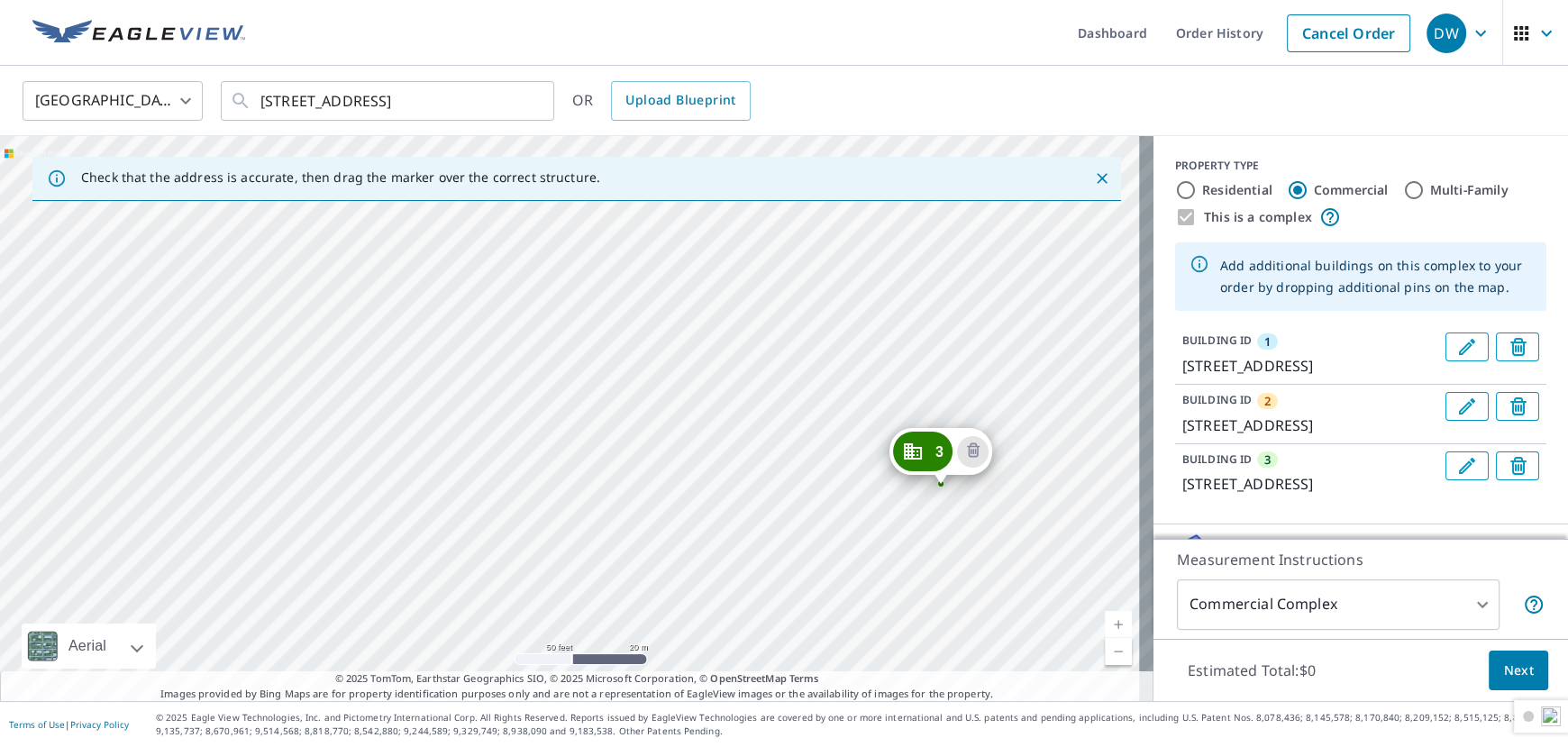 click on "2 [STREET_ADDRESS] 3 [STREET_ADDRESS] [STREET_ADDRESS]" at bounding box center (577, 418) 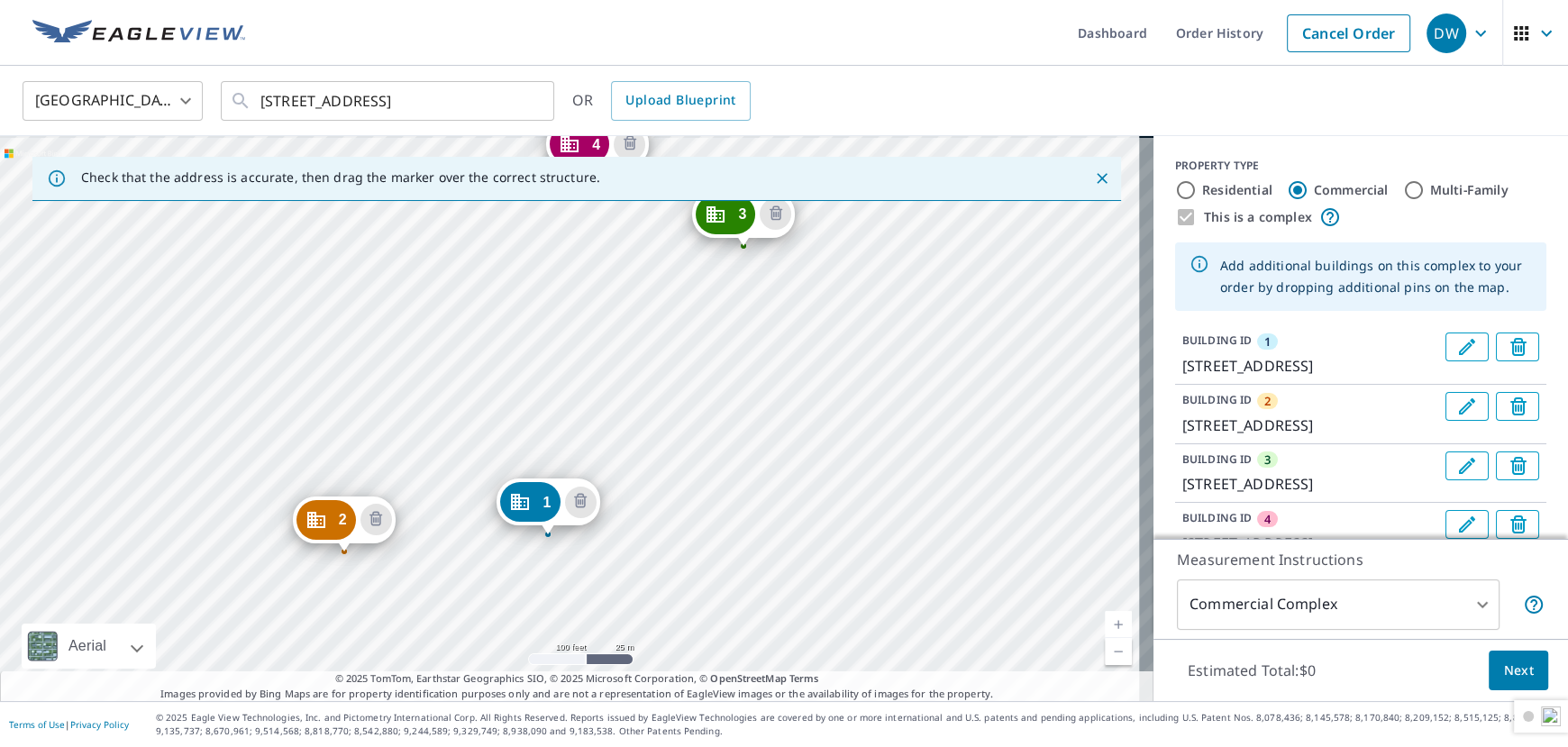 drag, startPoint x: 458, startPoint y: 346, endPoint x: 516, endPoint y: 615, distance: 275.18176 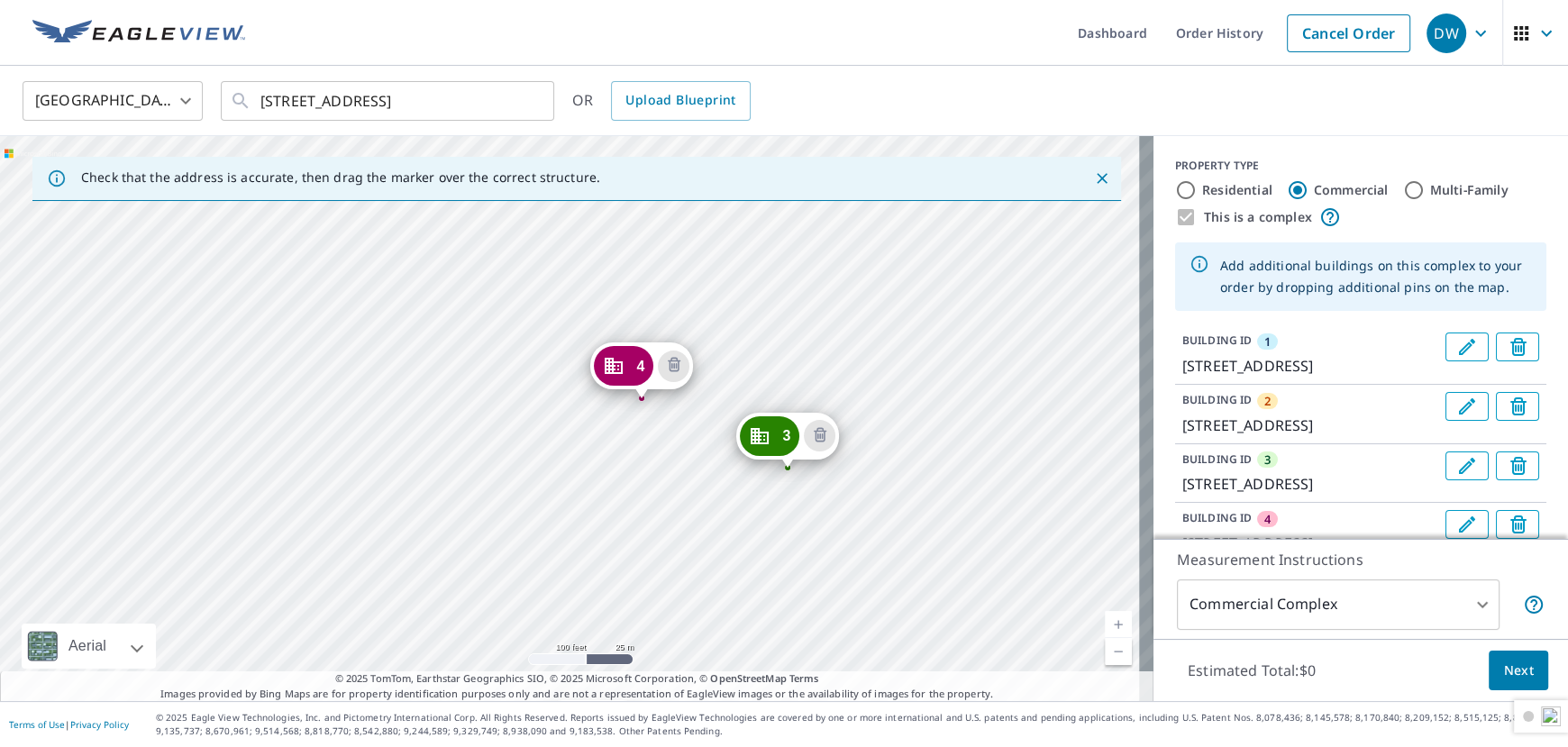 drag, startPoint x: 569, startPoint y: 302, endPoint x: 594, endPoint y: 434, distance: 134.34657 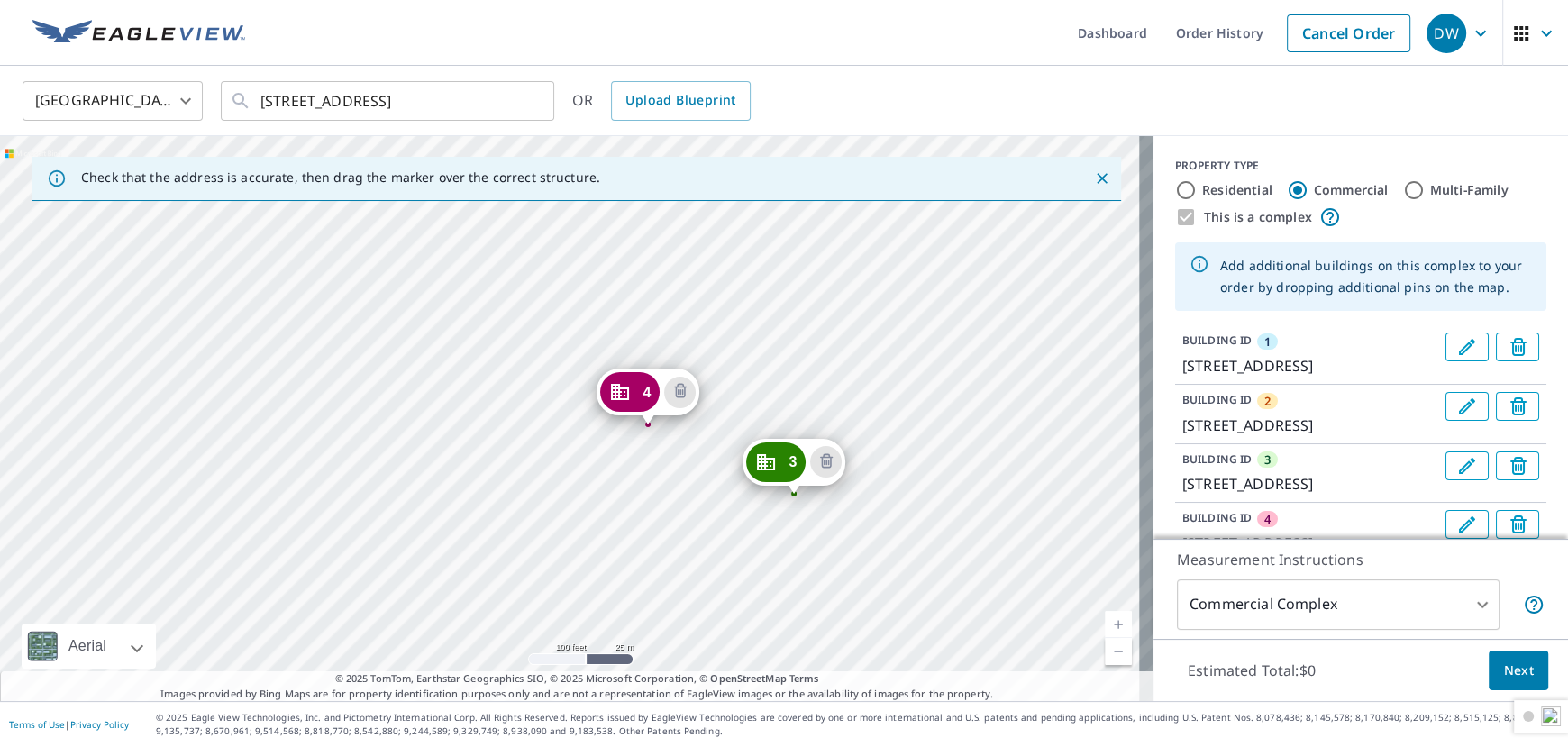 click on "2 [STREET_ADDRESS] 3 [STREET_ADDRESS] [STREET_ADDRESS] 1 [STREET_ADDRESS]" at bounding box center (577, 418) 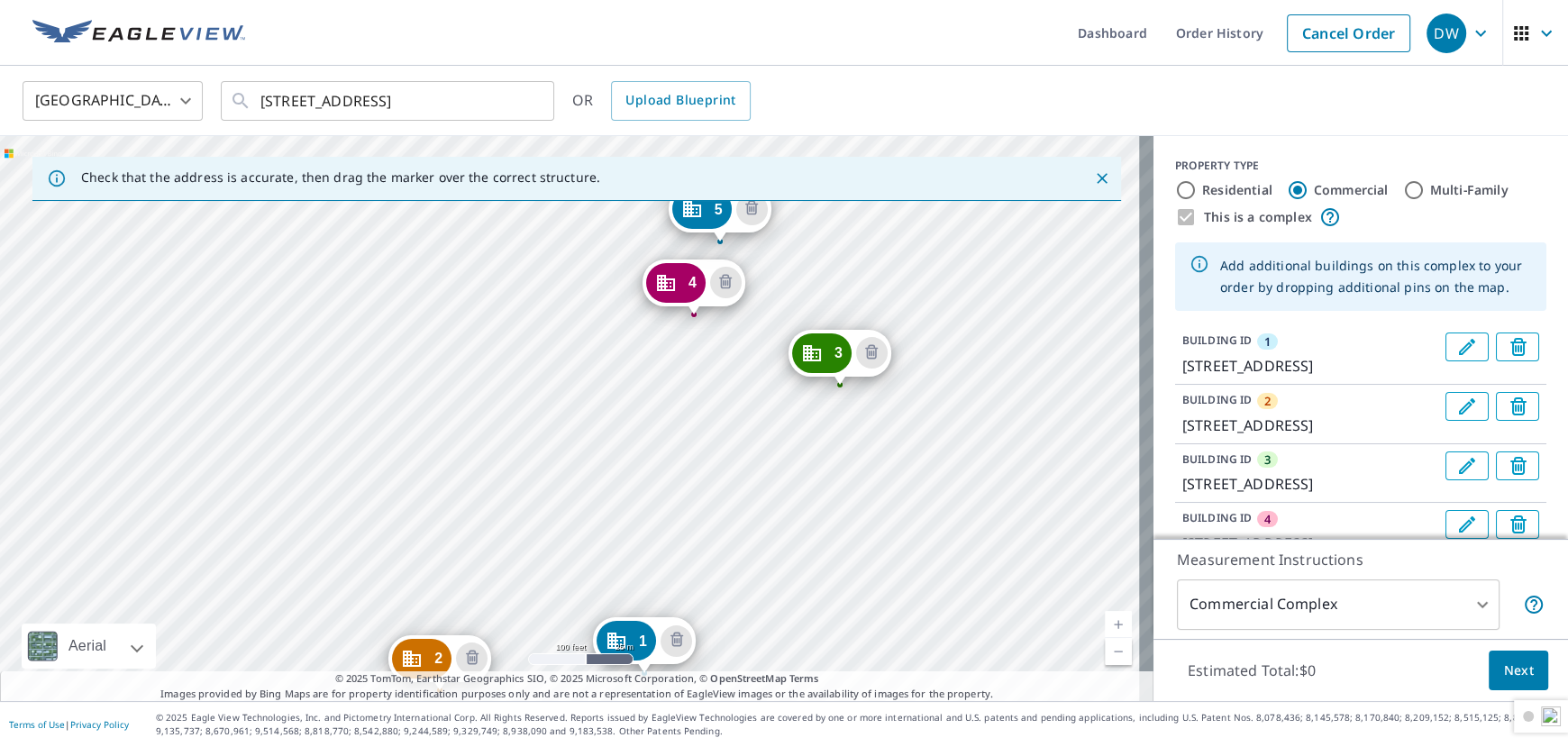 drag, startPoint x: 679, startPoint y: 390, endPoint x: 717, endPoint y: 532, distance: 146.9966 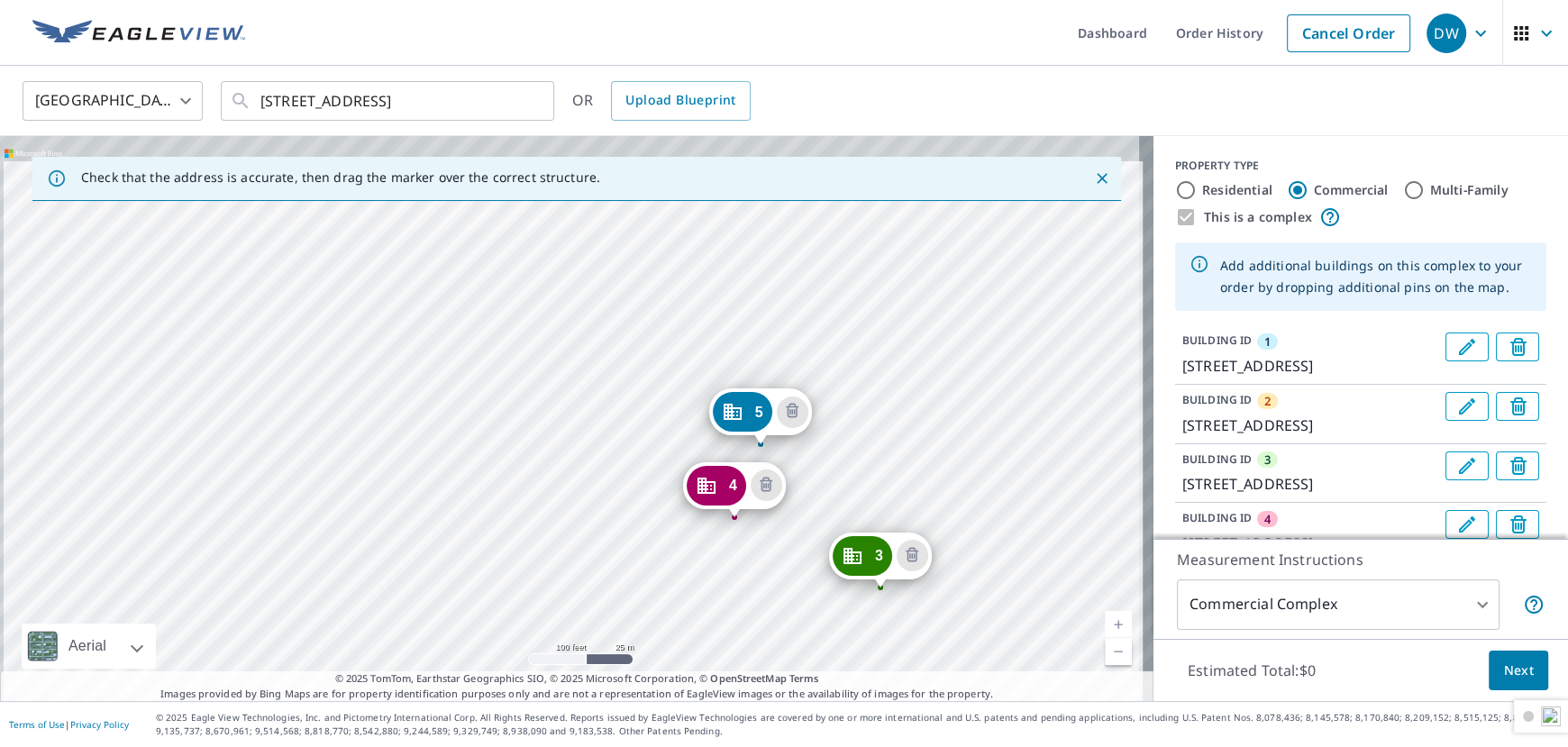 drag, startPoint x: 666, startPoint y: 337, endPoint x: 707, endPoint y: 538, distance: 205.13898 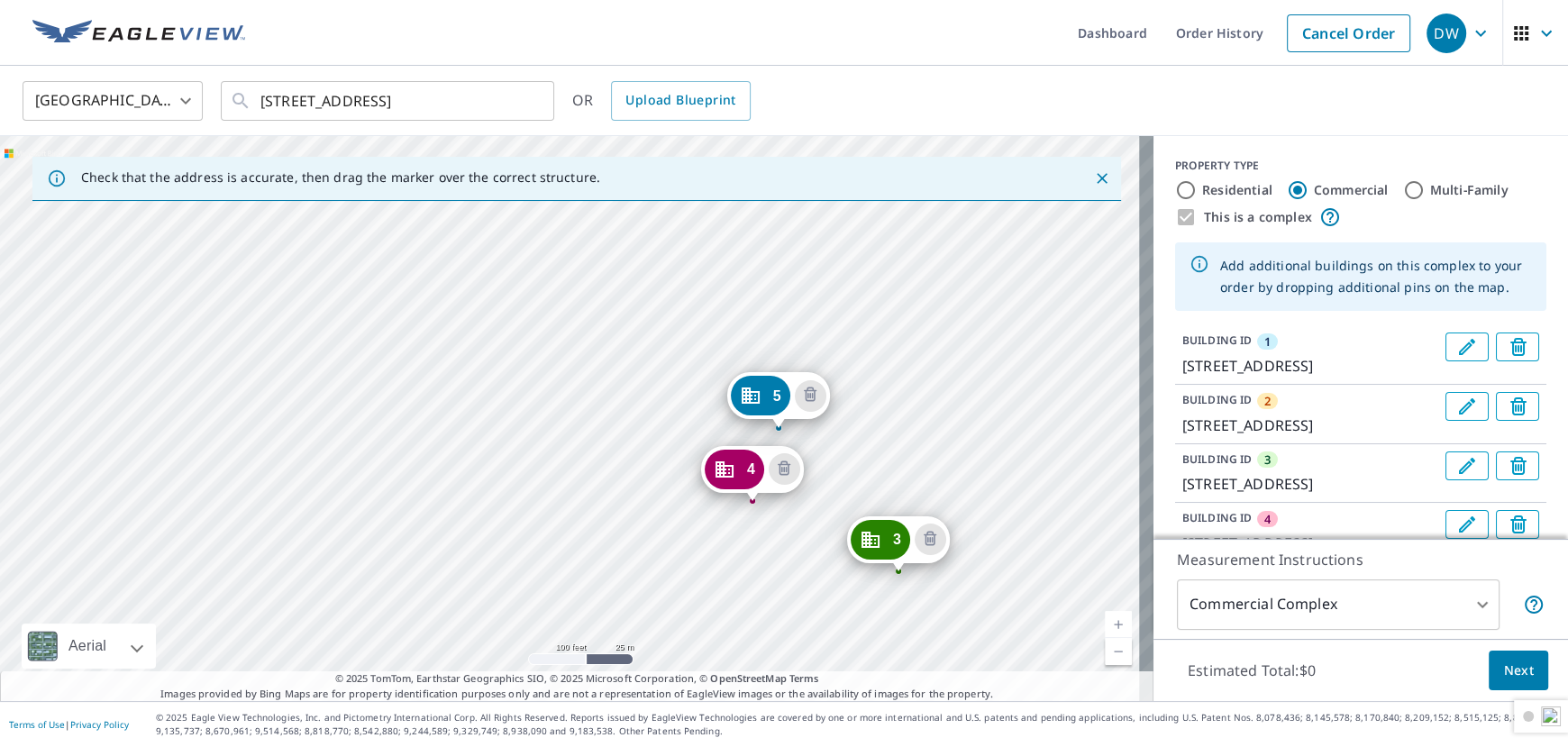 drag, startPoint x: 555, startPoint y: 456, endPoint x: 576, endPoint y: 435, distance: 29.698485 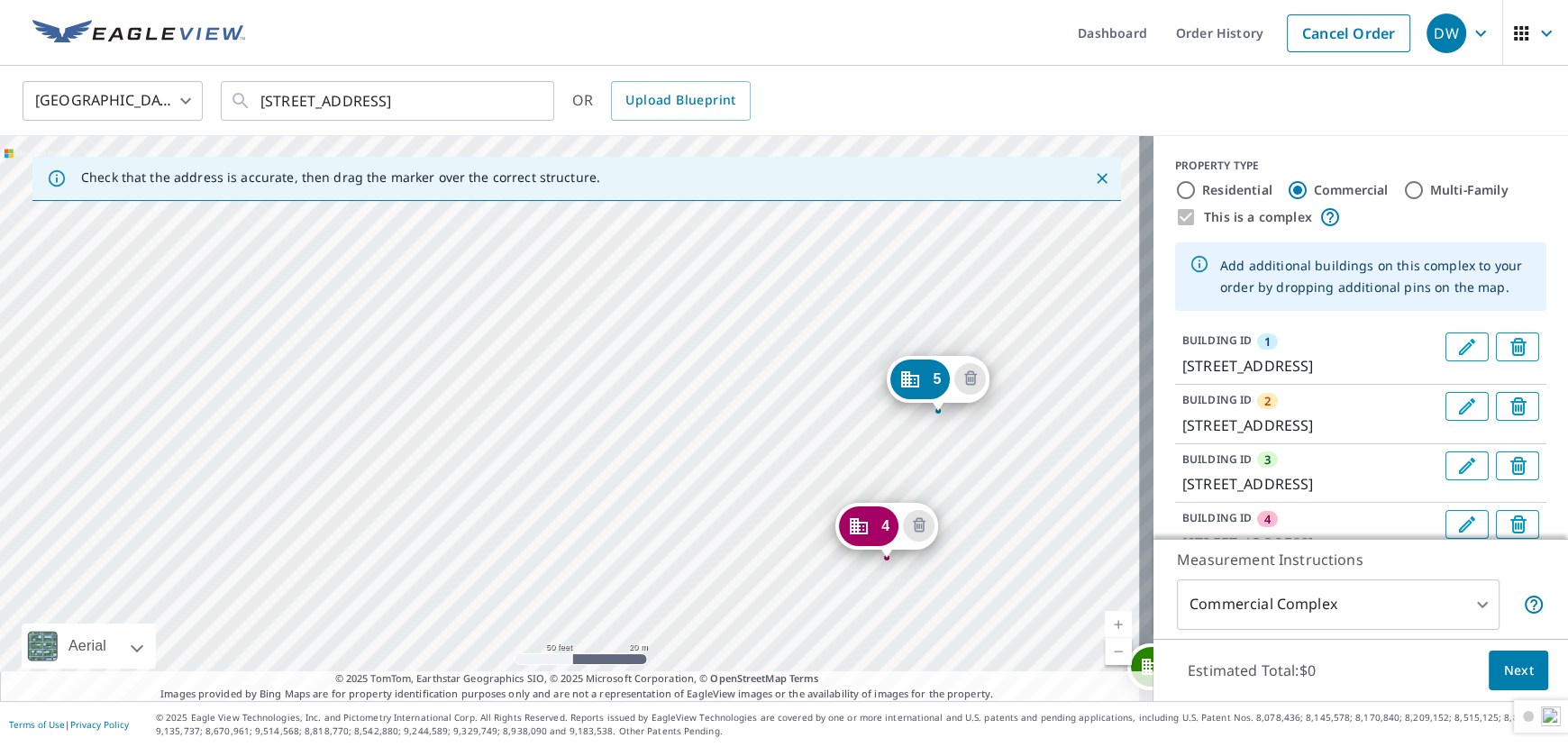 click on "2 [STREET_ADDRESS] 3 [STREET_ADDRESS] [STREET_ADDRESS] 5 [STREET_ADDRESS] 1 [STREET_ADDRESS]" at bounding box center (577, 418) 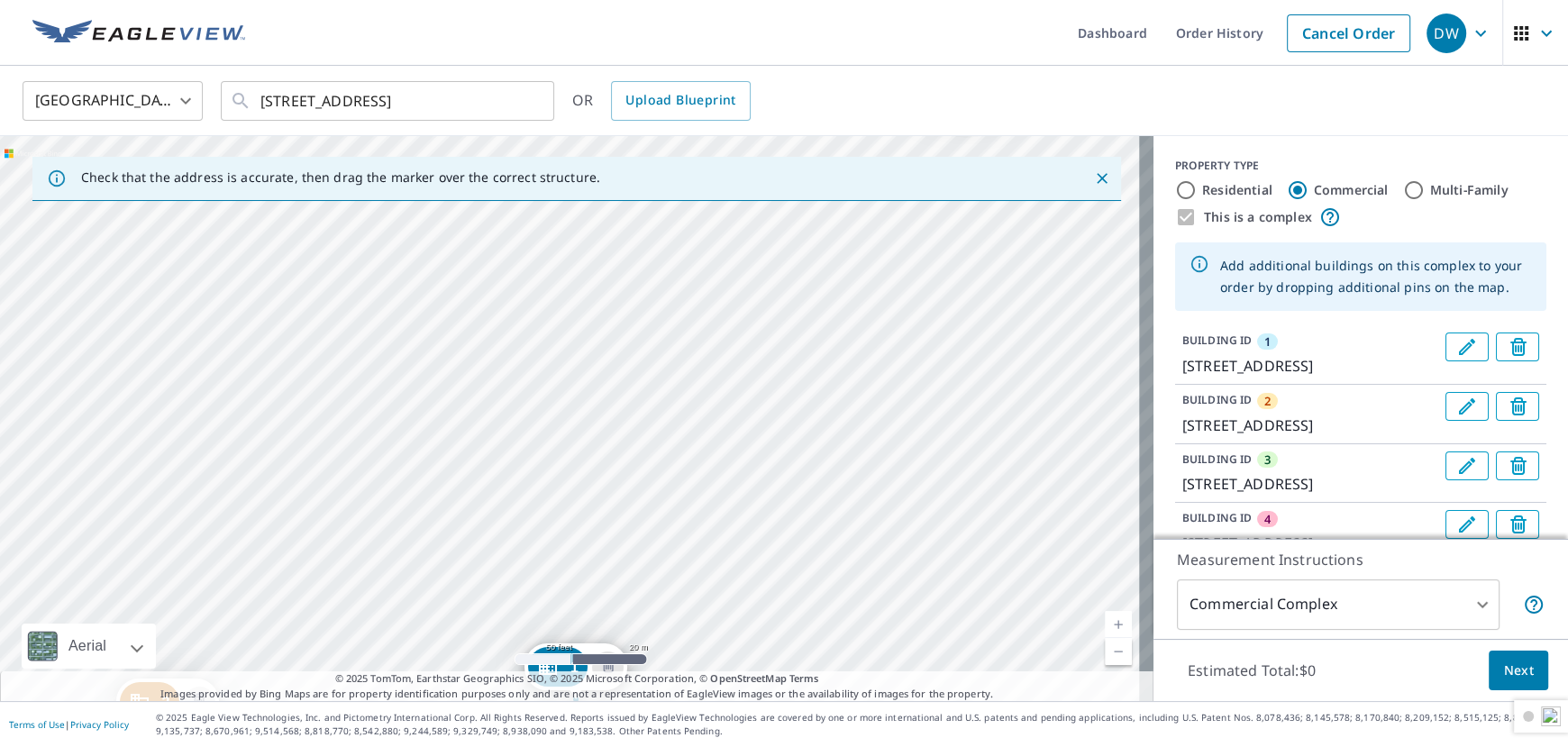 drag, startPoint x: 446, startPoint y: 501, endPoint x: 441, endPoint y: 615, distance: 114.1096 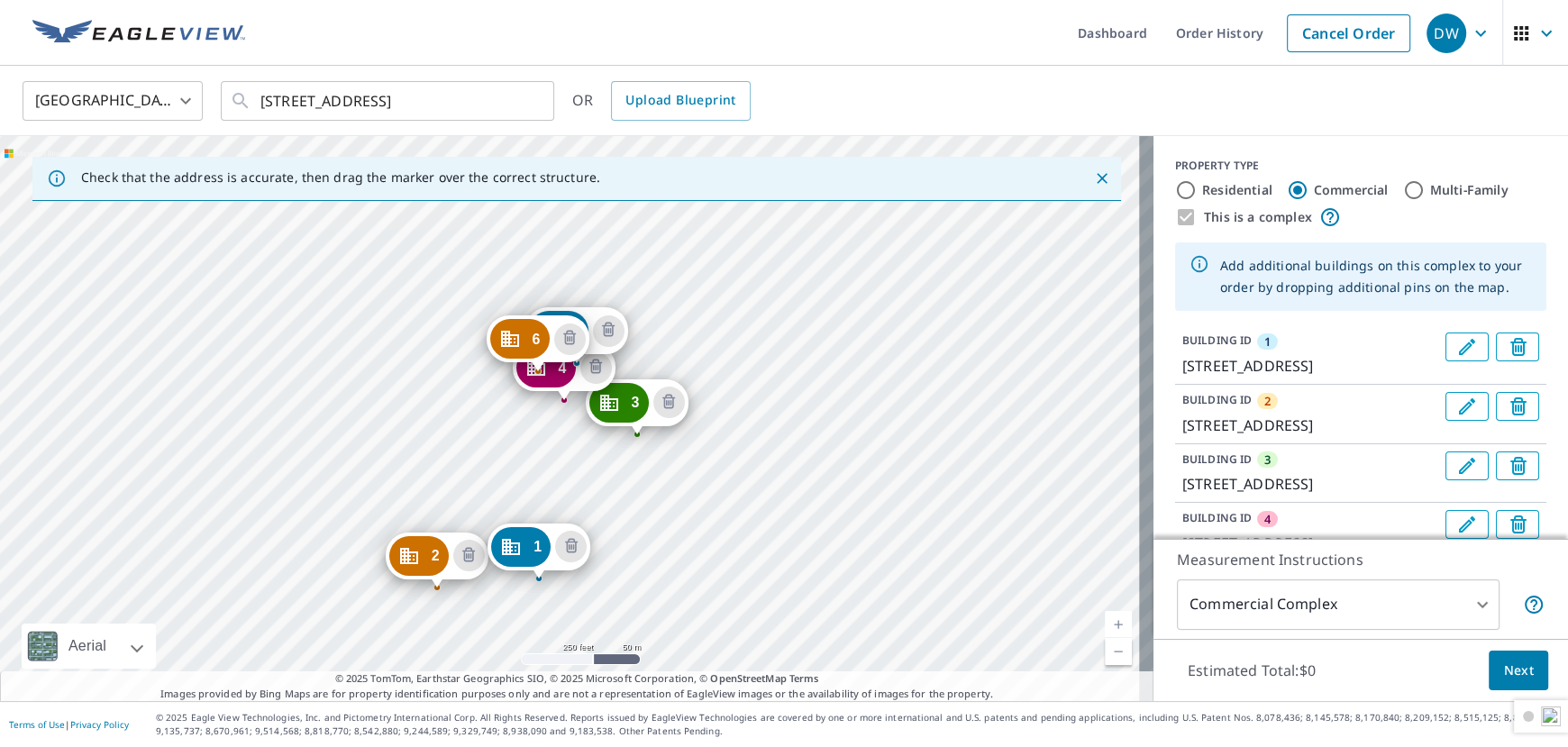 drag, startPoint x: 616, startPoint y: 355, endPoint x: 614, endPoint y: 454, distance: 99.0202 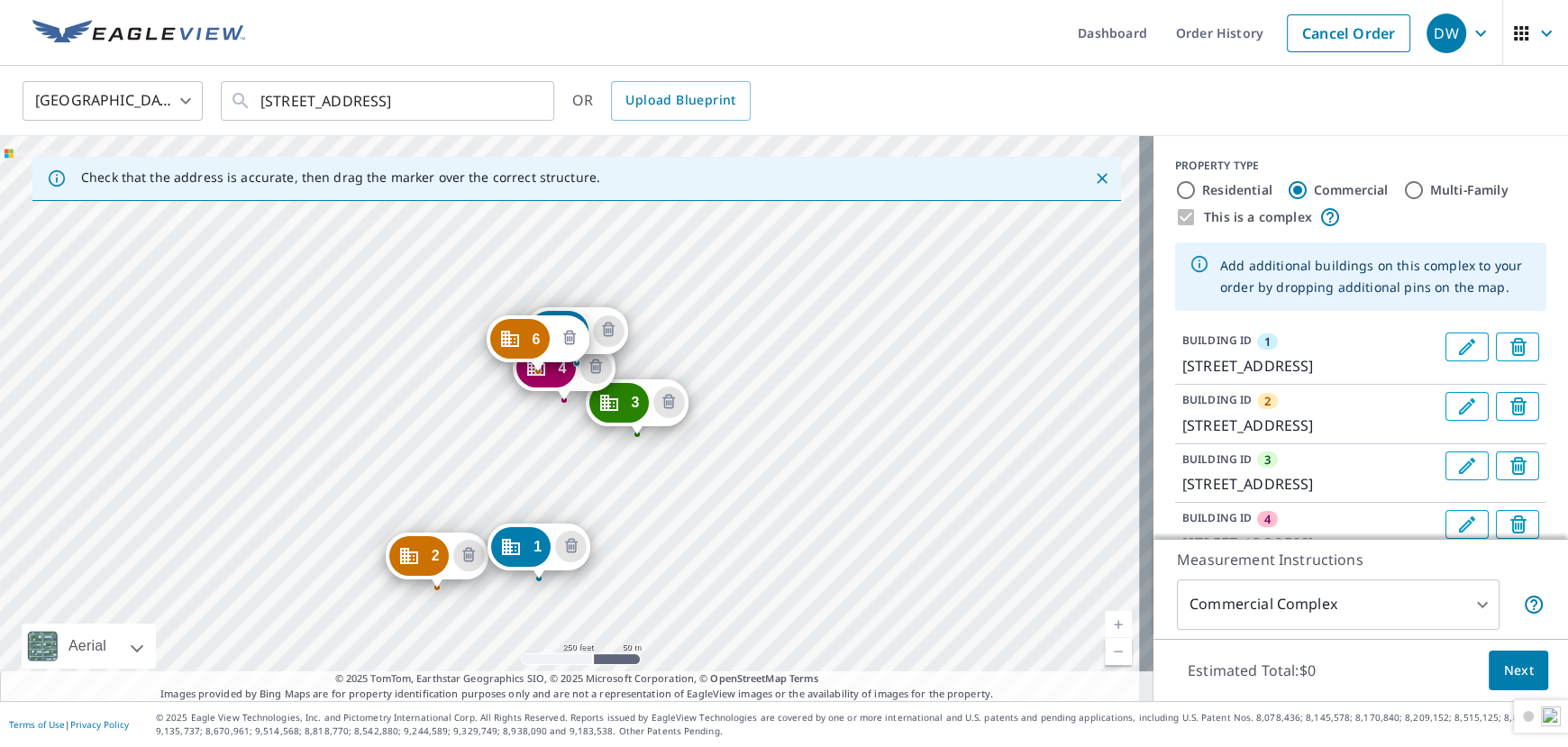 click 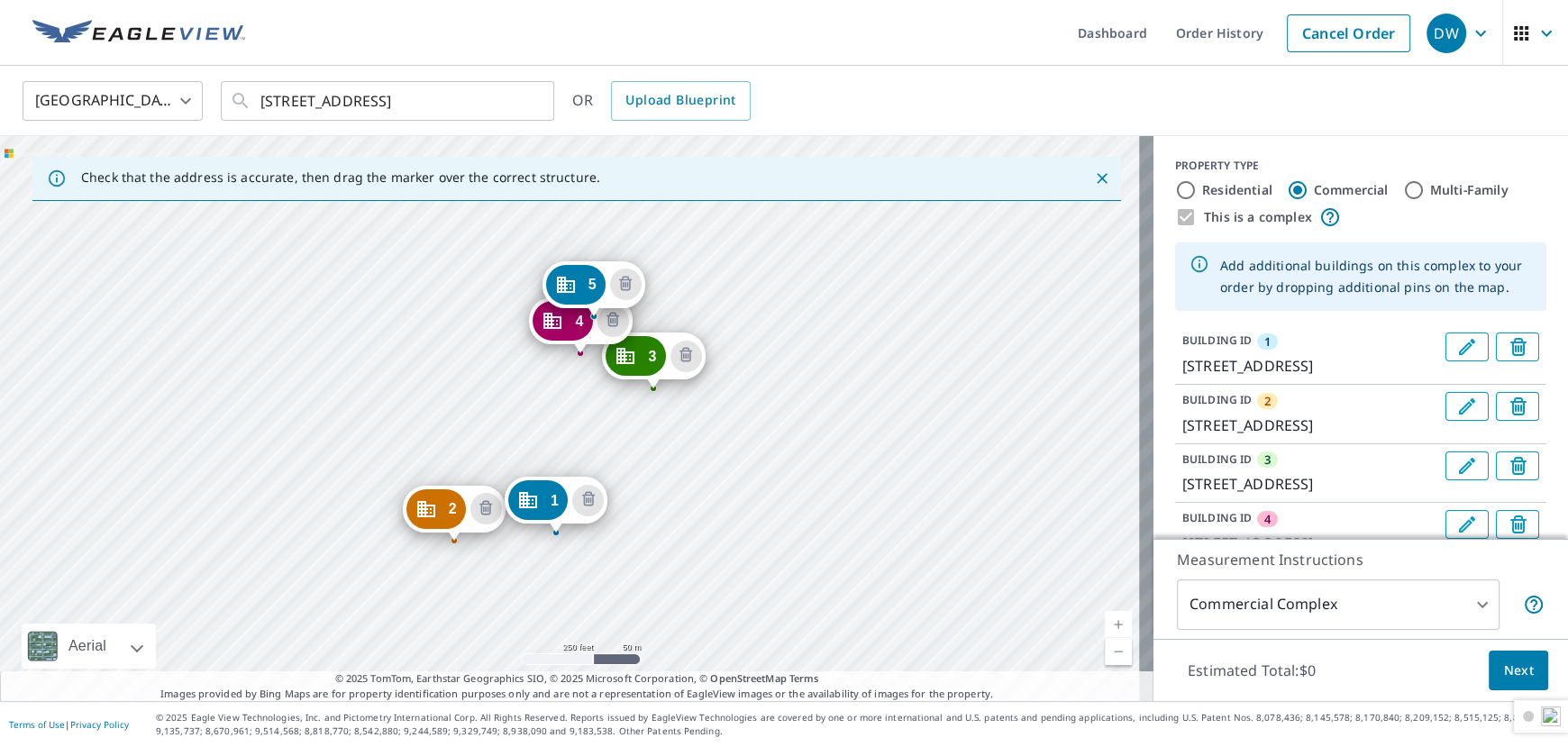 drag, startPoint x: 524, startPoint y: 415, endPoint x: 523, endPoint y: 429, distance: 14.035669 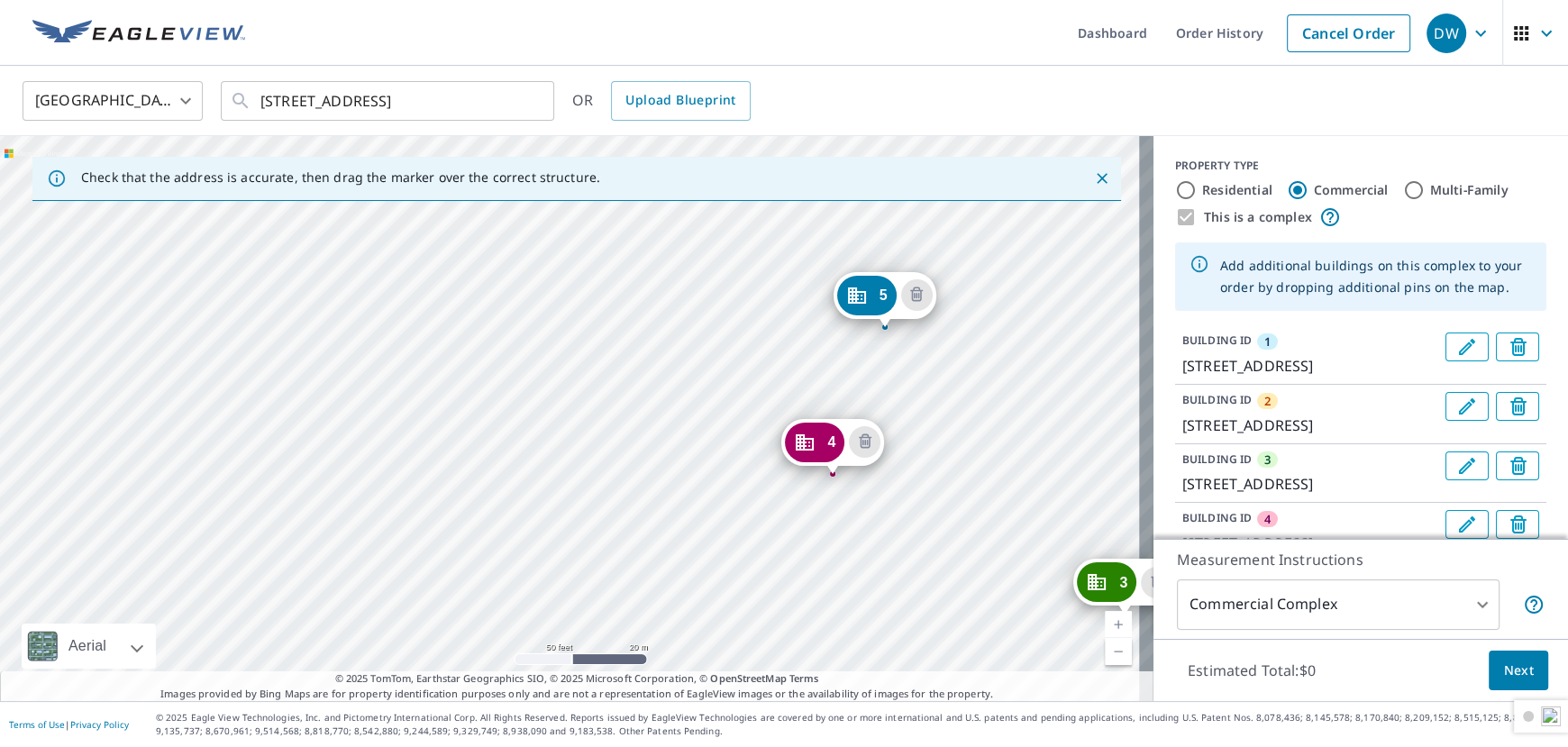 drag, startPoint x: 623, startPoint y: 342, endPoint x: 649, endPoint y: 533, distance: 192.76151 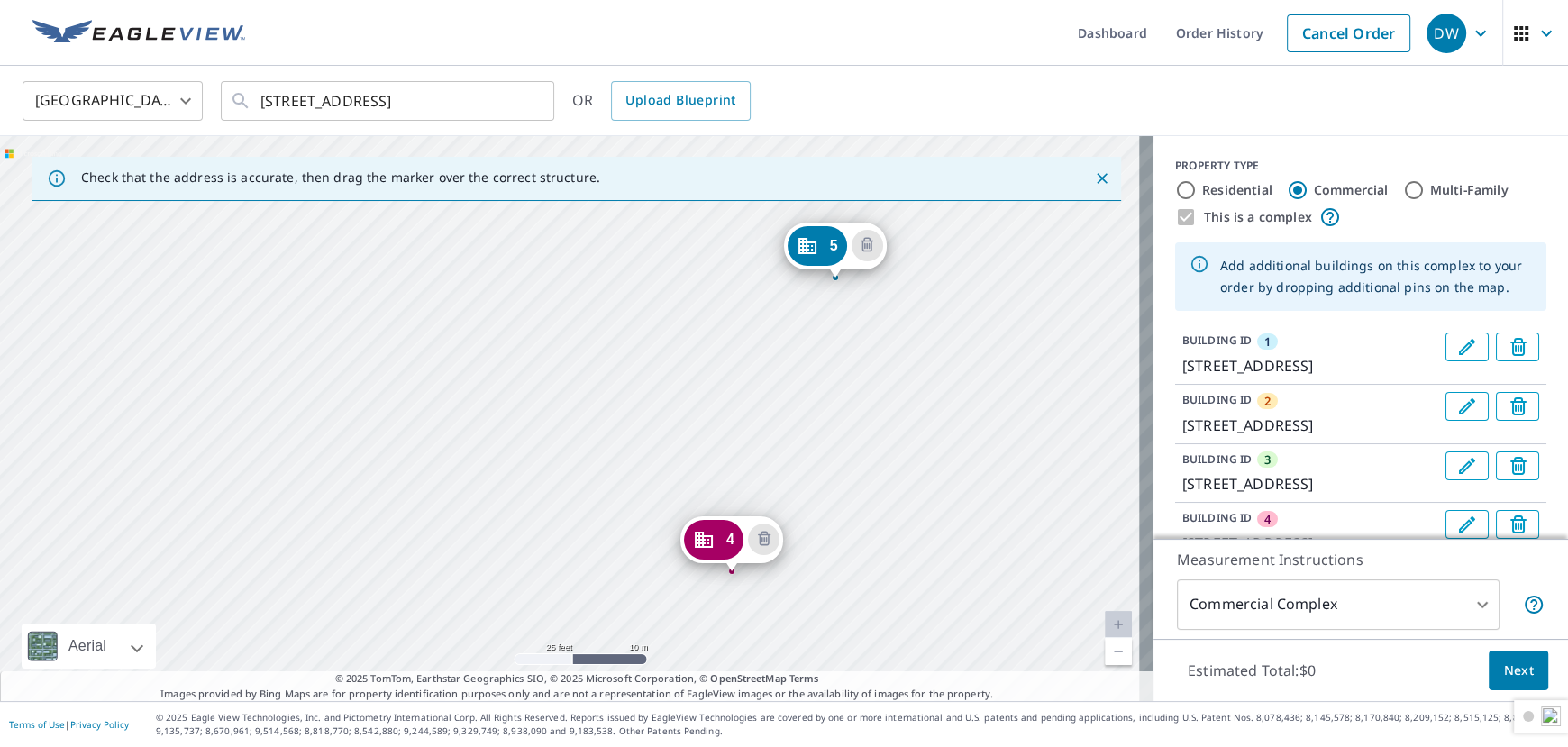 drag, startPoint x: 778, startPoint y: 435, endPoint x: 395, endPoint y: 486, distance: 386.38064 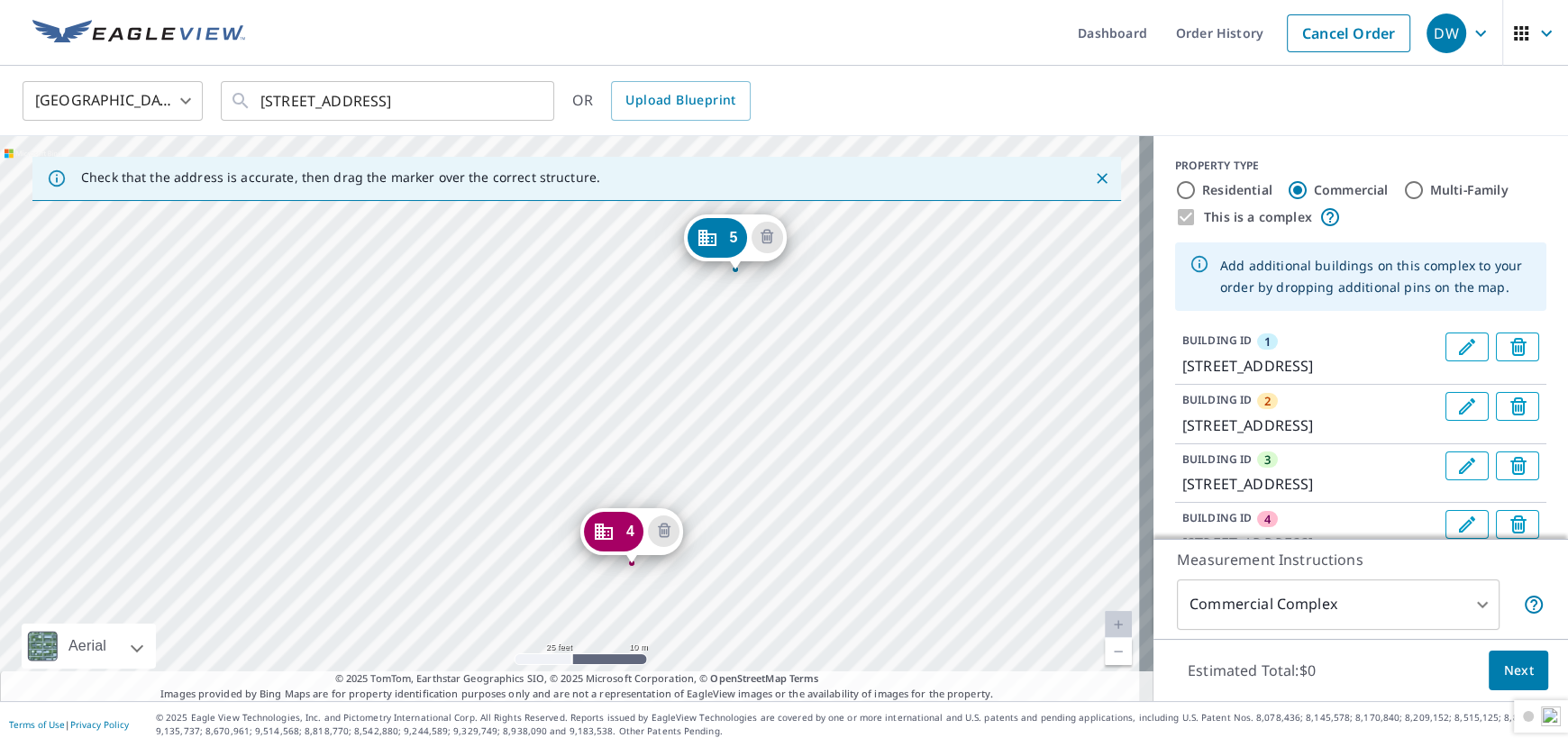 click on "2 [STREET_ADDRESS] 3 [STREET_ADDRESS] [STREET_ADDRESS] 5 [STREET_ADDRESS] 1 [STREET_ADDRESS]" at bounding box center (577, 418) 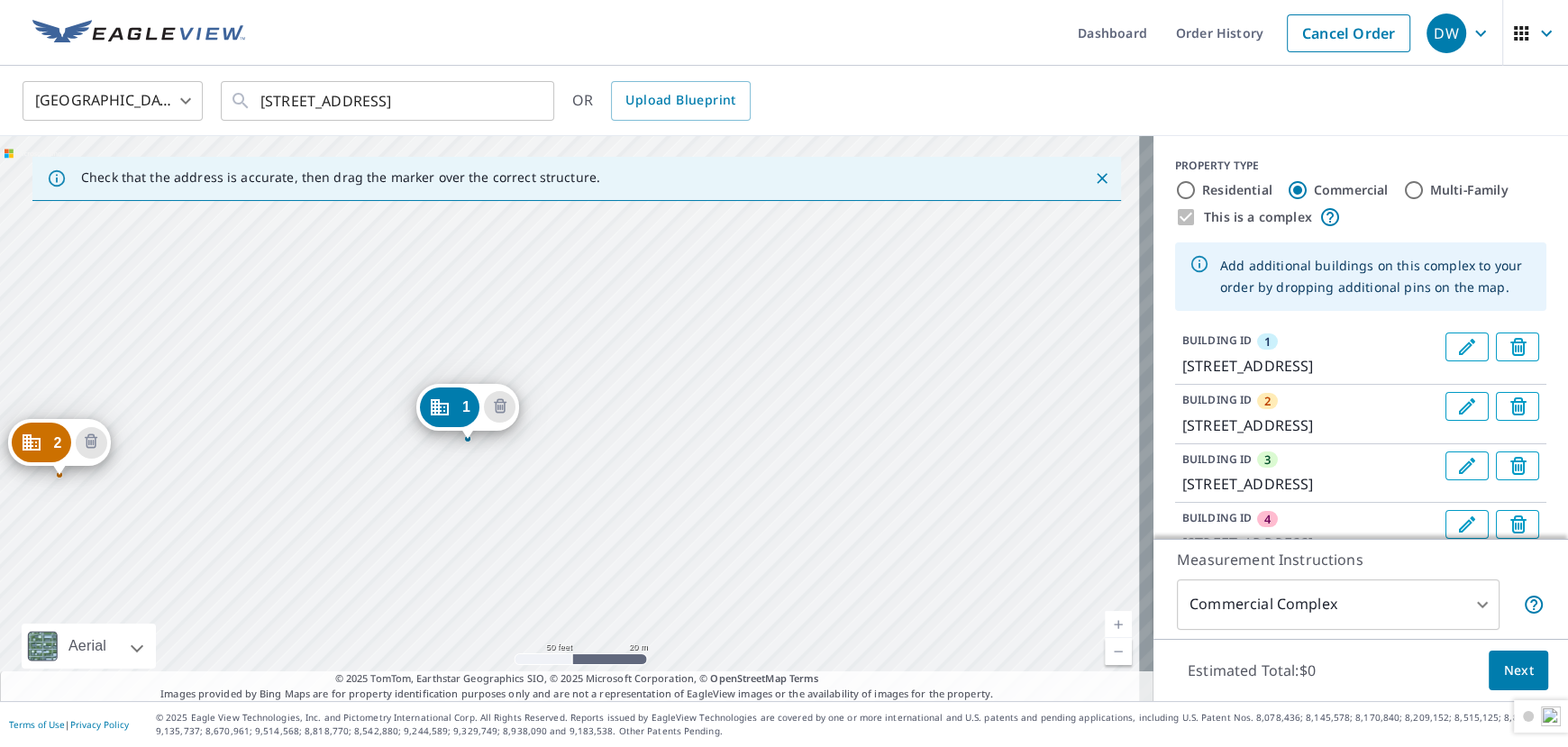 drag, startPoint x: 435, startPoint y: 306, endPoint x: 399, endPoint y: 564, distance: 260.49952 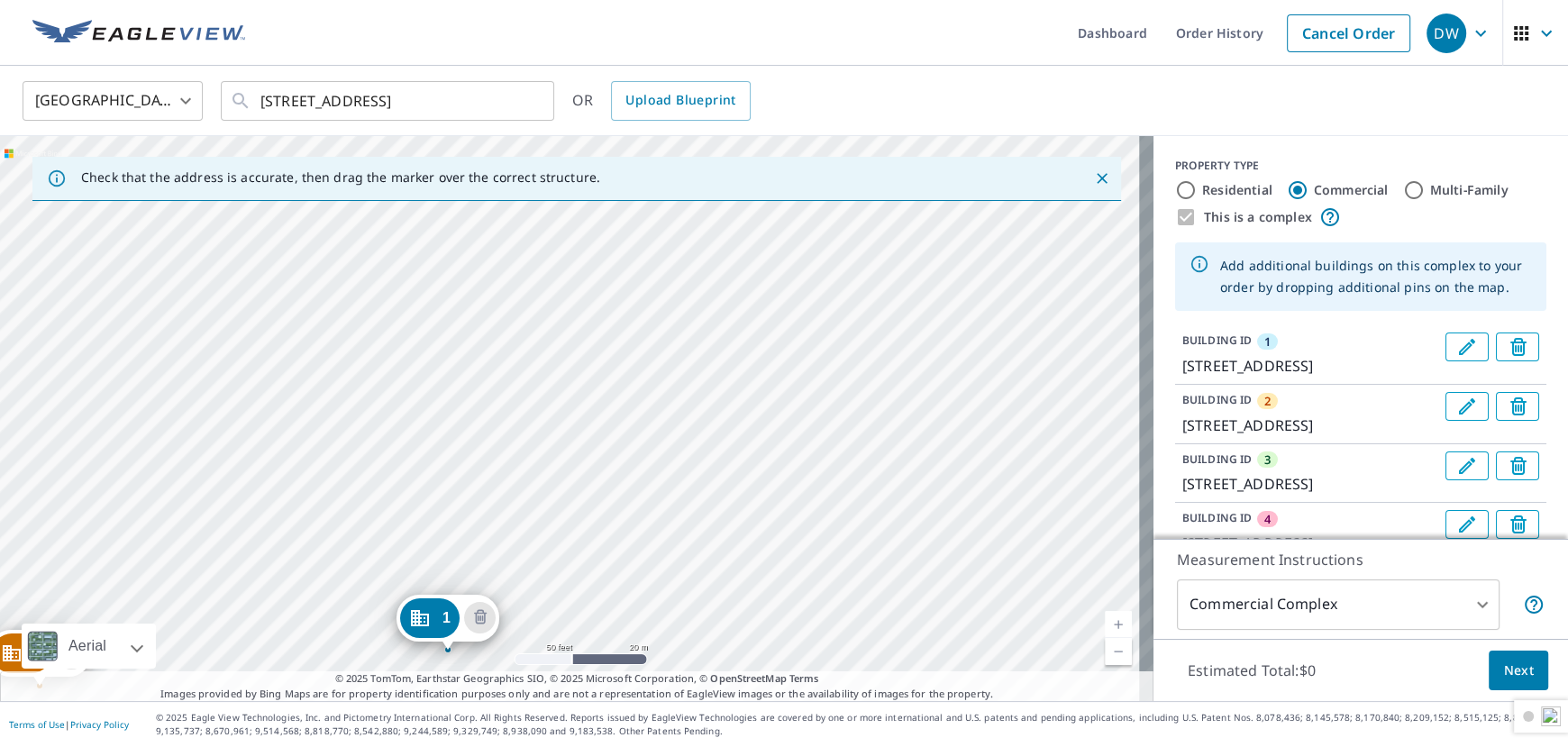 drag, startPoint x: 571, startPoint y: 384, endPoint x: 588, endPoint y: 657, distance: 273.52879 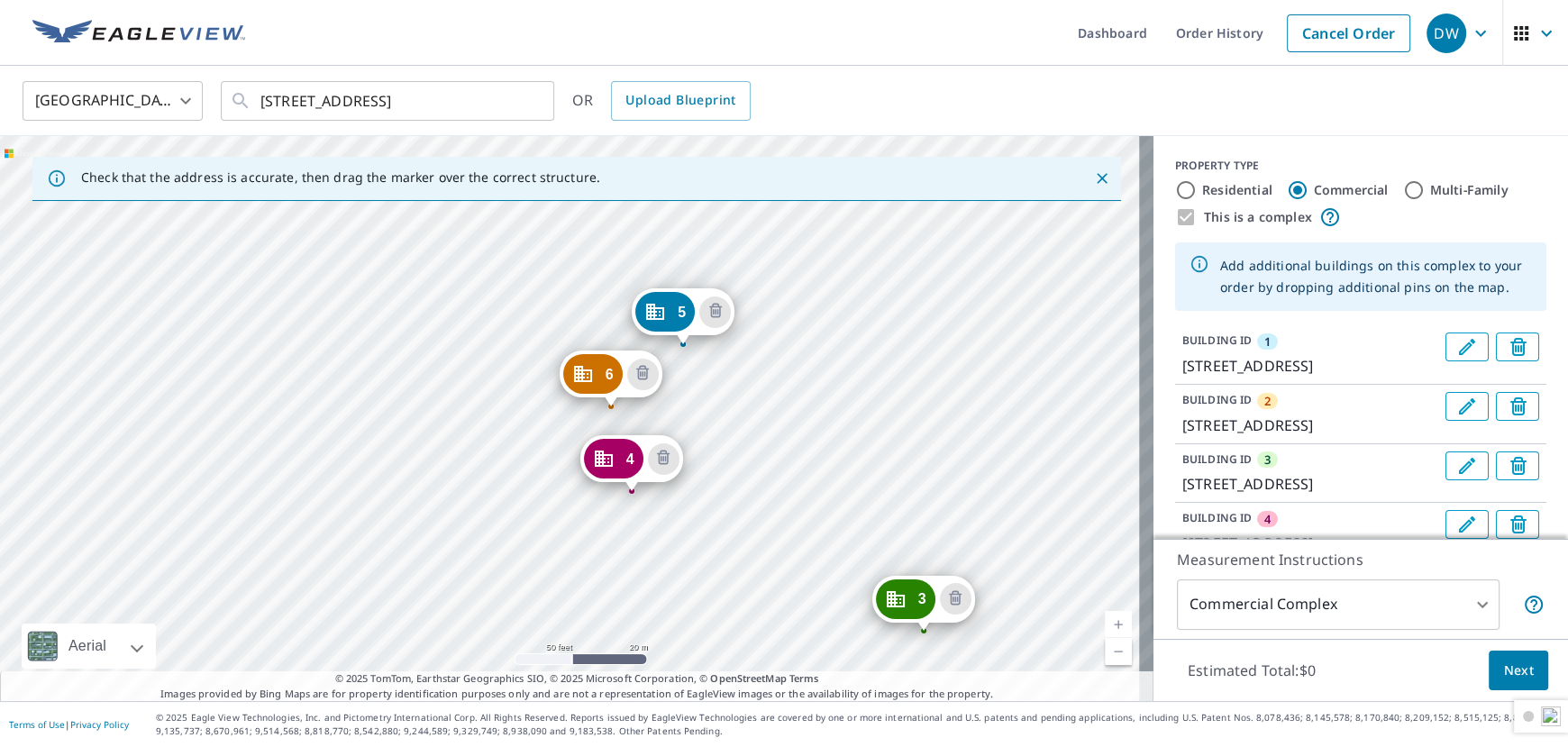 drag, startPoint x: 578, startPoint y: 373, endPoint x: 628, endPoint y: 570, distance: 203.24616 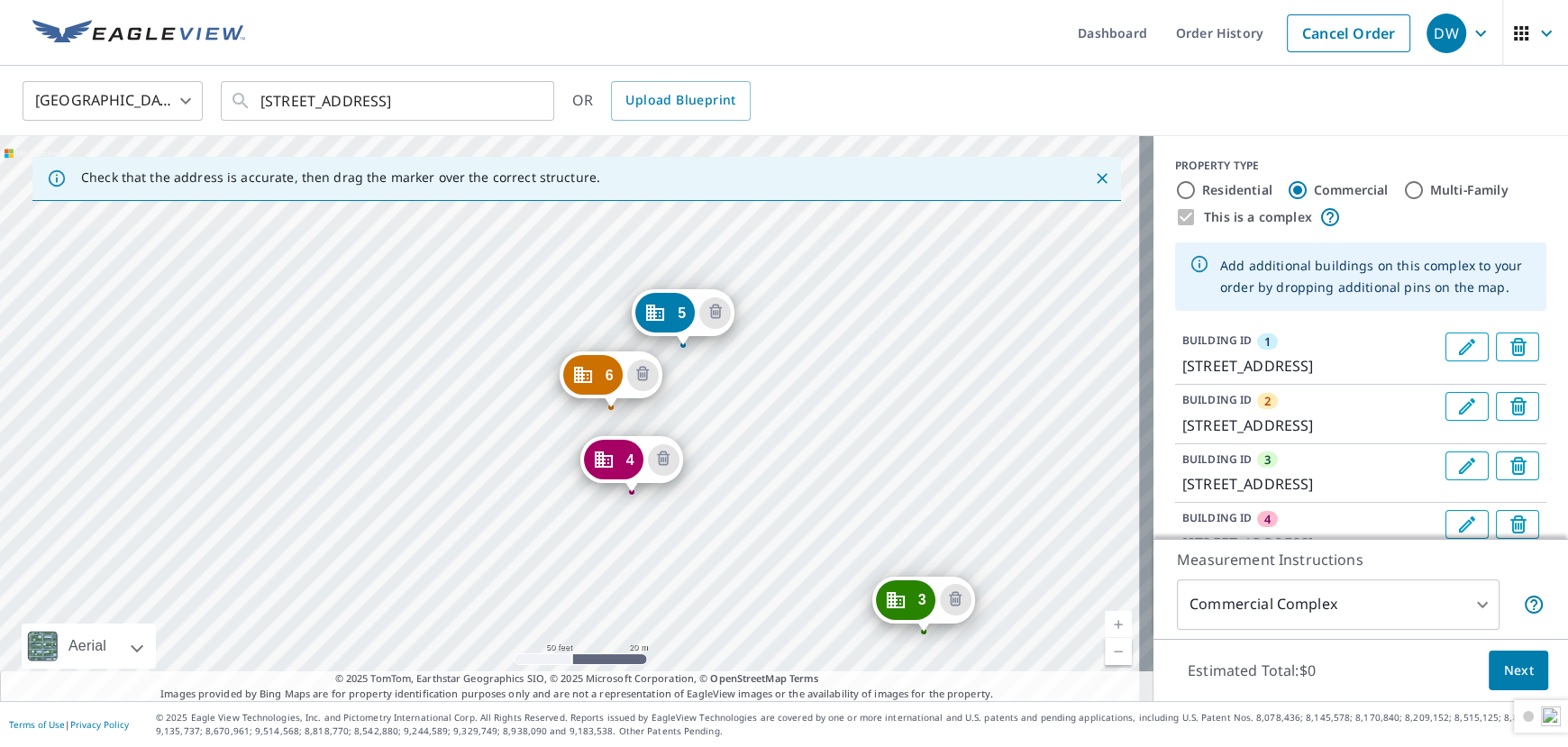 click on "2 [STREET_ADDRESS] 3 [STREET_ADDRESS] 4 [STREET_ADDRESS] 5 [STREET_ADDRESS] 6 [STREET_ADDRESS] 1 [STREET_ADDRESS]" at bounding box center (577, 418) 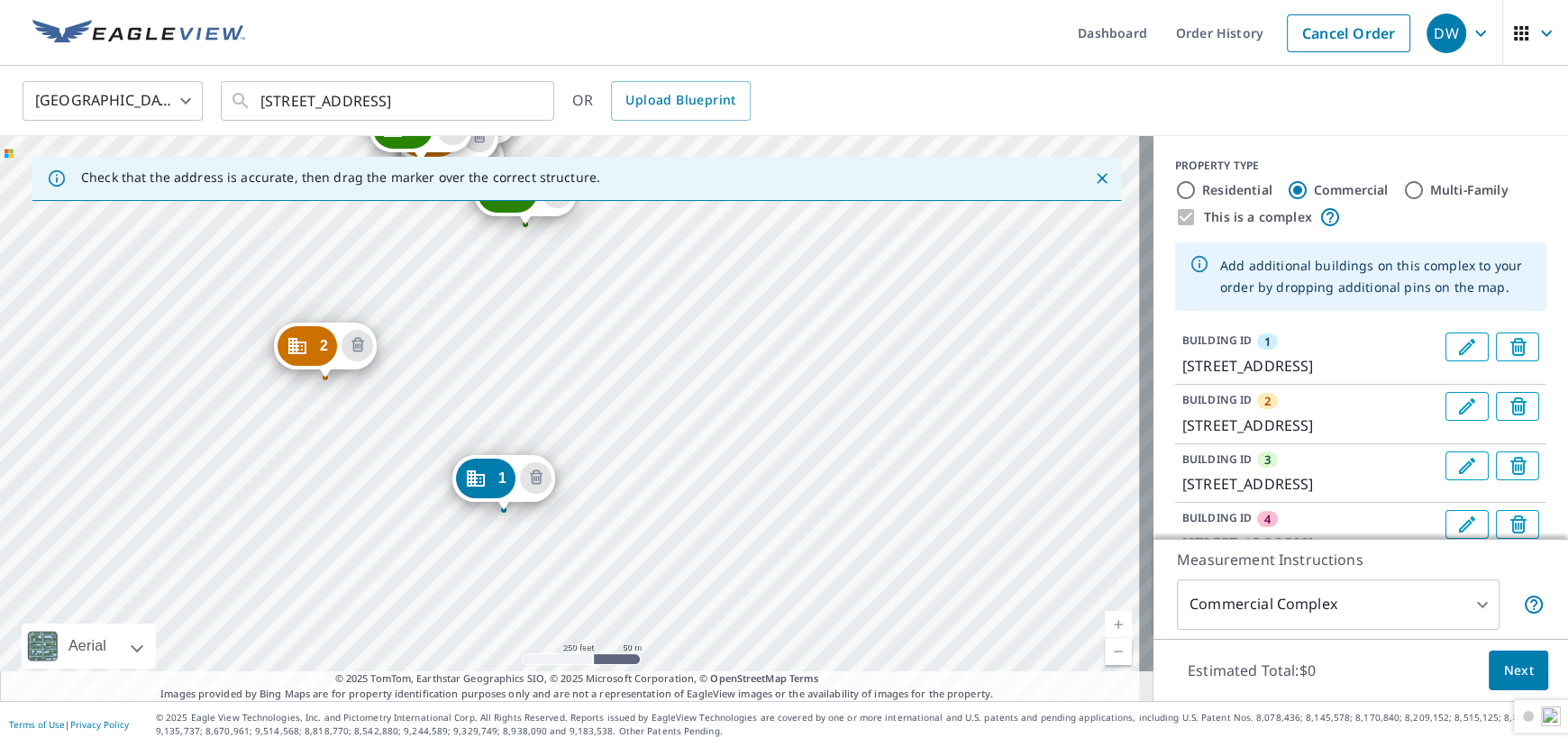 drag, startPoint x: 424, startPoint y: 345, endPoint x: 501, endPoint y: 478, distance: 153.68149 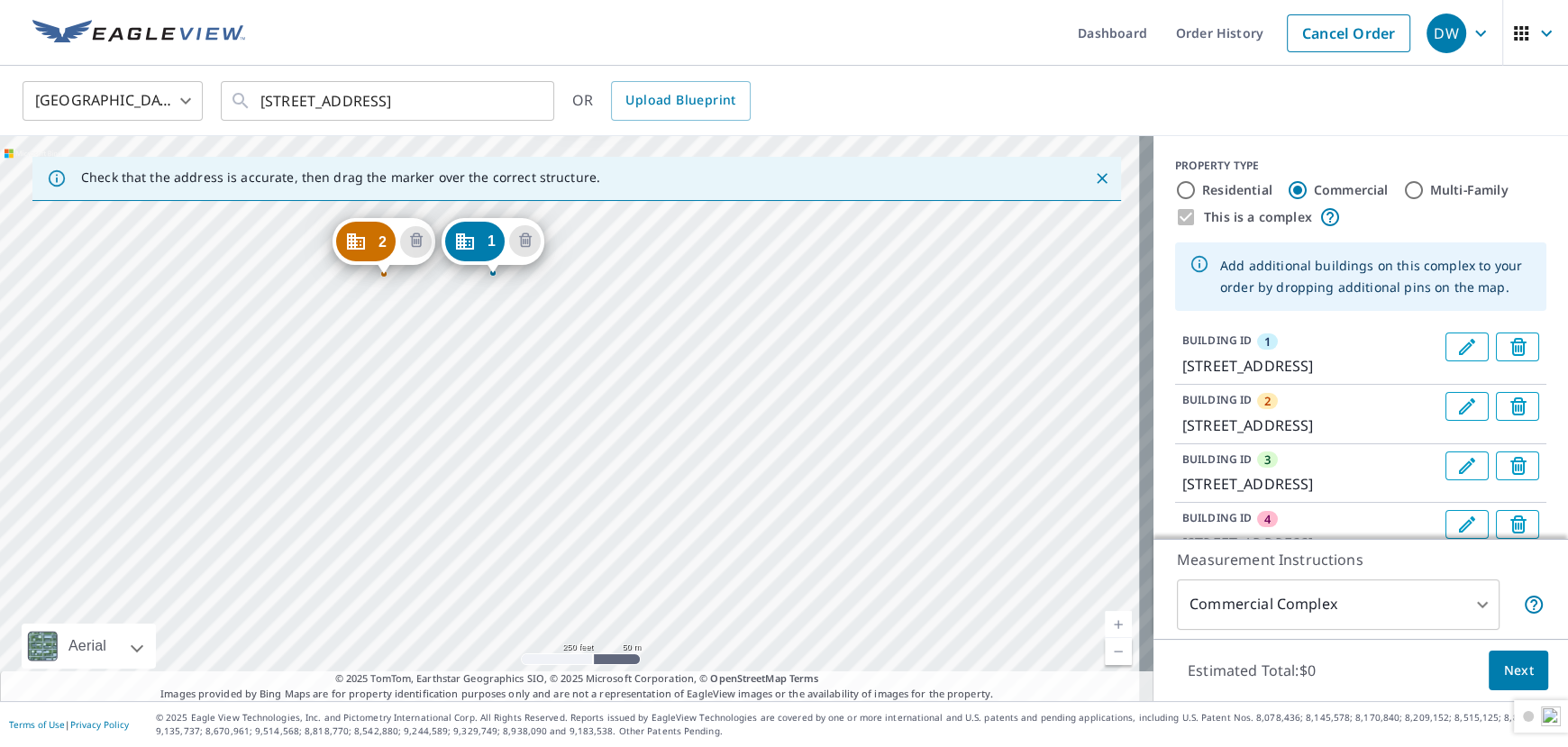 drag, startPoint x: 542, startPoint y: 369, endPoint x: 466, endPoint y: 226, distance: 161.94135 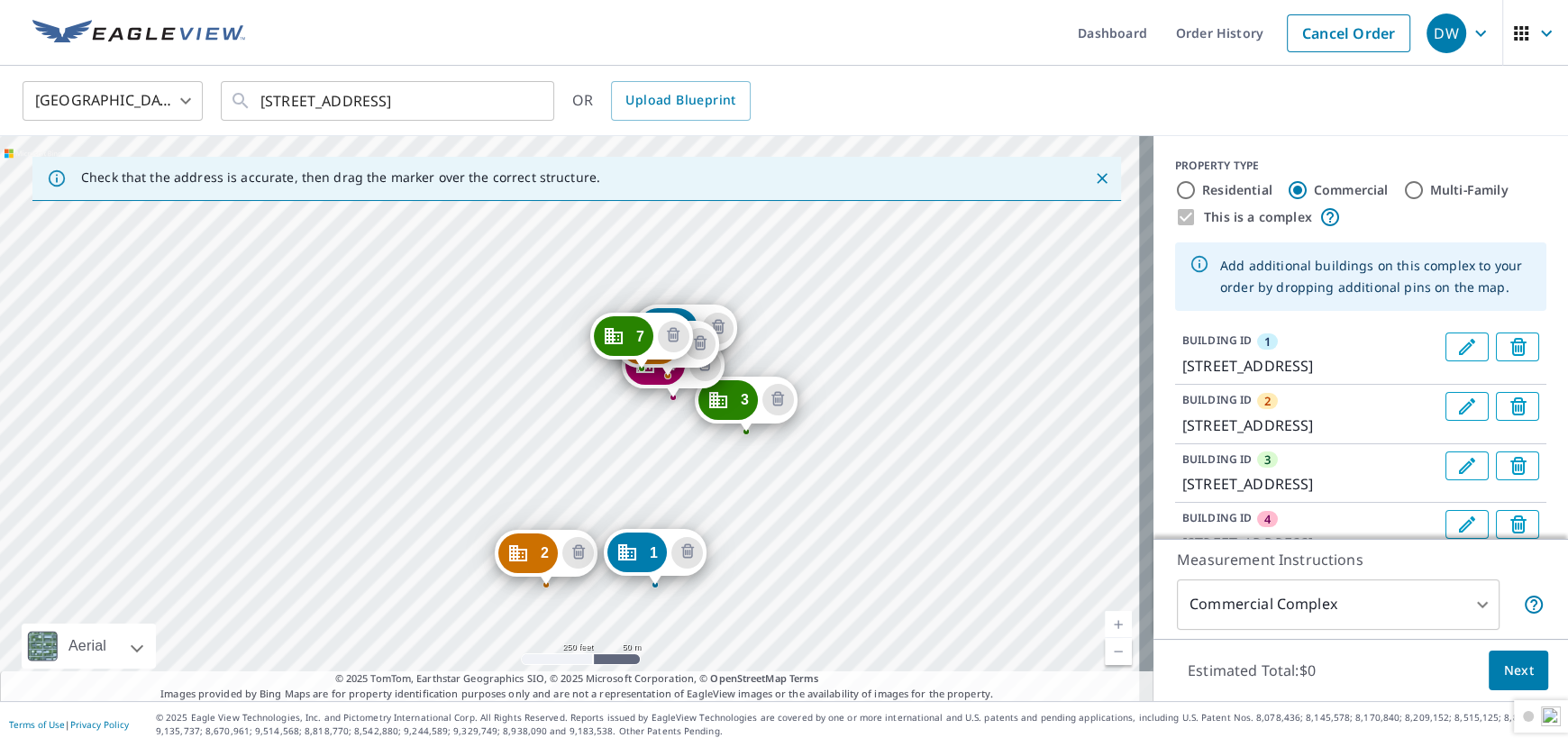 drag, startPoint x: 574, startPoint y: 275, endPoint x: 660, endPoint y: 444, distance: 189.6233 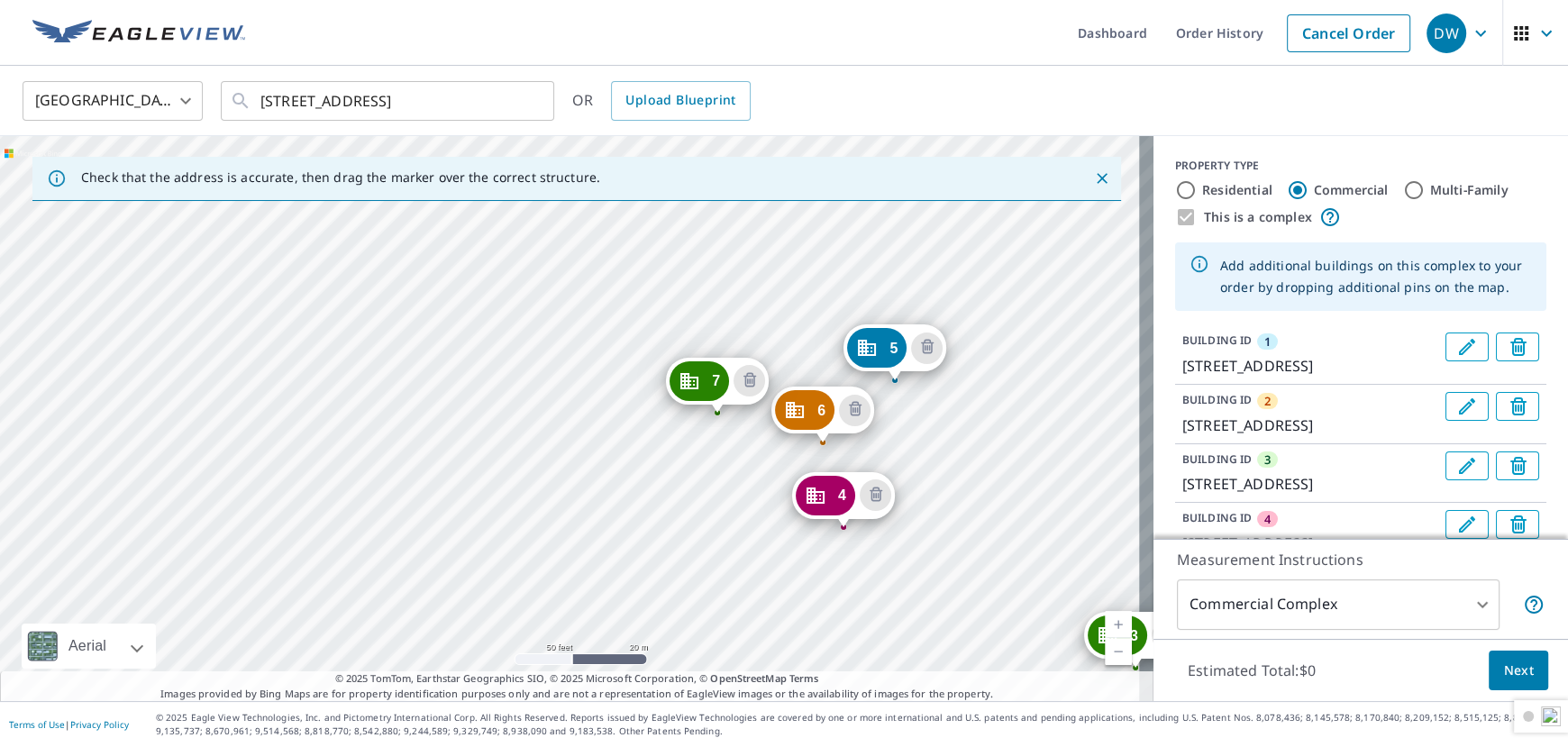 drag, startPoint x: 693, startPoint y: 379, endPoint x: 576, endPoint y: 428, distance: 126.84636 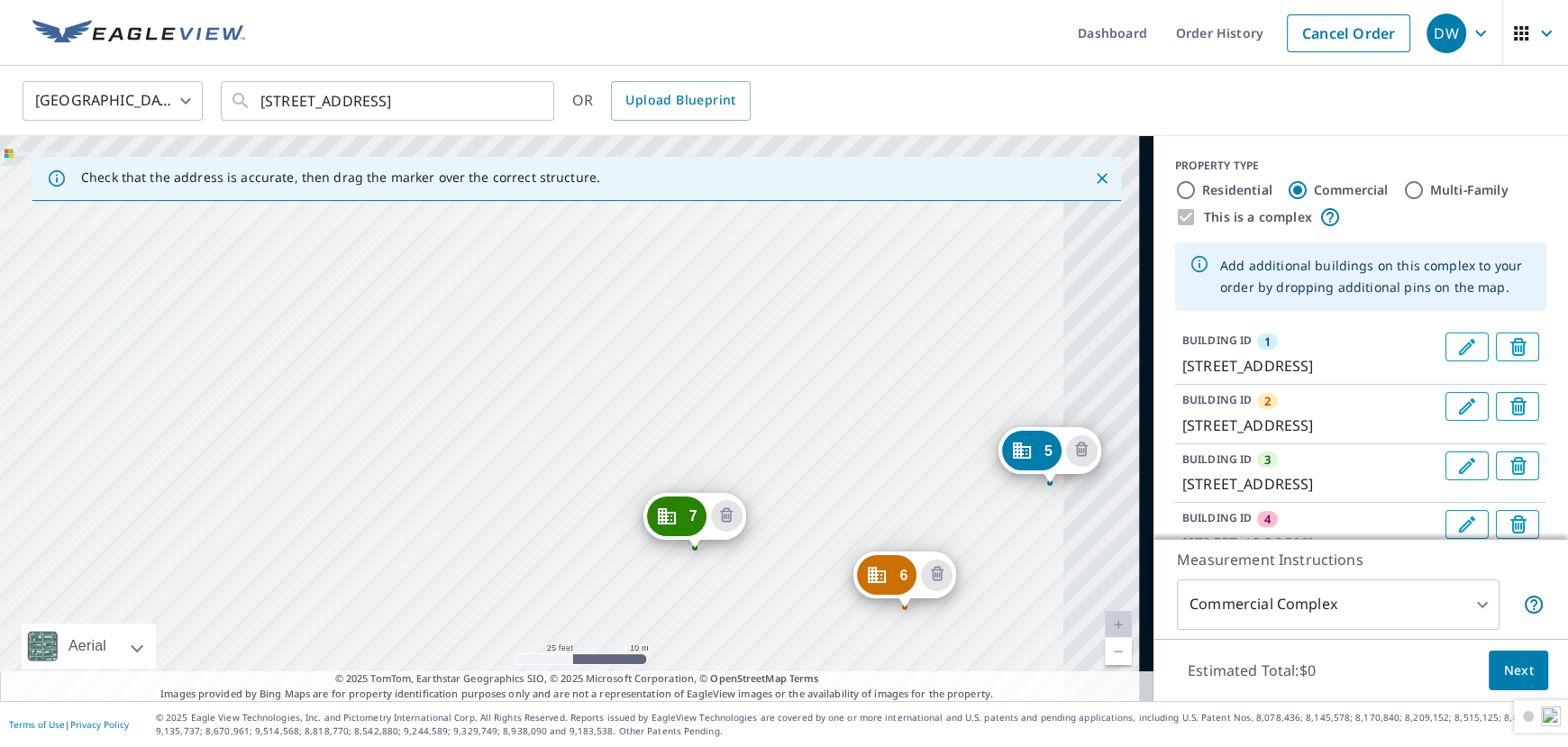 drag, startPoint x: 642, startPoint y: 411, endPoint x: 464, endPoint y: 535, distance: 216.9332 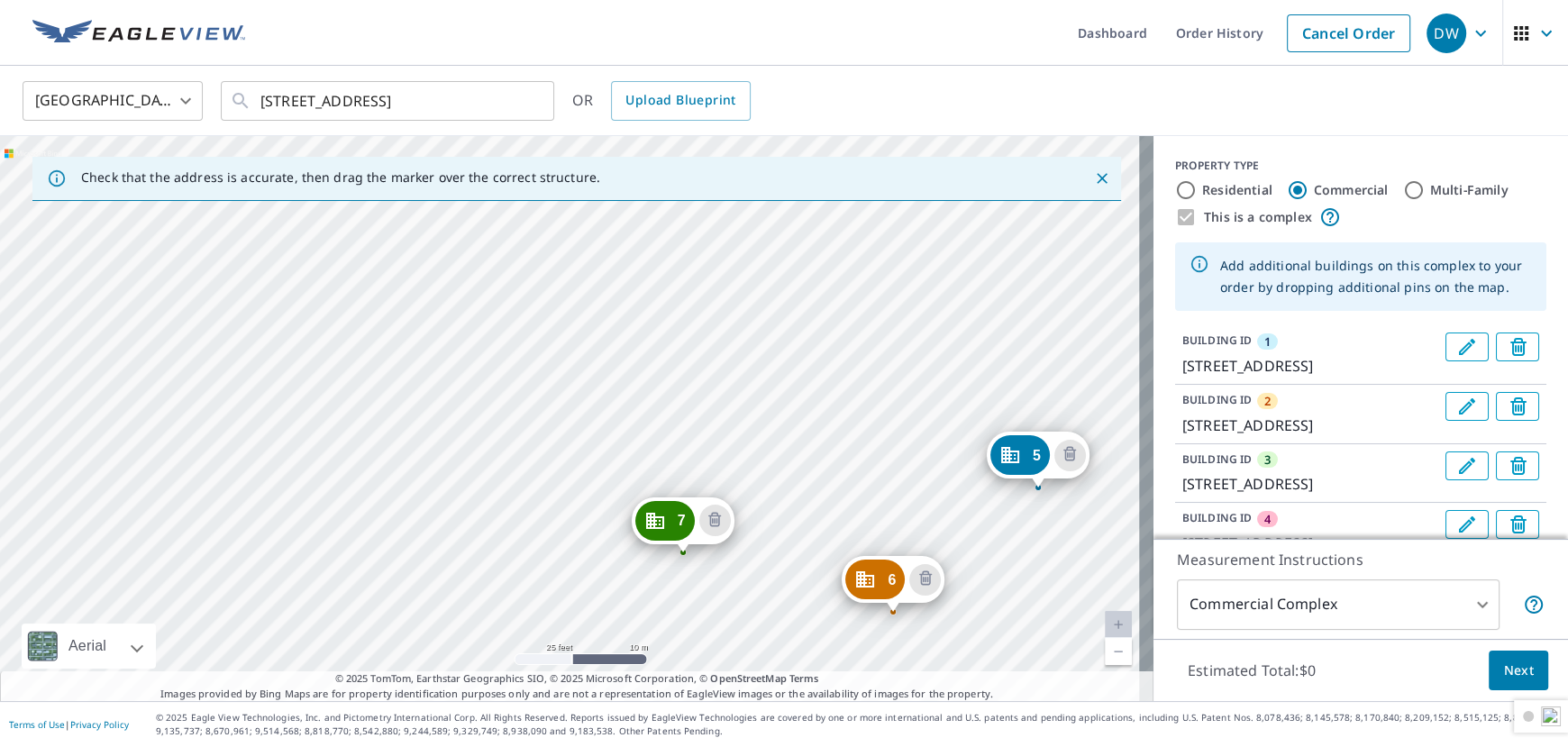click on "2 [STREET_ADDRESS] 3 [STREET_ADDRESS] [STREET_ADDRESS] 5 [STREET_ADDRESS] 6 [STREET_ADDRESS] 7 [STREET_ADDRESS] 1 [STREET_ADDRESS]" at bounding box center (577, 418) 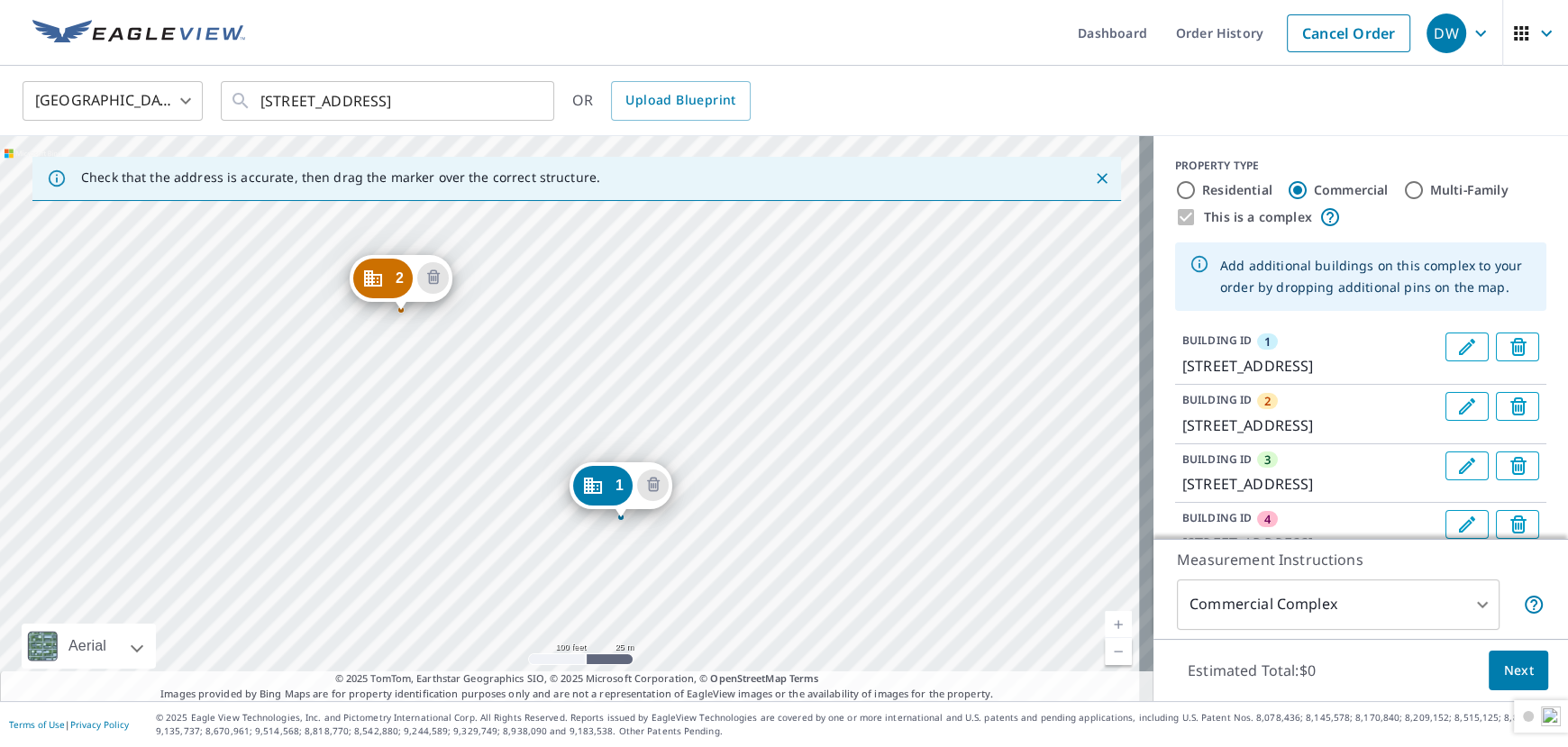 drag, startPoint x: 668, startPoint y: 278, endPoint x: 669, endPoint y: 488, distance: 210.00238 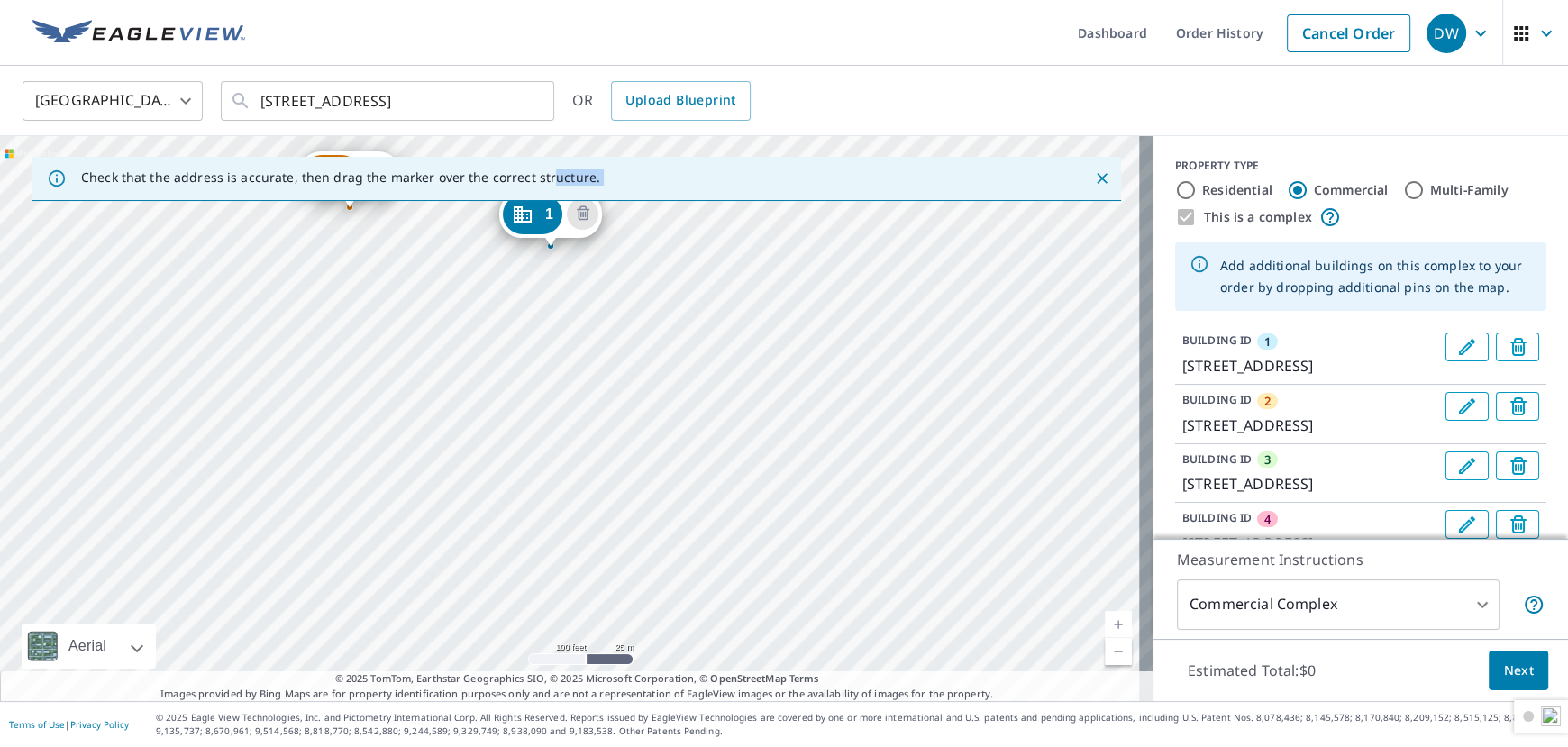 drag, startPoint x: 559, startPoint y: 374, endPoint x: 540, endPoint y: 187, distance: 187.96276 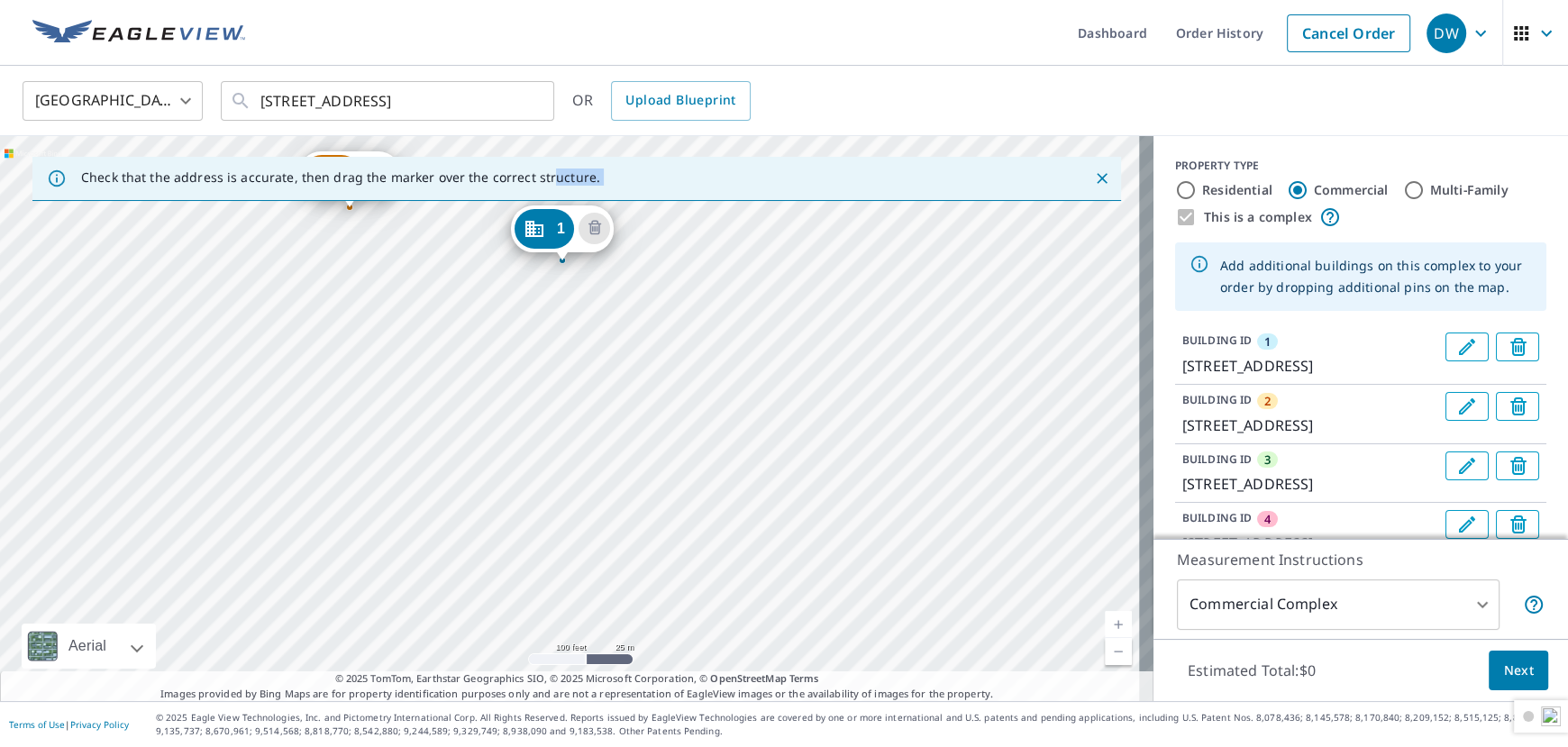 drag, startPoint x: 540, startPoint y: 187, endPoint x: 549, endPoint y: 211, distance: 25.632011 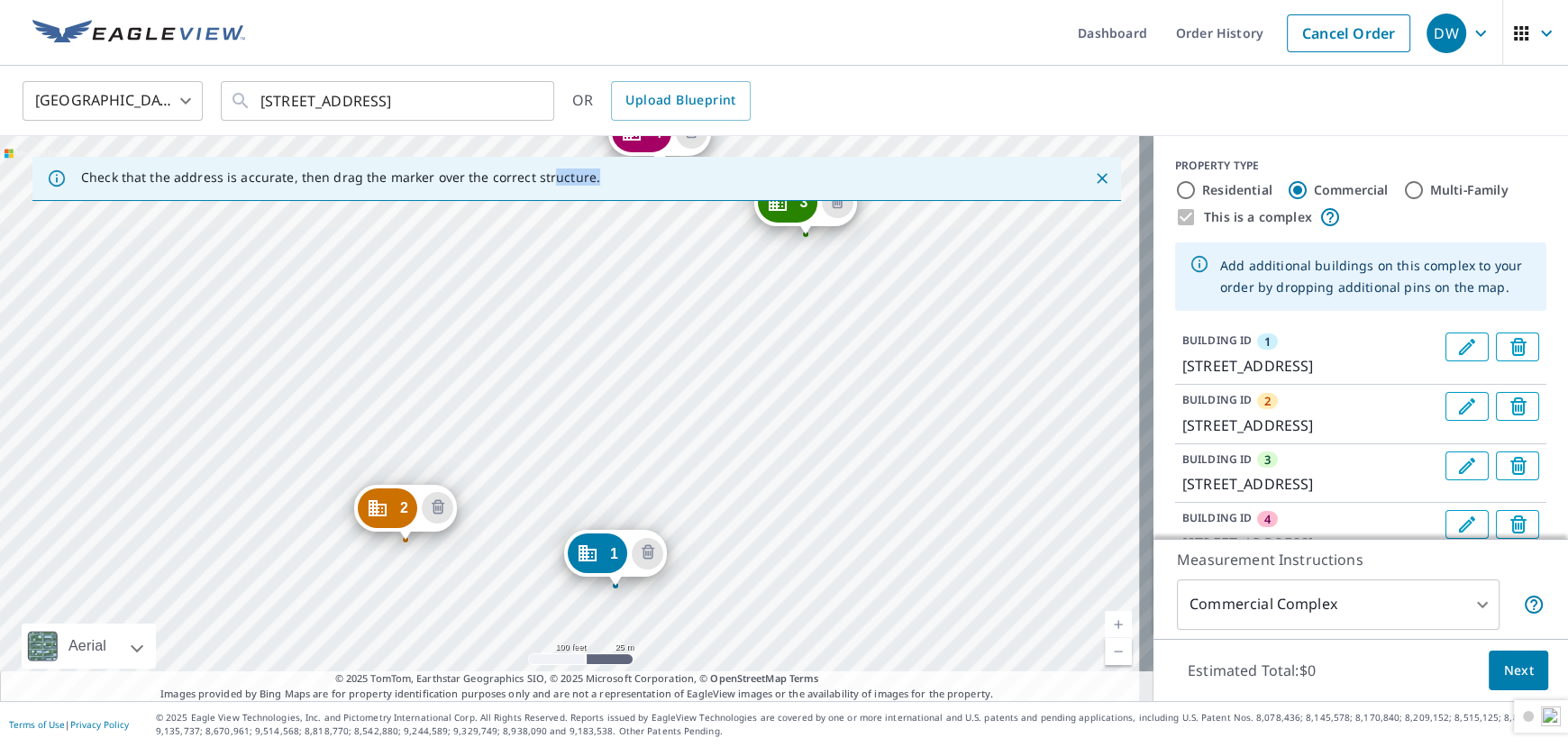 click on "2 [STREET_ADDRESS] 3 [STREET_ADDRESS] 4 [STREET_ADDRESS] 5 [STREET_ADDRESS] 6 [STREET_ADDRESS] 7 [STREET_ADDRESS] 8 [STREET_ADDRESS] 1 [STREET_ADDRESS]" at bounding box center [577, 418] 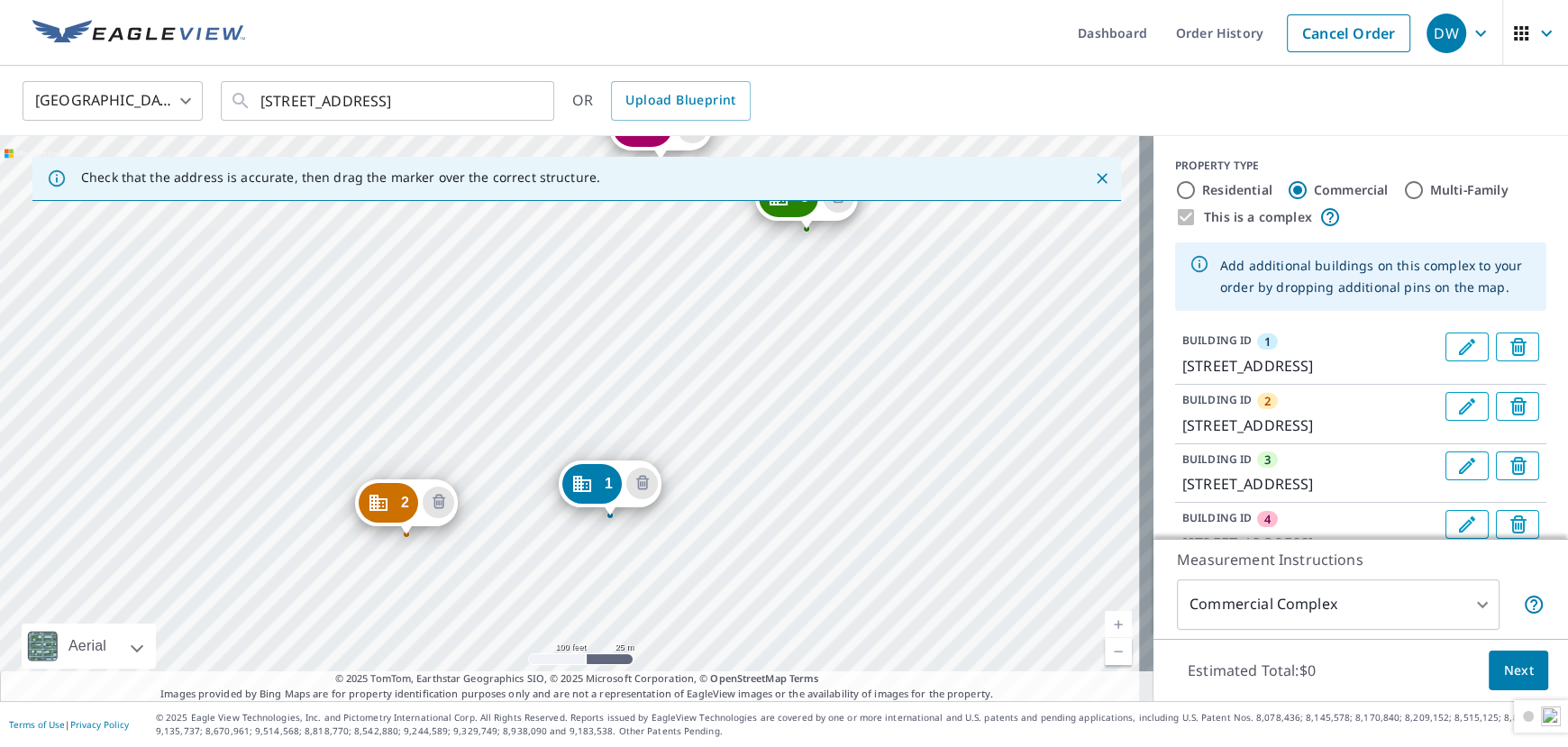 drag, startPoint x: 606, startPoint y: 542, endPoint x: 599, endPoint y: 477, distance: 65.37584 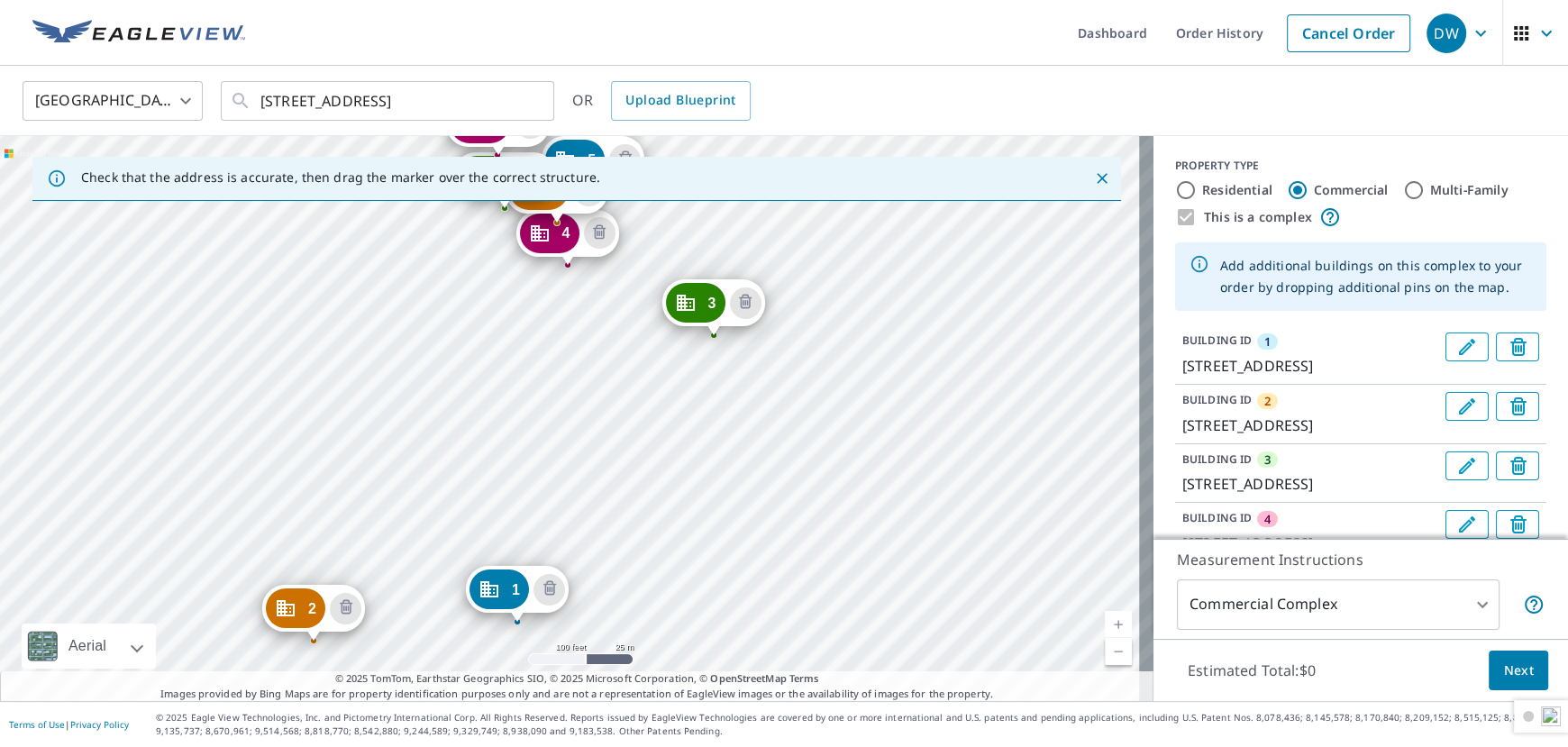 drag, startPoint x: 528, startPoint y: 289, endPoint x: 466, endPoint y: 474, distance: 195.11279 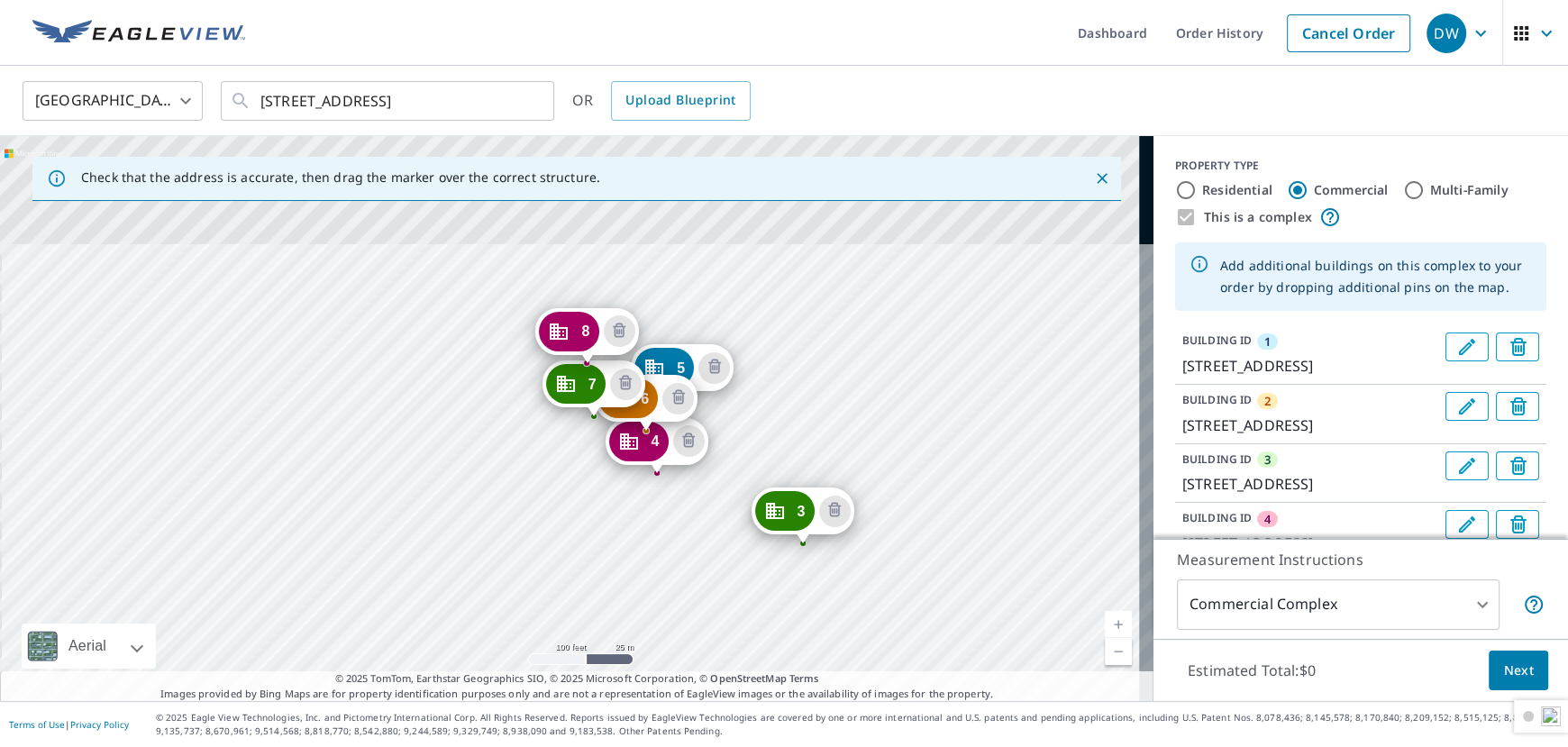 drag, startPoint x: 415, startPoint y: 315, endPoint x: 506, endPoint y: 514, distance: 218.81956 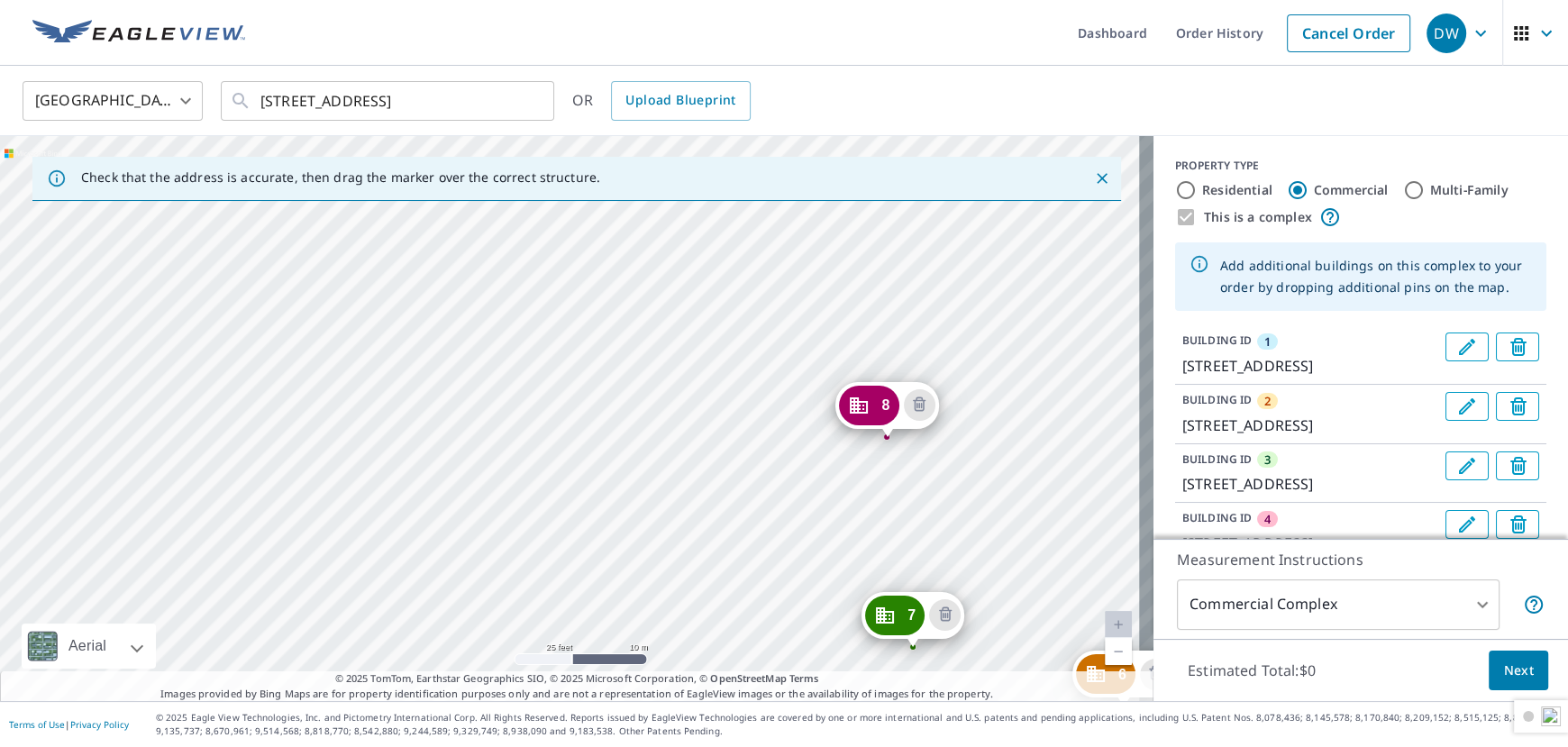 click on "2 [STREET_ADDRESS] 3 [STREET_ADDRESS] [STREET_ADDRESS] 5 [STREET_ADDRESS] 6 [STREET_ADDRESS] 7 [STREET_ADDRESS] 8 [STREET_ADDRESS] 1 [STREET_ADDRESS]" at bounding box center [577, 418] 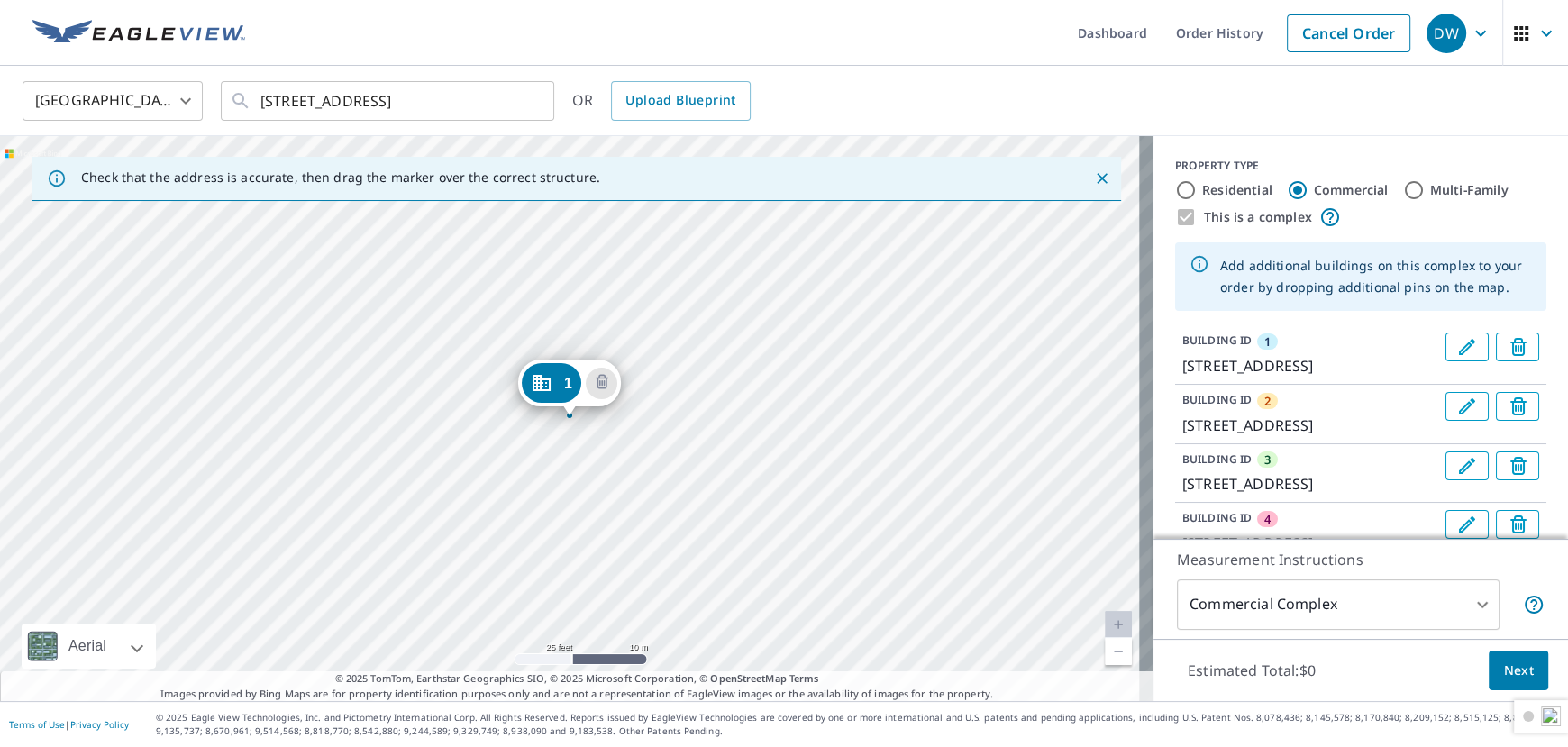 click on "2 [STREET_ADDRESS] 3 [STREET_ADDRESS] [STREET_ADDRESS] 5 [STREET_ADDRESS] 6 [STREET_ADDRESS] 7 [STREET_ADDRESS] 8 [STREET_ADDRESS] 9 [STREET_ADDRESS] [STREET_ADDRESS]" at bounding box center [577, 418] 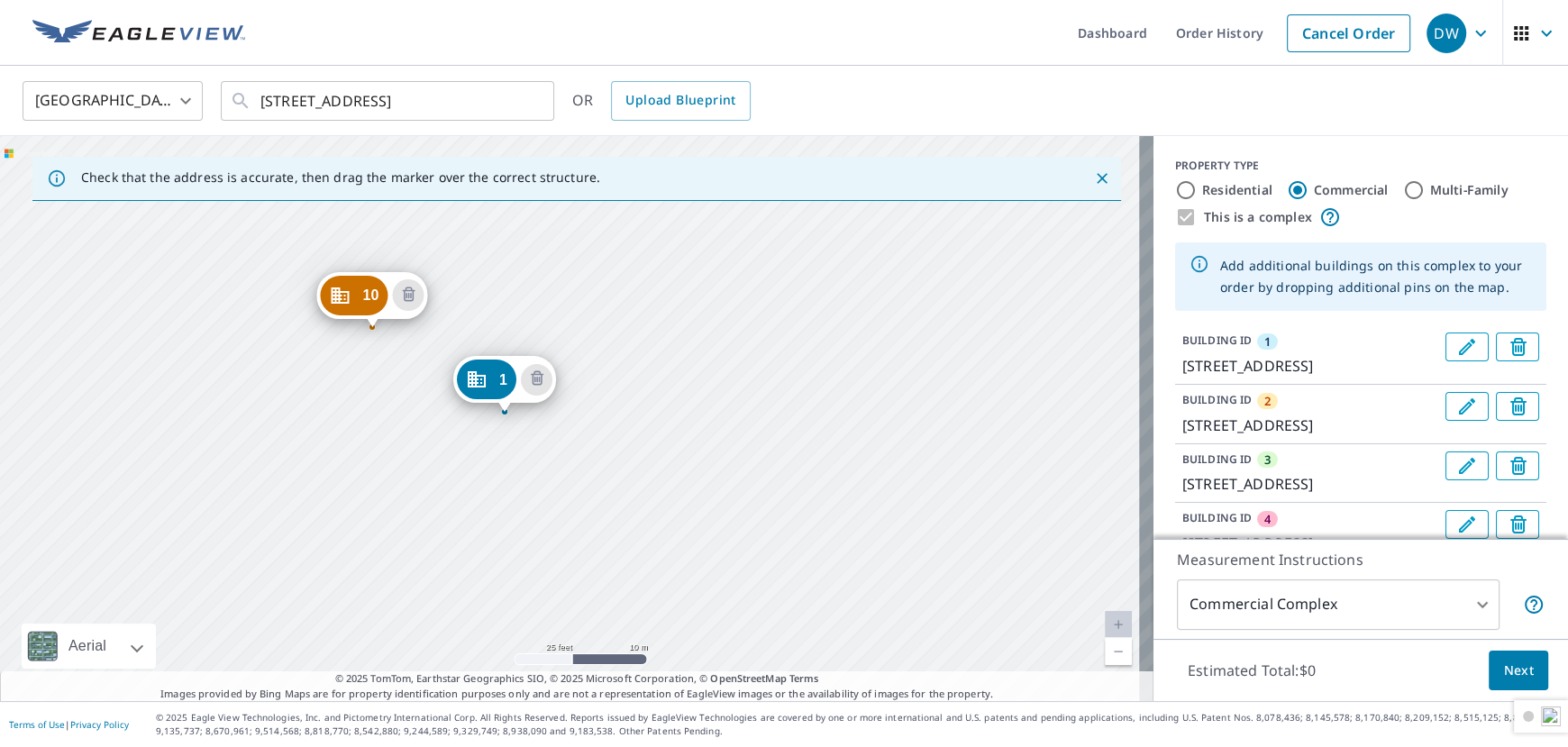 drag, startPoint x: 437, startPoint y: 334, endPoint x: 369, endPoint y: 331, distance: 68.06614 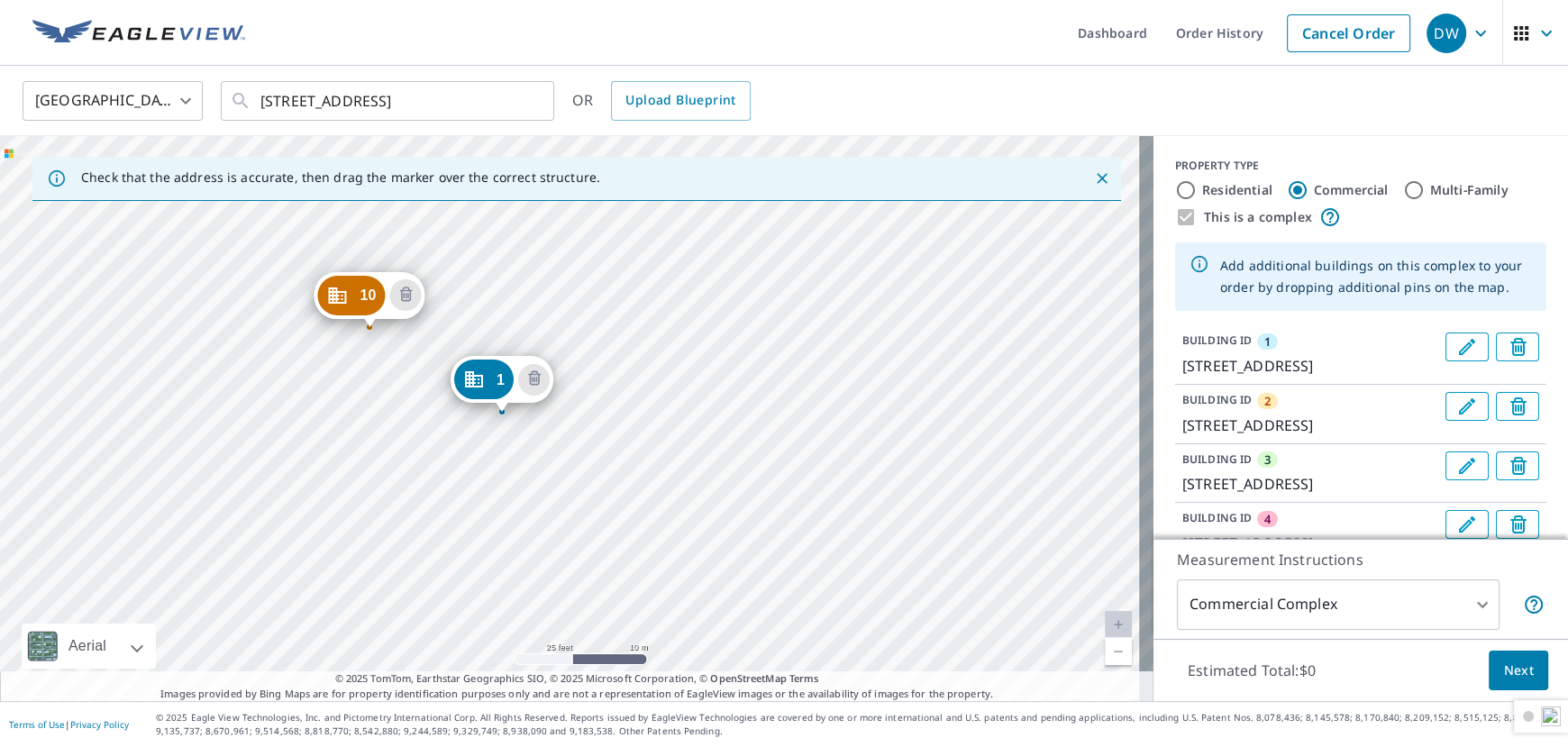 click on "10" at bounding box center [351, 296] 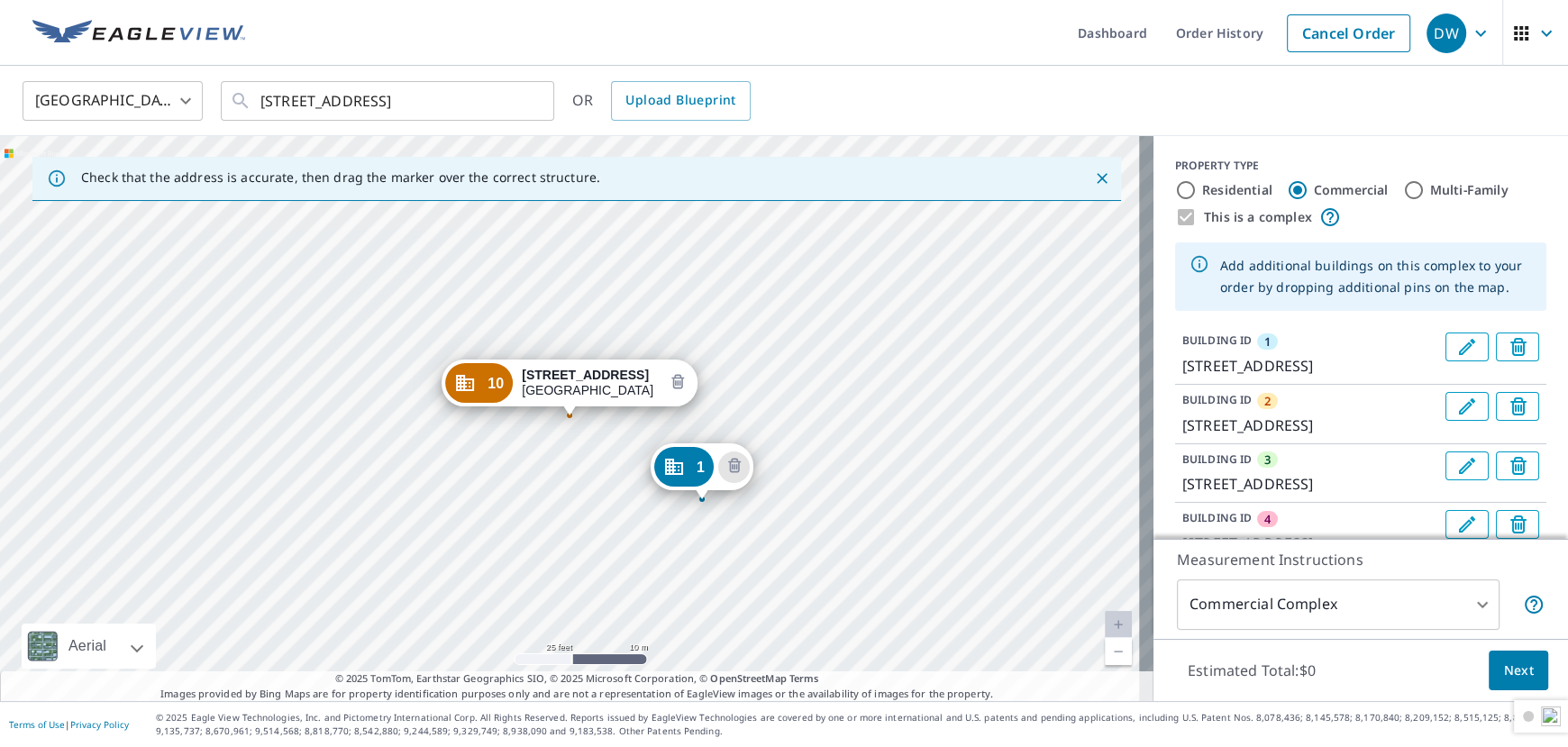 click 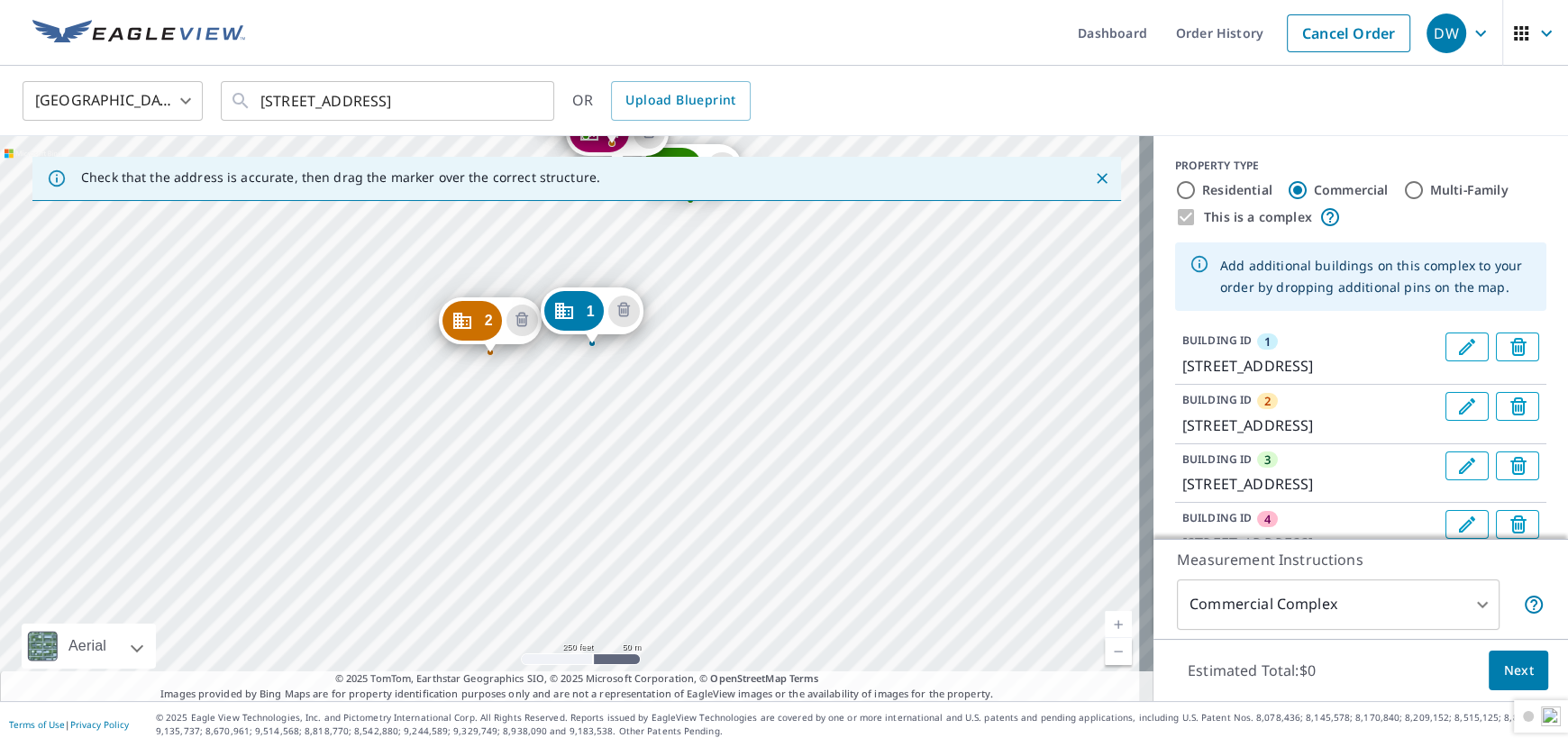 drag, startPoint x: 682, startPoint y: 334, endPoint x: 657, endPoint y: 489, distance: 157.00318 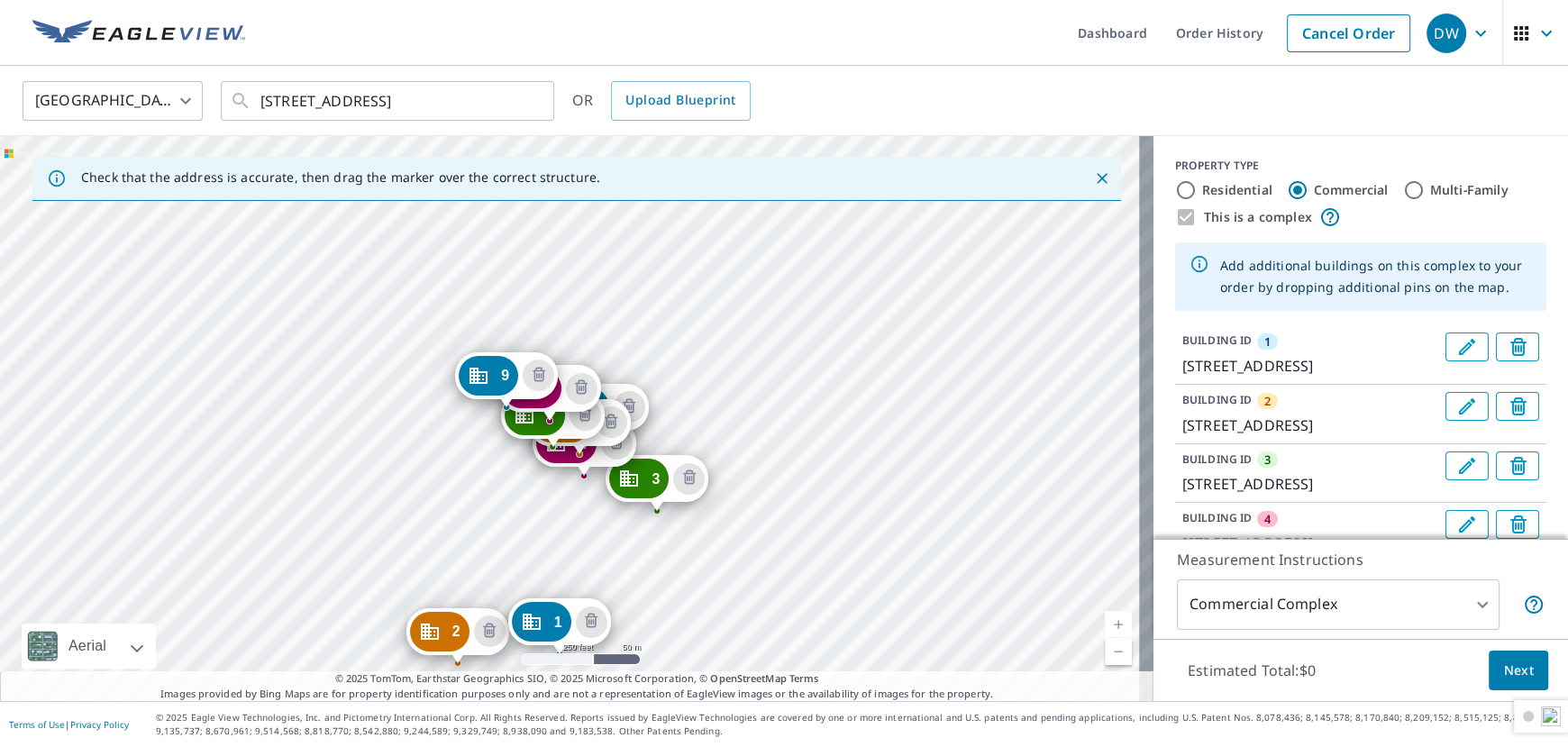 drag, startPoint x: 515, startPoint y: 333, endPoint x: 506, endPoint y: 489, distance: 156.2594 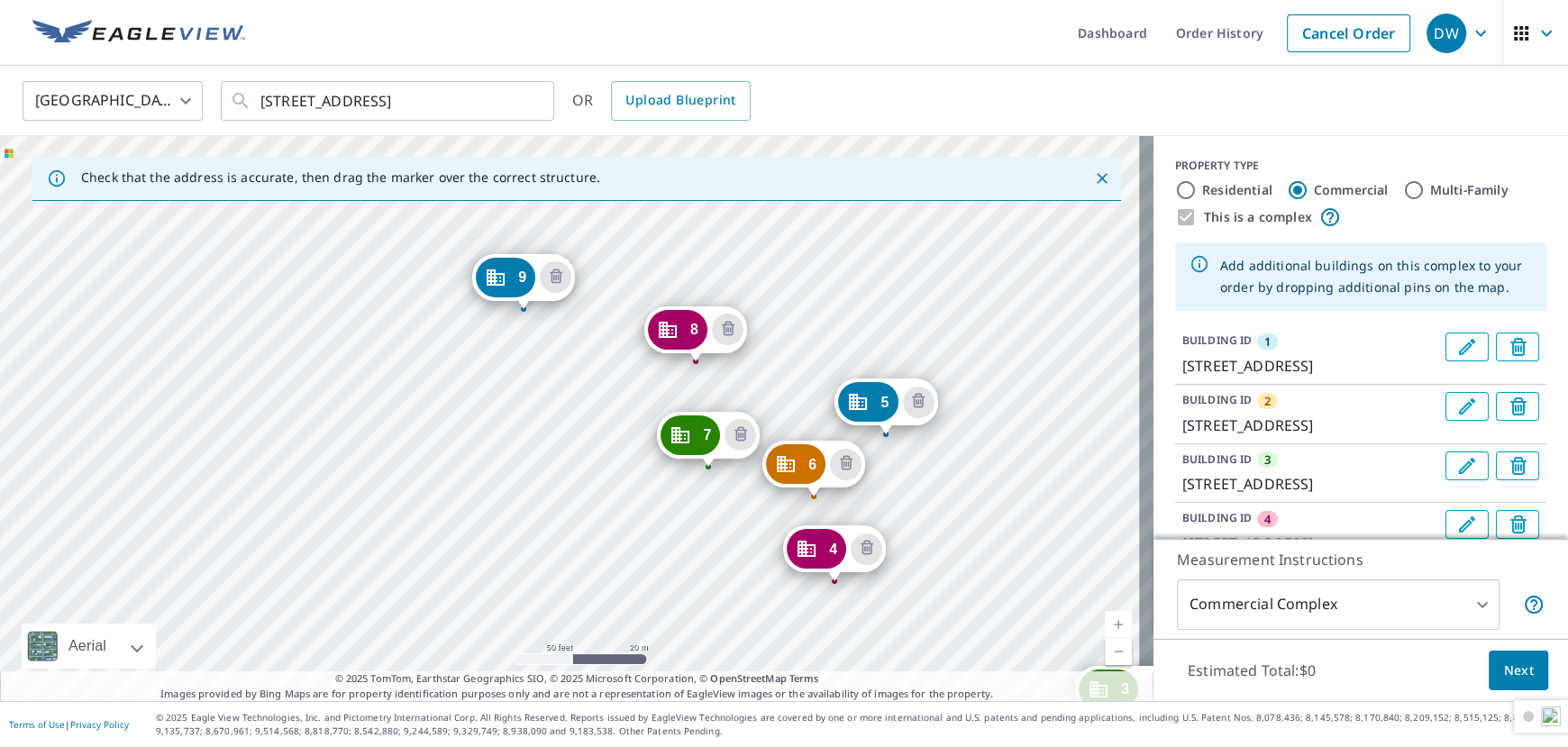 drag, startPoint x: 589, startPoint y: 424, endPoint x: 392, endPoint y: 161, distance: 329 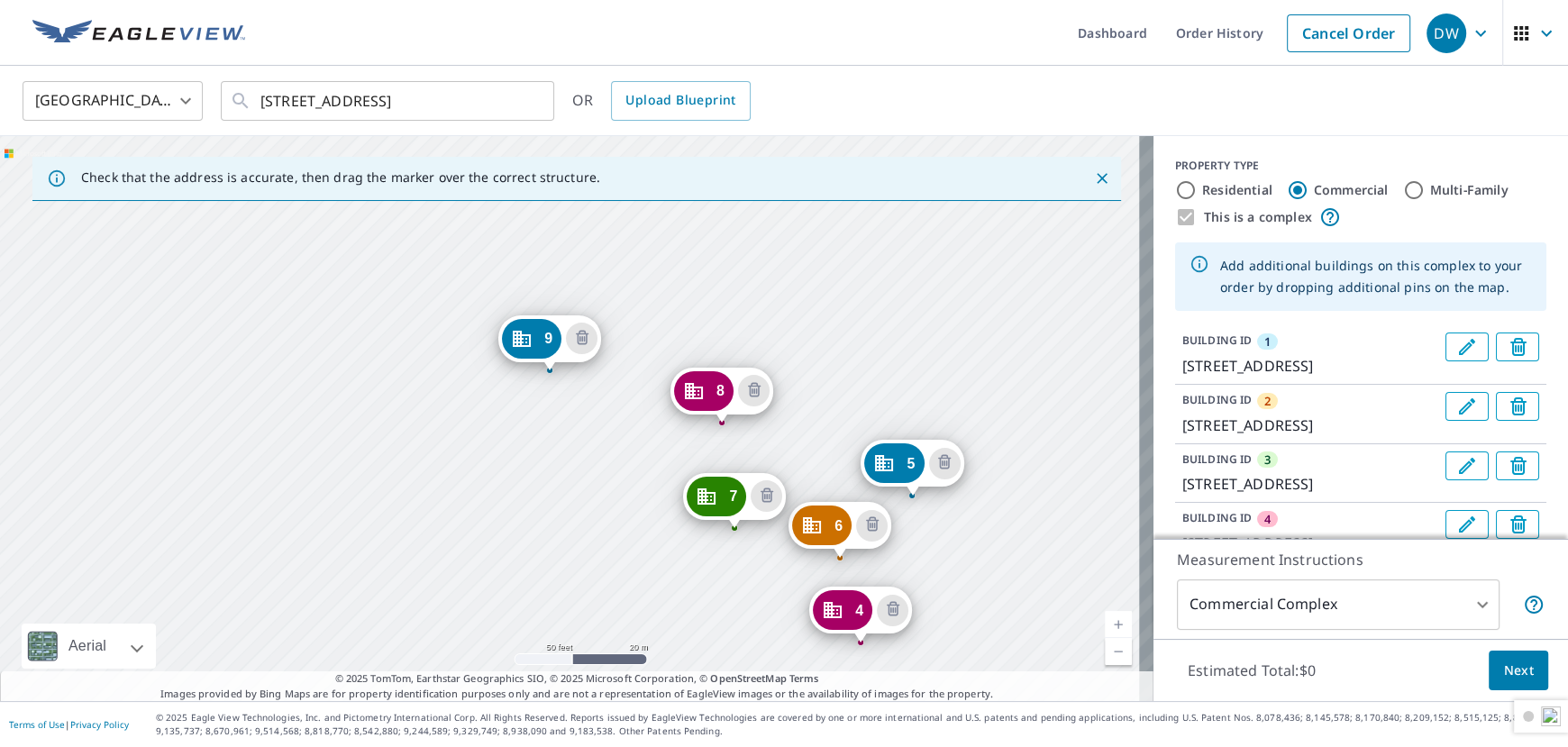 click on "2 [STREET_ADDRESS] 3 [STREET_ADDRESS] [STREET_ADDRESS] 5 [STREET_ADDRESS] 6 [STREET_ADDRESS] 7 [STREET_ADDRESS] 8 [STREET_ADDRESS] 9 [STREET_ADDRESS] [STREET_ADDRESS]" at bounding box center (577, 418) 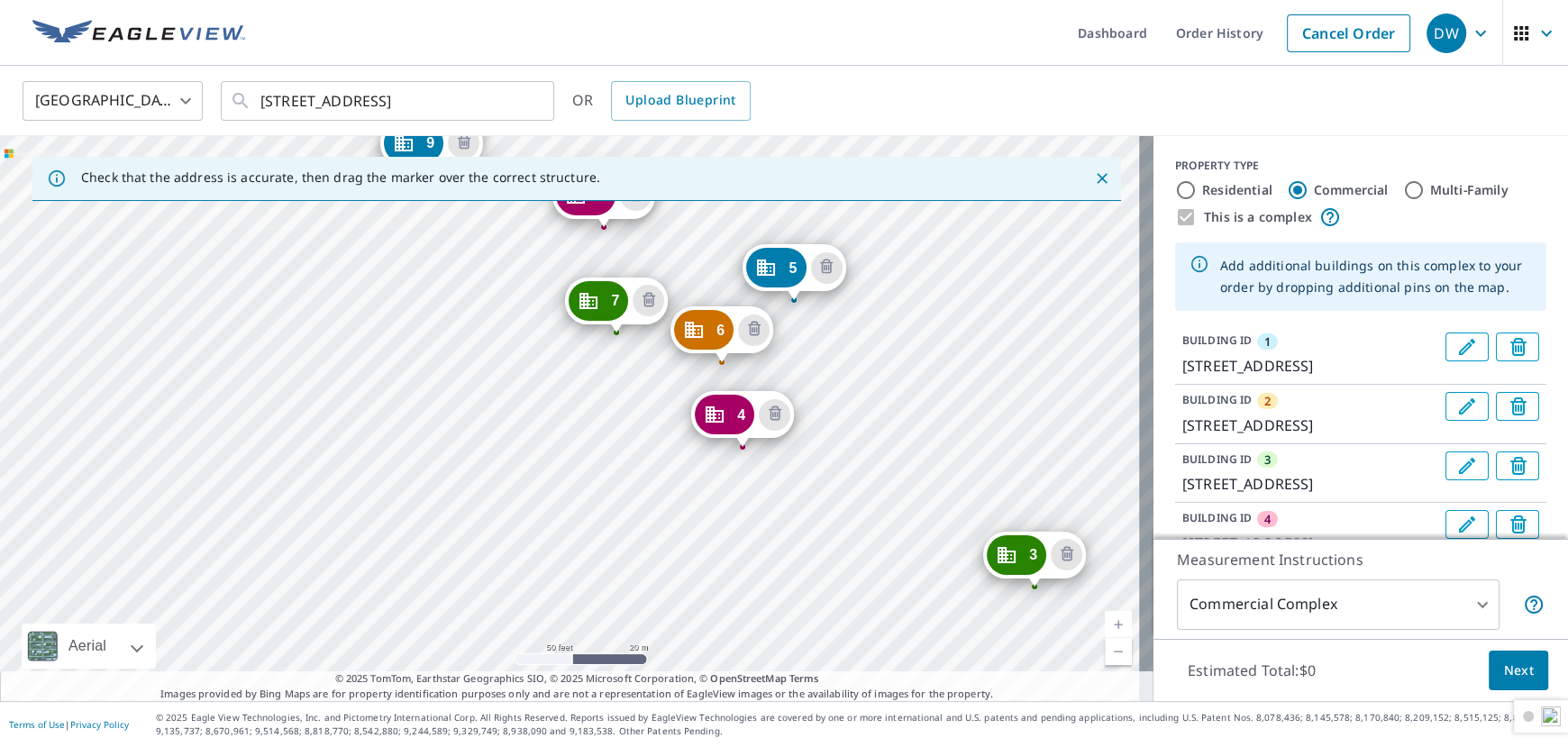 drag, startPoint x: 426, startPoint y: 427, endPoint x: 308, endPoint y: 231, distance: 228.77937 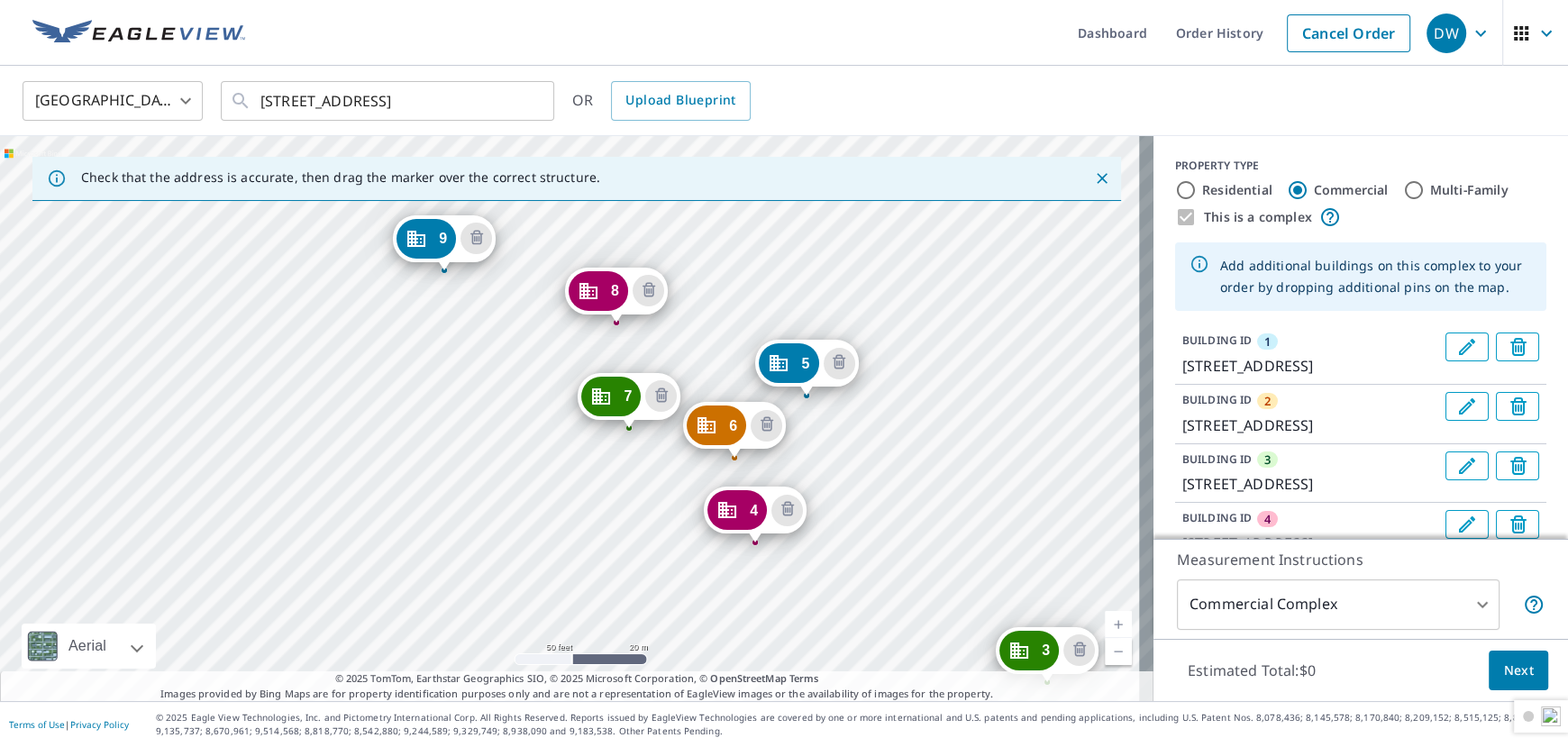 drag, startPoint x: 527, startPoint y: 355, endPoint x: 530, endPoint y: 364, distance: 9.486833 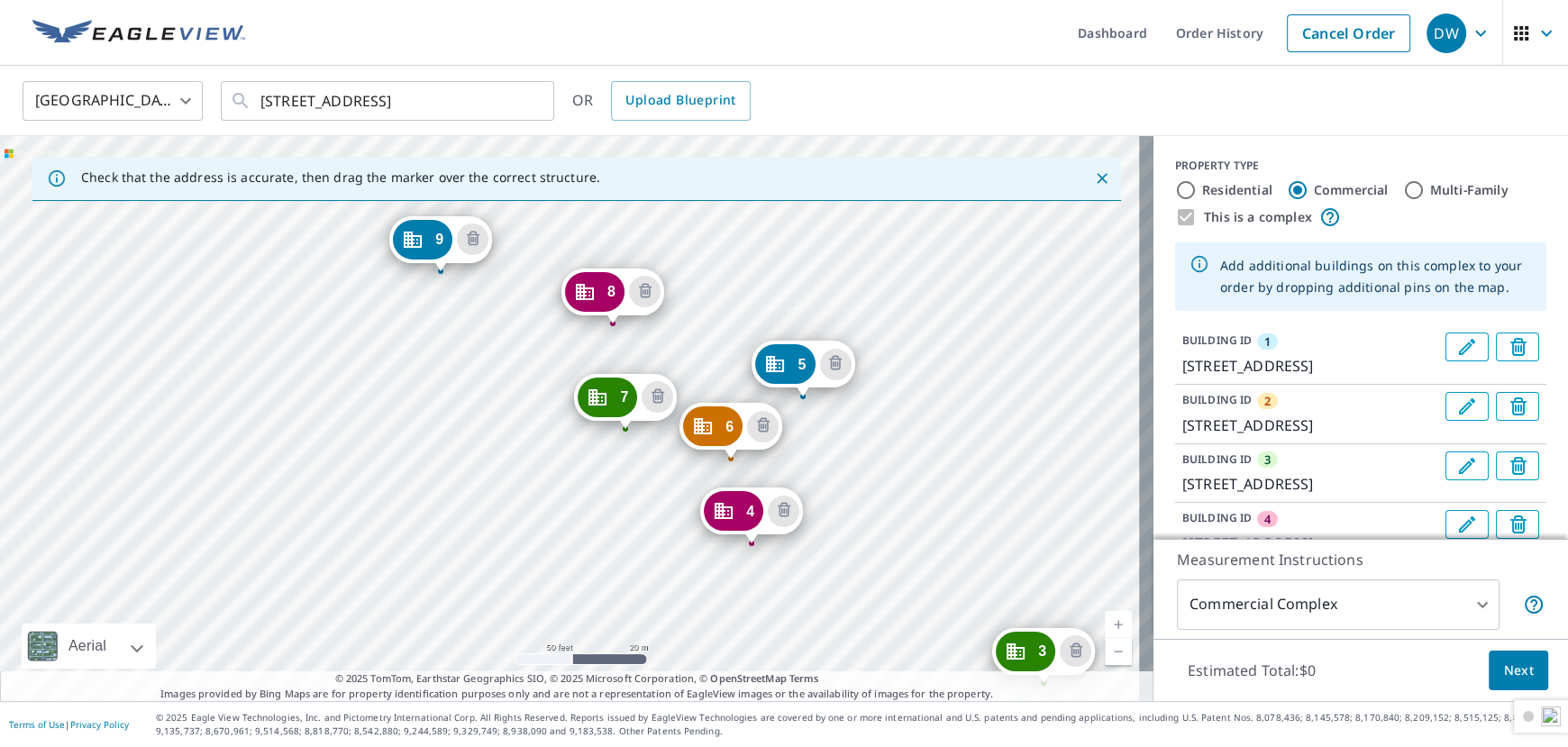 drag, startPoint x: 952, startPoint y: 338, endPoint x: 585, endPoint y: 285, distance: 370.80723 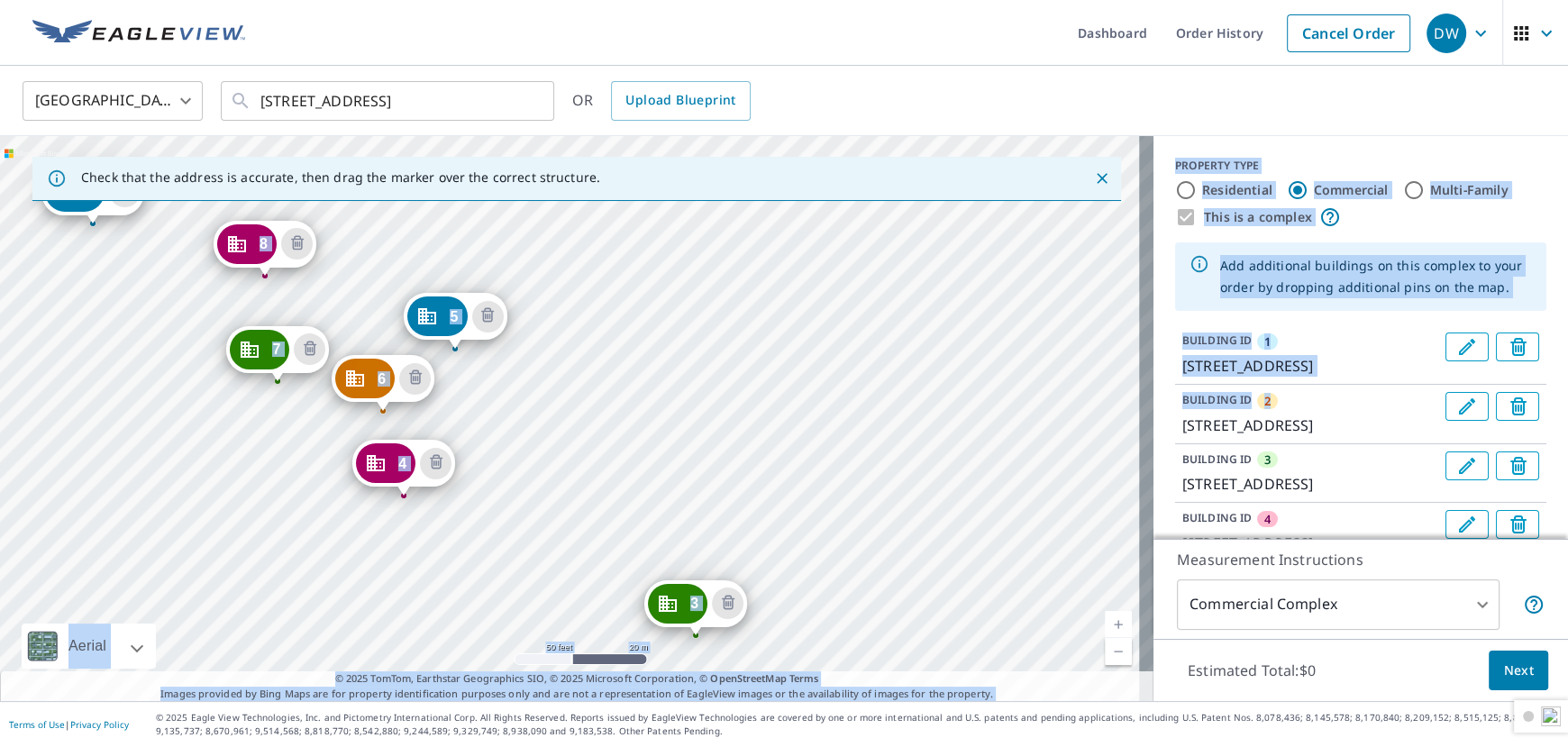 drag, startPoint x: 1150, startPoint y: 450, endPoint x: 534, endPoint y: 373, distance: 620.79385 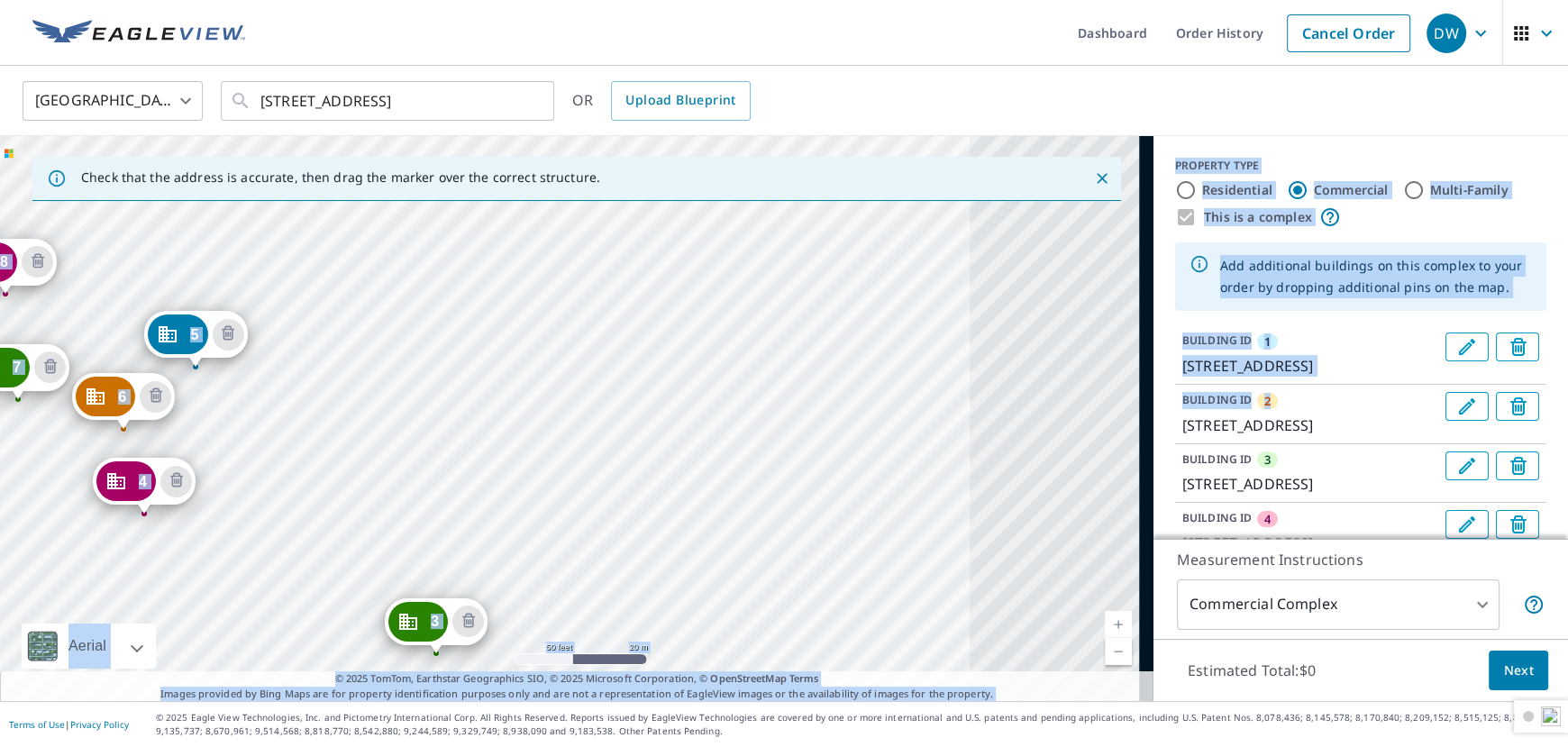 drag, startPoint x: 977, startPoint y: 365, endPoint x: 629, endPoint y: 371, distance: 348.05172 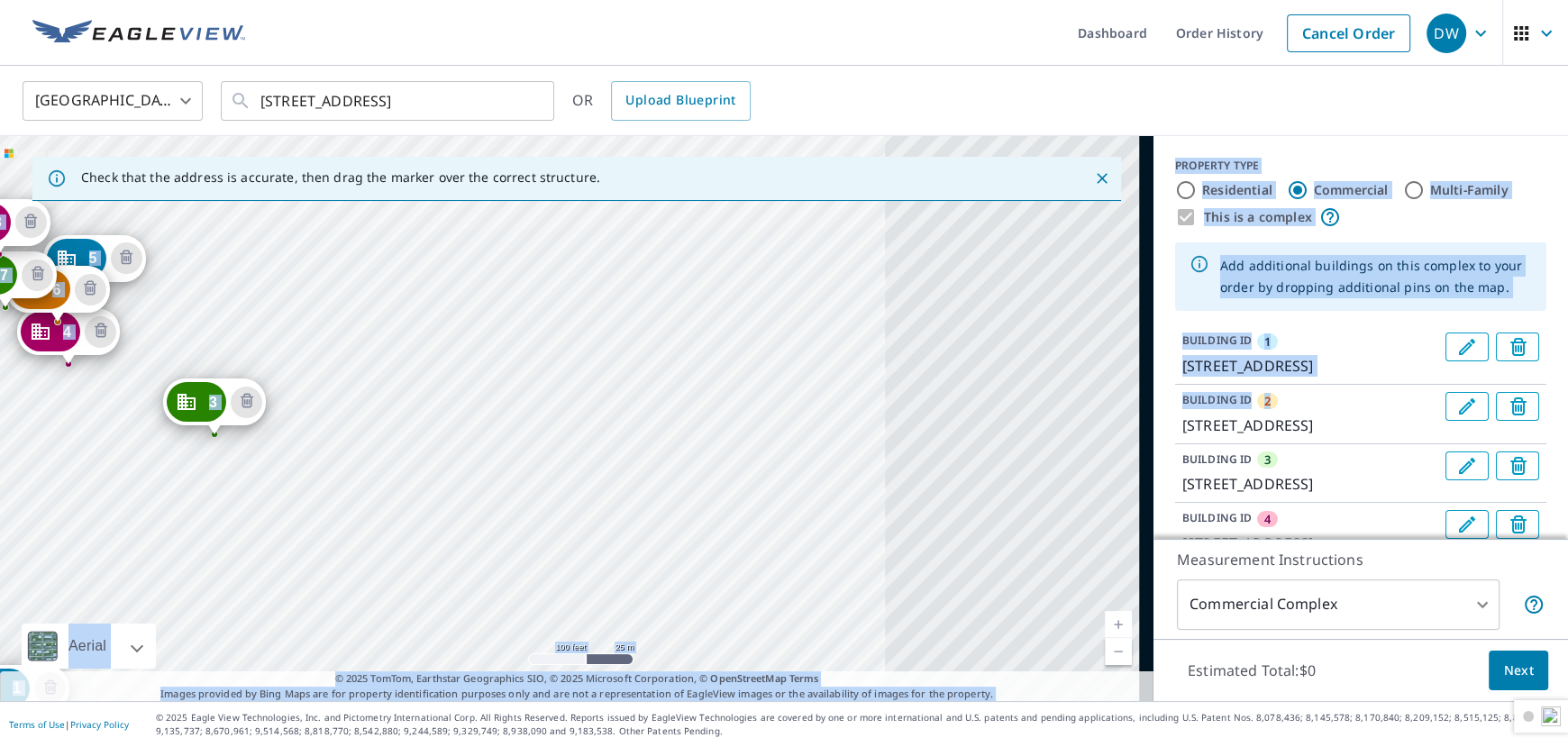 drag, startPoint x: 851, startPoint y: 401, endPoint x: 439, endPoint y: 296, distance: 425.1694 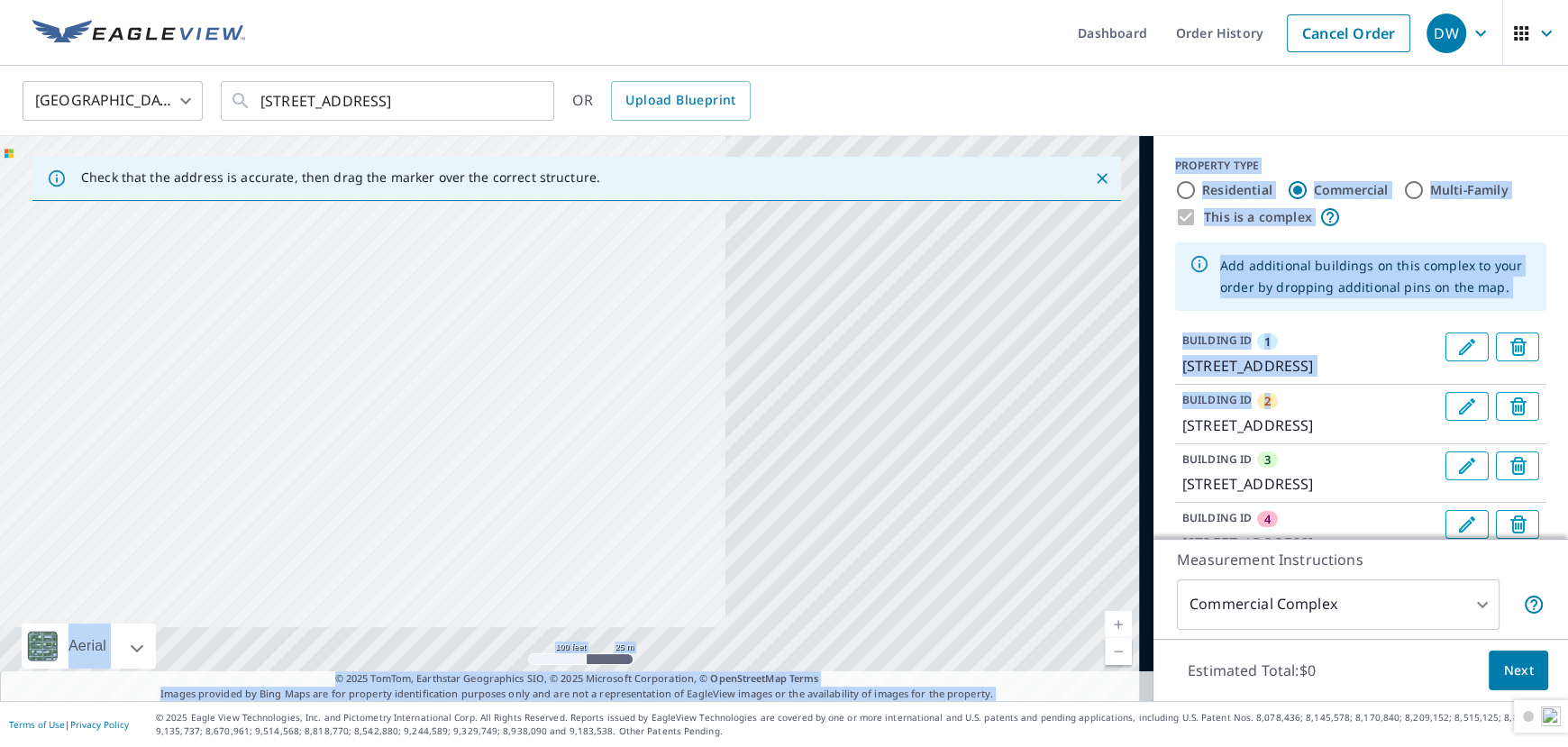 drag, startPoint x: 678, startPoint y: 345, endPoint x: 449, endPoint y: 248, distance: 248.6966 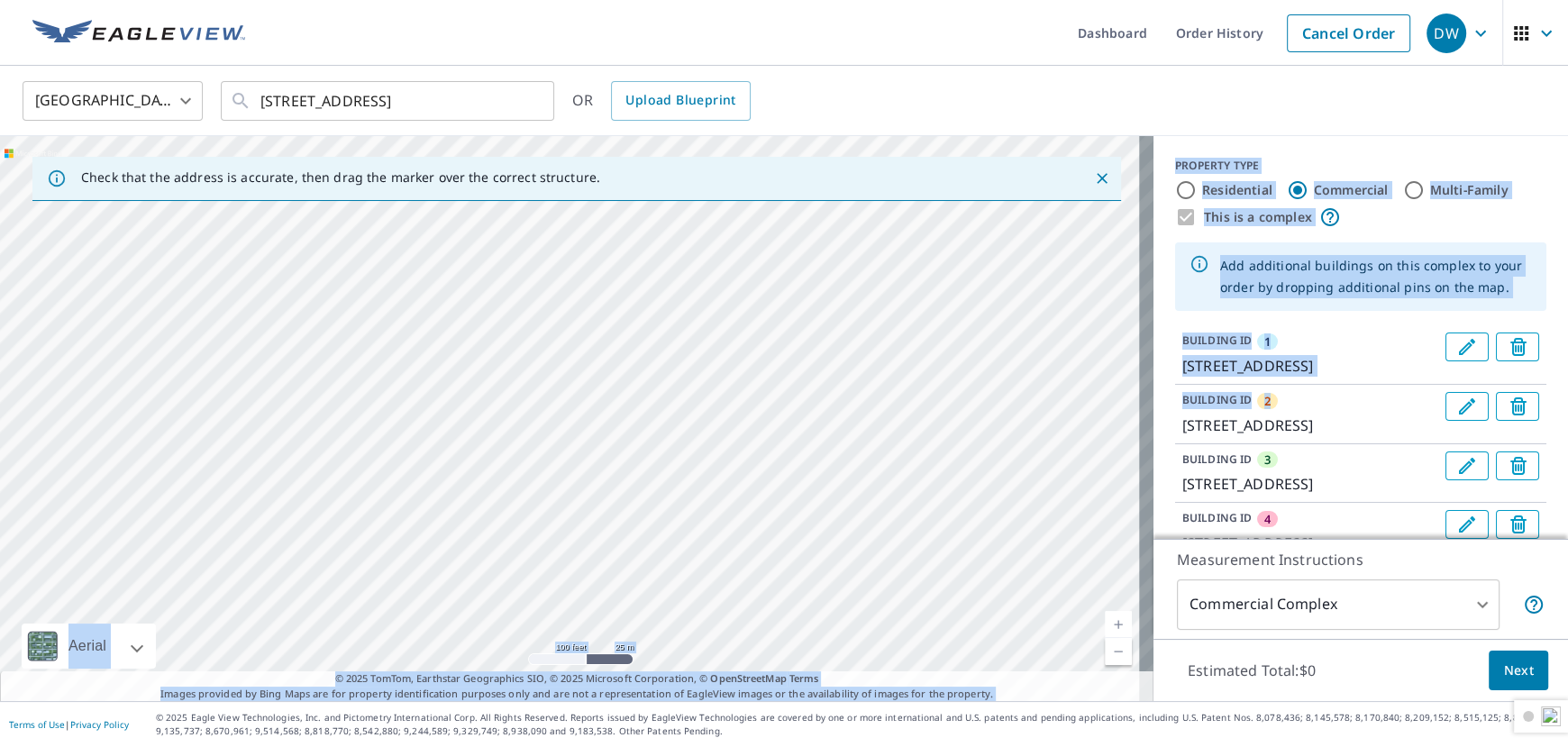 drag 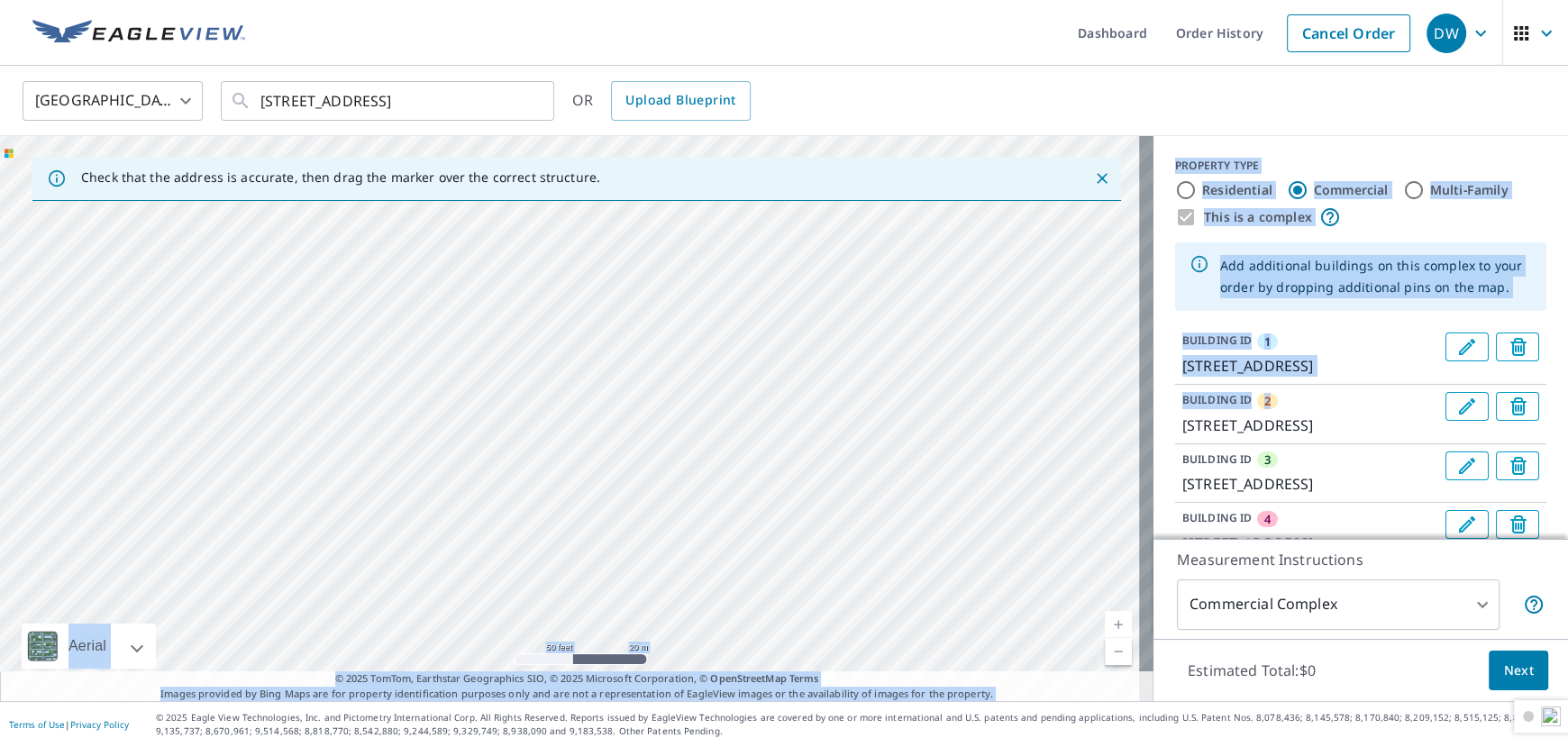 click on "Check that the address is accurate, then drag the marker over the correct structure. [GEOGRAPHIC_DATA][STREET_ADDRESS] 3 [STREET_ADDRESS] 4 [STREET_ADDRESS] 5 [STREET_ADDRESS] 6 [STREET_ADDRESS] 7 [STREET_ADDRESS] 8 [STREET_ADDRESS] 9 [STREET_ADDRESS] 1 [STREET_ADDRESS] Aerial Road A standard road map Aerial A detailed look from above Labels Labels 50 feet 20 m © 2025 TomTom, © Vexcel Imaging, © 2025 Microsoft Corporation,  © OpenStreetMap Terms © 2025 TomTom, Earthstar Geographics SIO, © 2025 Microsoft Corporation, ©   OpenStreetMap   Terms Images provided by Bing Maps are for property identification purposes only and are not a representation of EagleView images or the availability of images for the property." at bounding box center [577, 418] 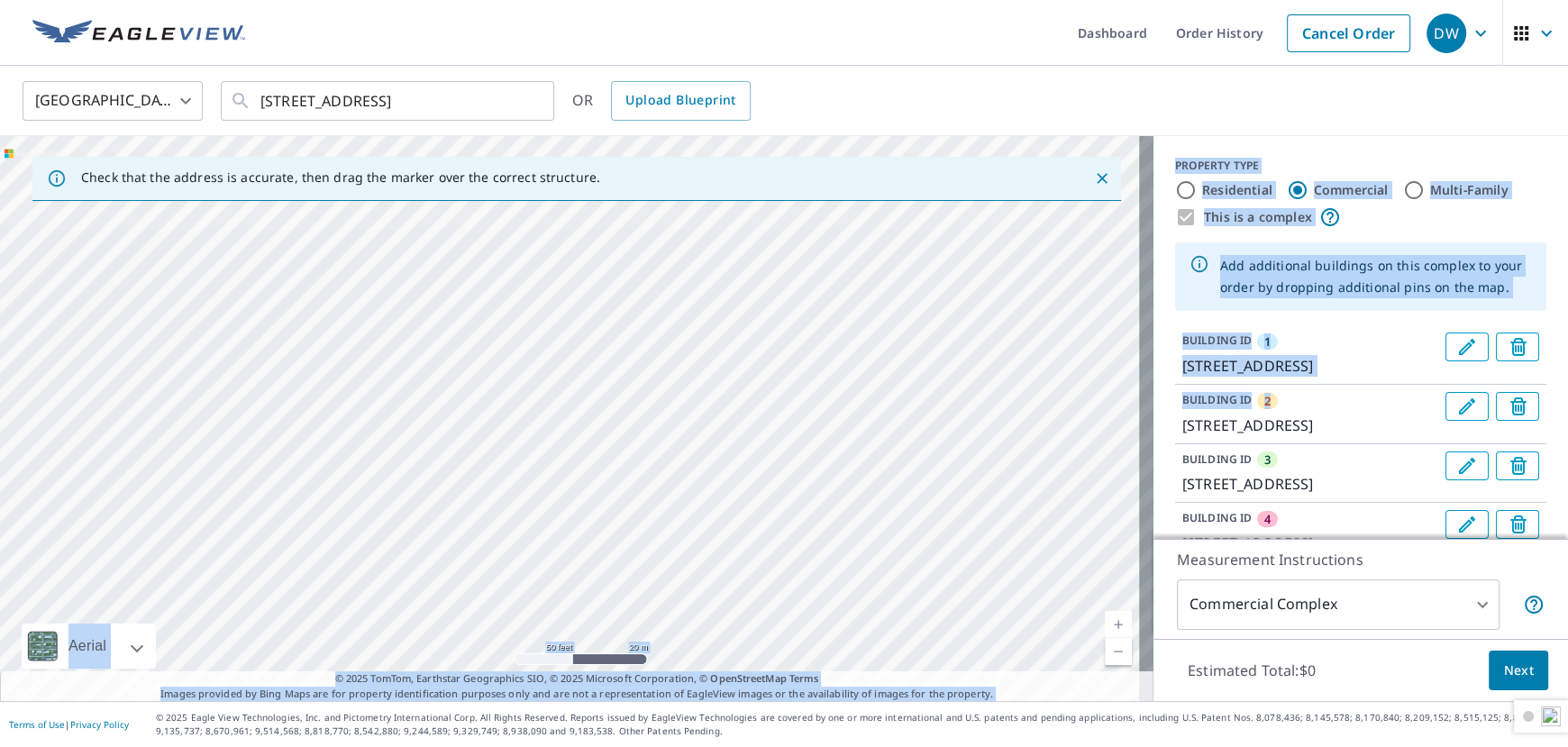 click on "Check that the address is accurate, then drag the marker over the correct structure. [GEOGRAPHIC_DATA][STREET_ADDRESS] 3 [STREET_ADDRESS] 4 [STREET_ADDRESS] 5 [STREET_ADDRESS] 6 [STREET_ADDRESS] 7 [STREET_ADDRESS] 8 [STREET_ADDRESS] 9 [STREET_ADDRESS] 1 [STREET_ADDRESS] Aerial Road A standard road map Aerial A detailed look from above Labels Labels 50 feet 20 m © 2025 TomTom, © Vexcel Imaging, © 2025 Microsoft Corporation,  © OpenStreetMap Terms © 2025 TomTom, Earthstar Geographics SIO, © 2025 Microsoft Corporation, ©   OpenStreetMap   Terms Images provided by Bing Maps are for property identification purposes only and are not a representation of EagleView images or the availability of images for the property." at bounding box center [577, 418] 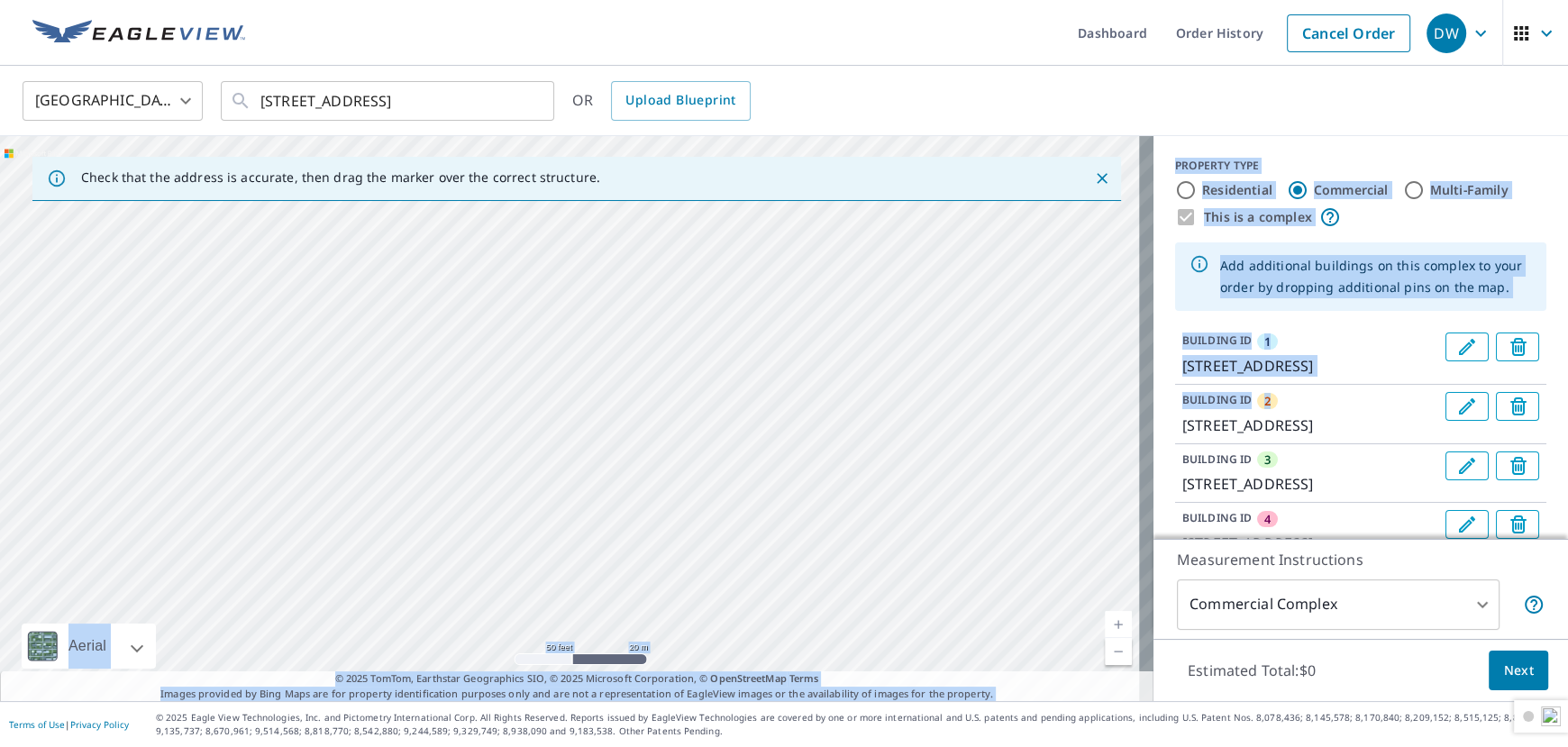 drag, startPoint x: 595, startPoint y: 320, endPoint x: 594, endPoint y: 287, distance: 33.015148 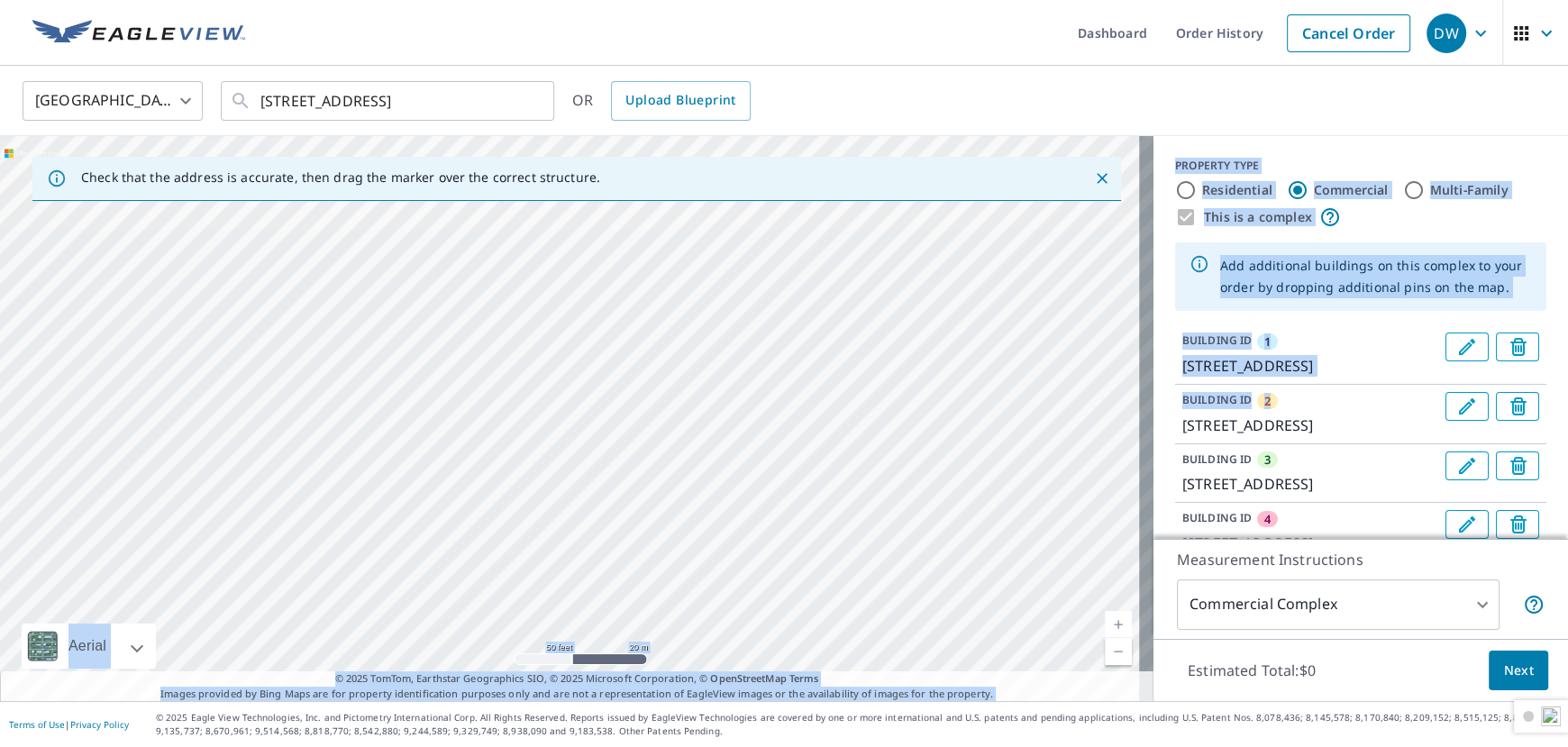 drag, startPoint x: 606, startPoint y: 453, endPoint x: 606, endPoint y: 411, distance: 42 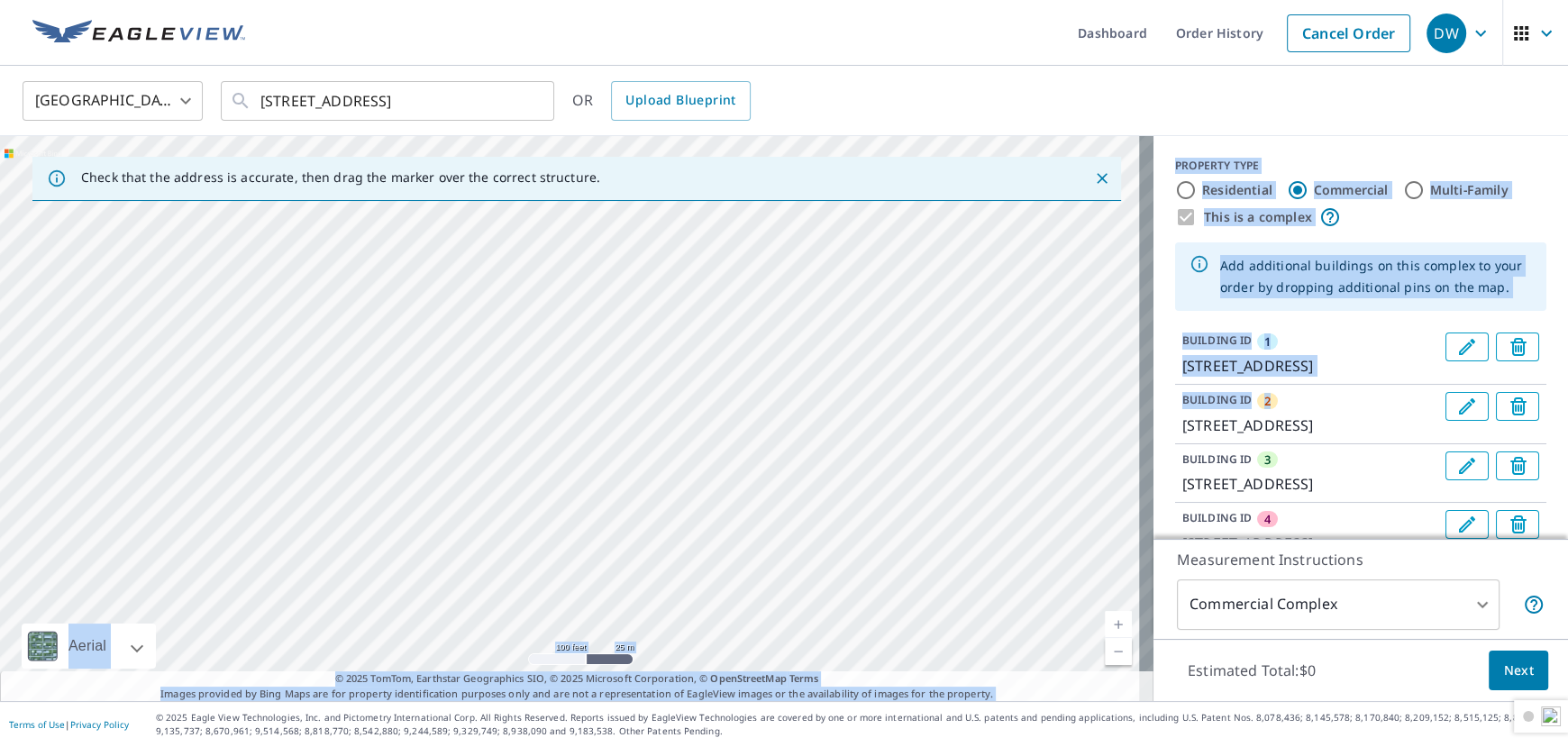 drag, startPoint x: 418, startPoint y: 337, endPoint x: 570, endPoint y: 372, distance: 155.97756 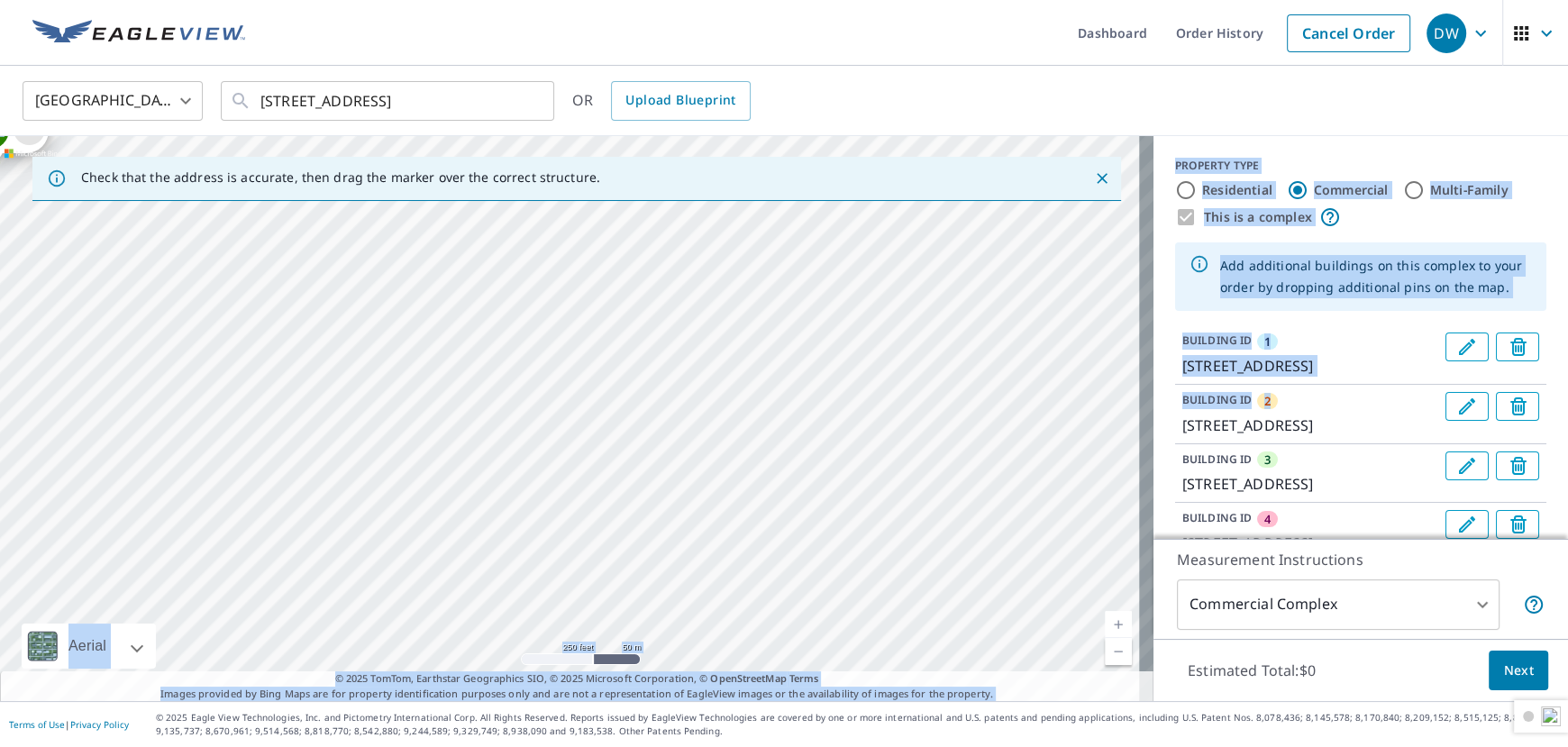 drag, startPoint x: 570, startPoint y: 370, endPoint x: 627, endPoint y: 399, distance: 63.95311 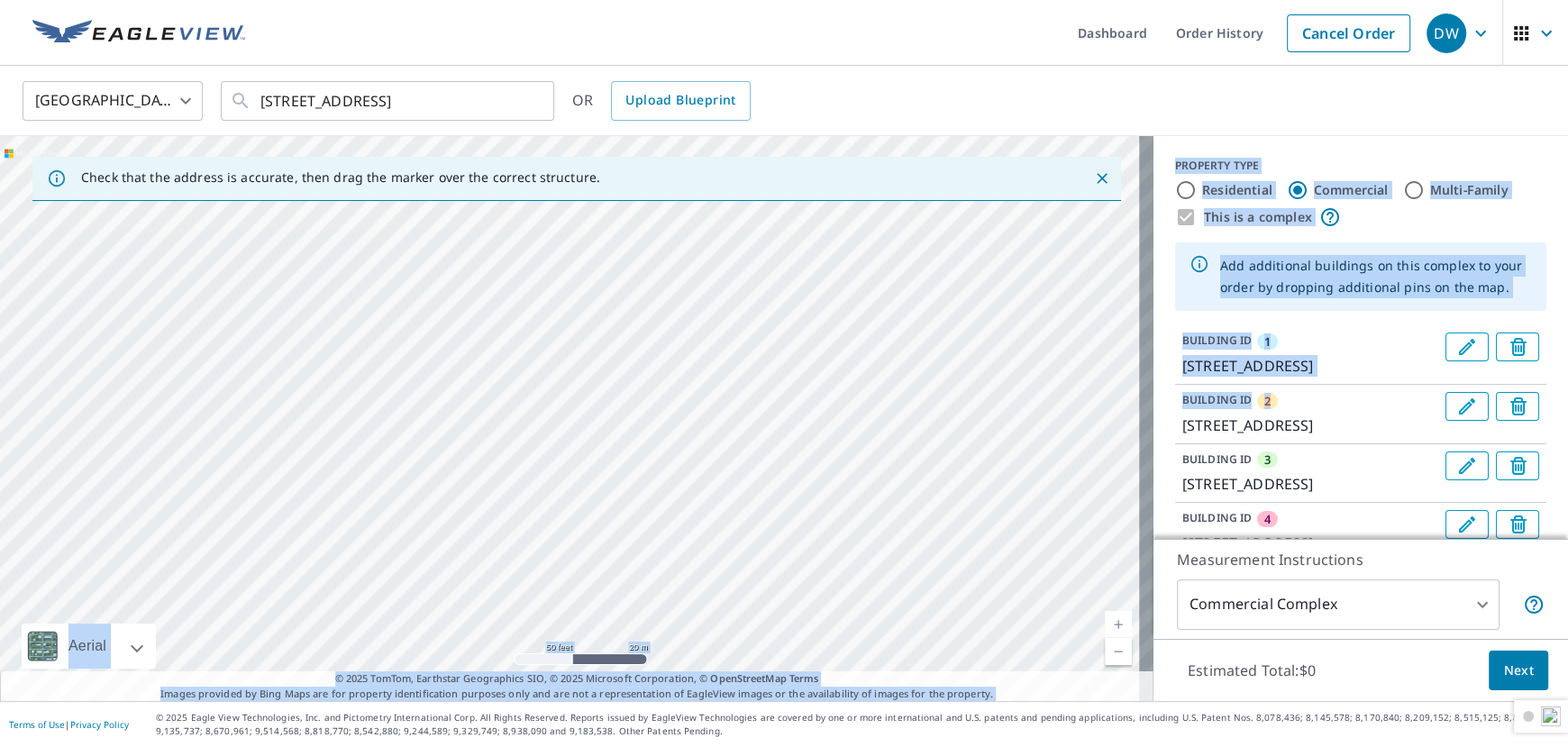 drag, startPoint x: 646, startPoint y: 422, endPoint x: 696, endPoint y: 484, distance: 79.64923 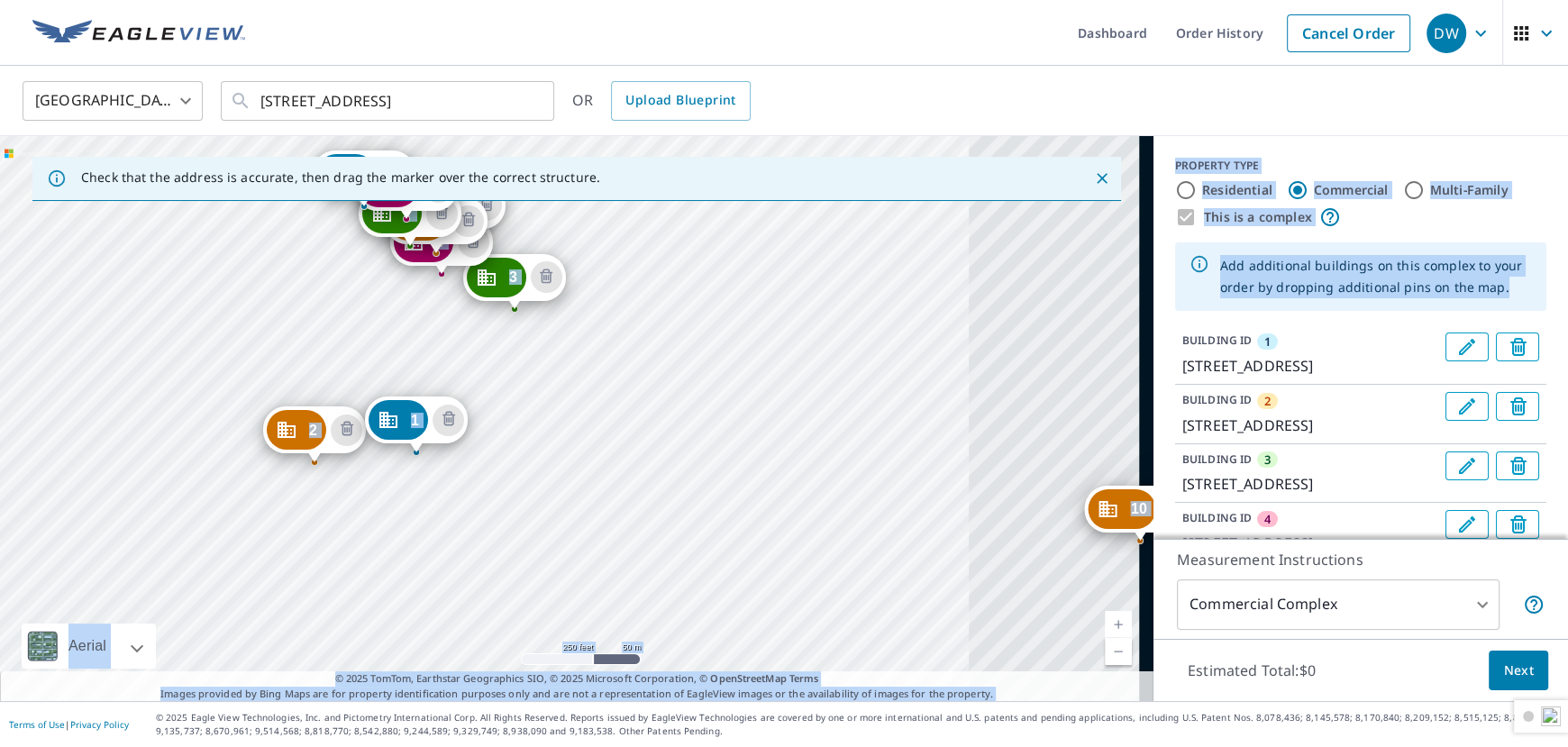 drag, startPoint x: 594, startPoint y: 334, endPoint x: 310, endPoint y: 329, distance: 284.04401 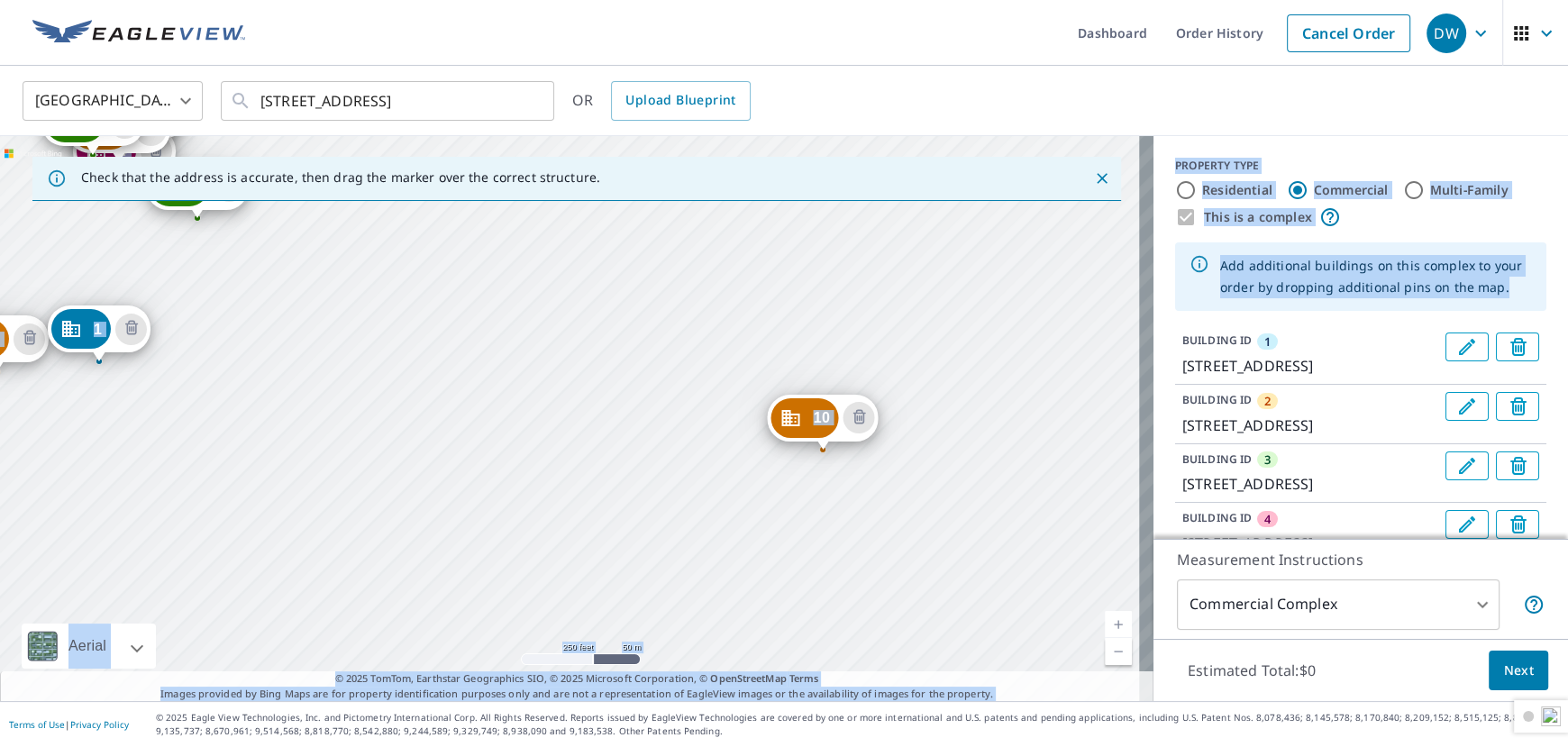 drag, startPoint x: 742, startPoint y: 441, endPoint x: 466, endPoint y: 366, distance: 286.00874 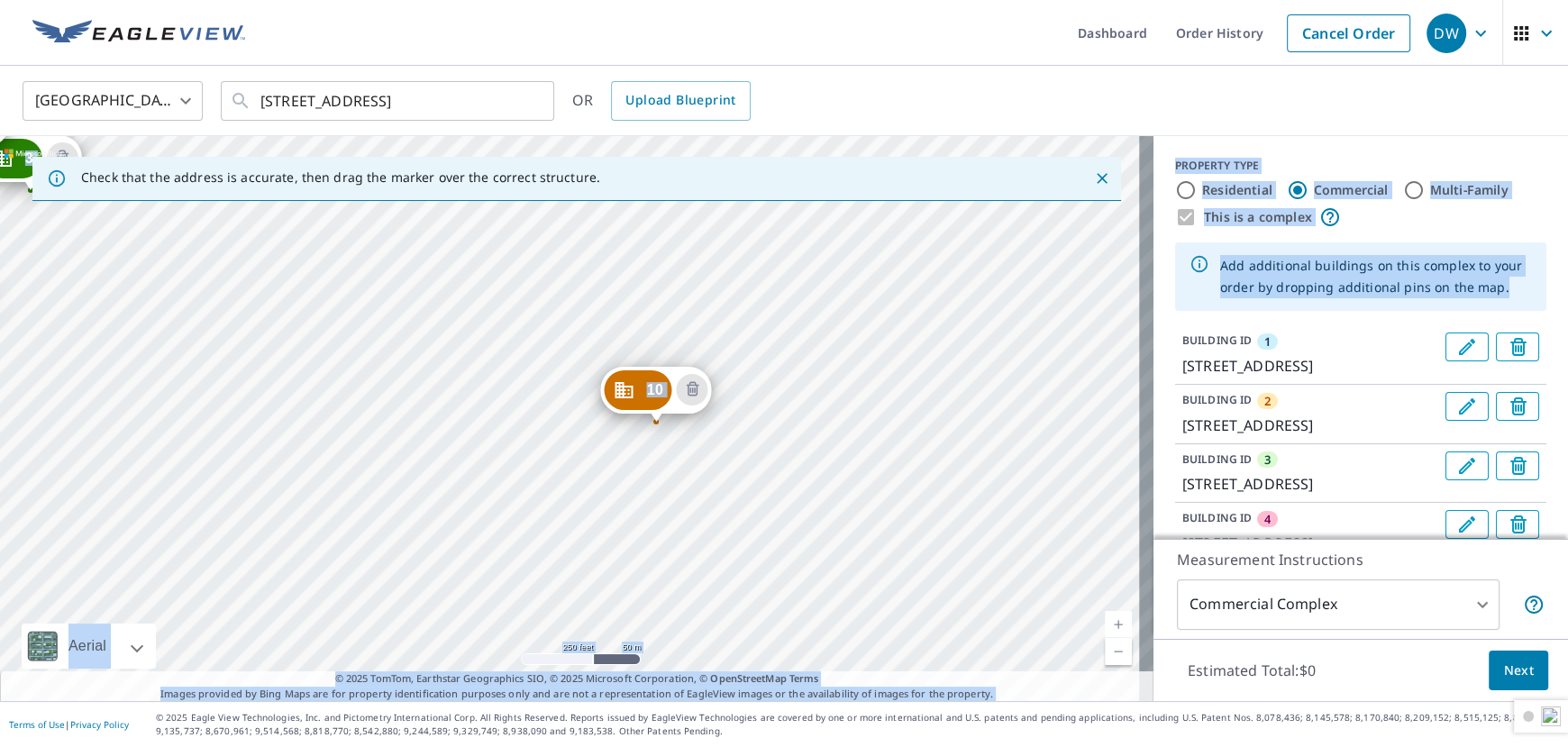 drag, startPoint x: 752, startPoint y: 480, endPoint x: 666, endPoint y: 397, distance: 119.51987 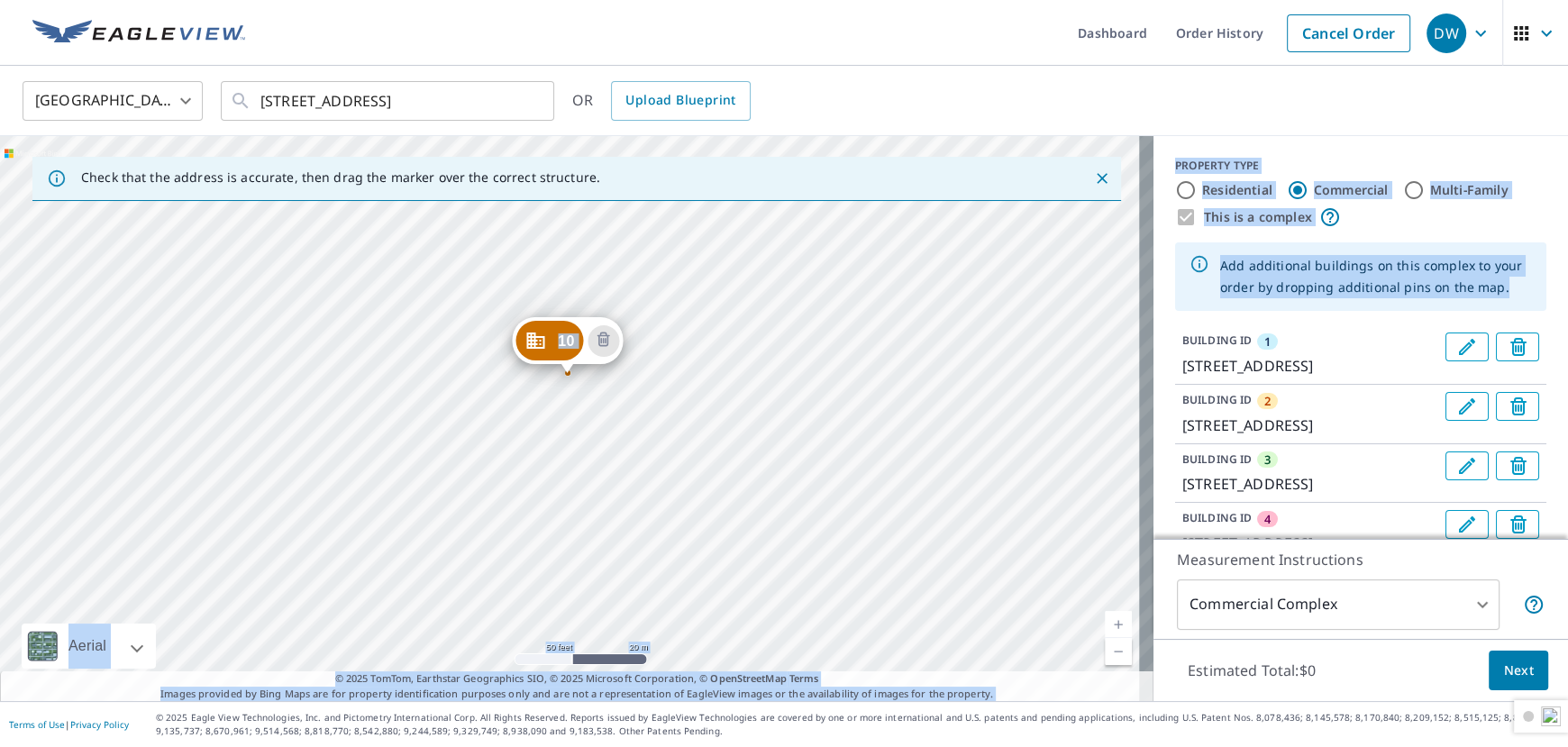 drag, startPoint x: 649, startPoint y: 397, endPoint x: 438, endPoint y: 338, distance: 219.0936 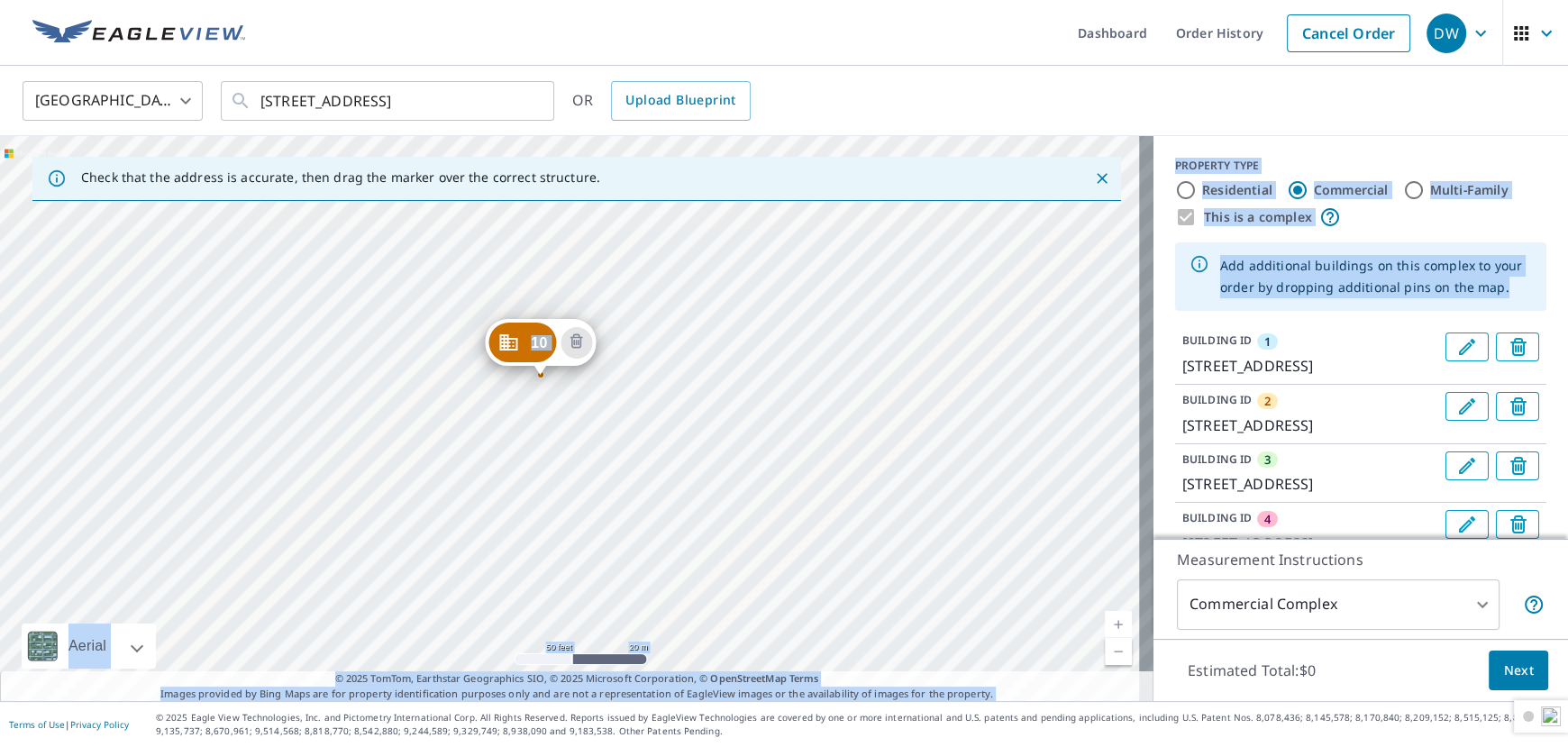 drag, startPoint x: 683, startPoint y: 440, endPoint x: 657, endPoint y: 443, distance: 26.172505 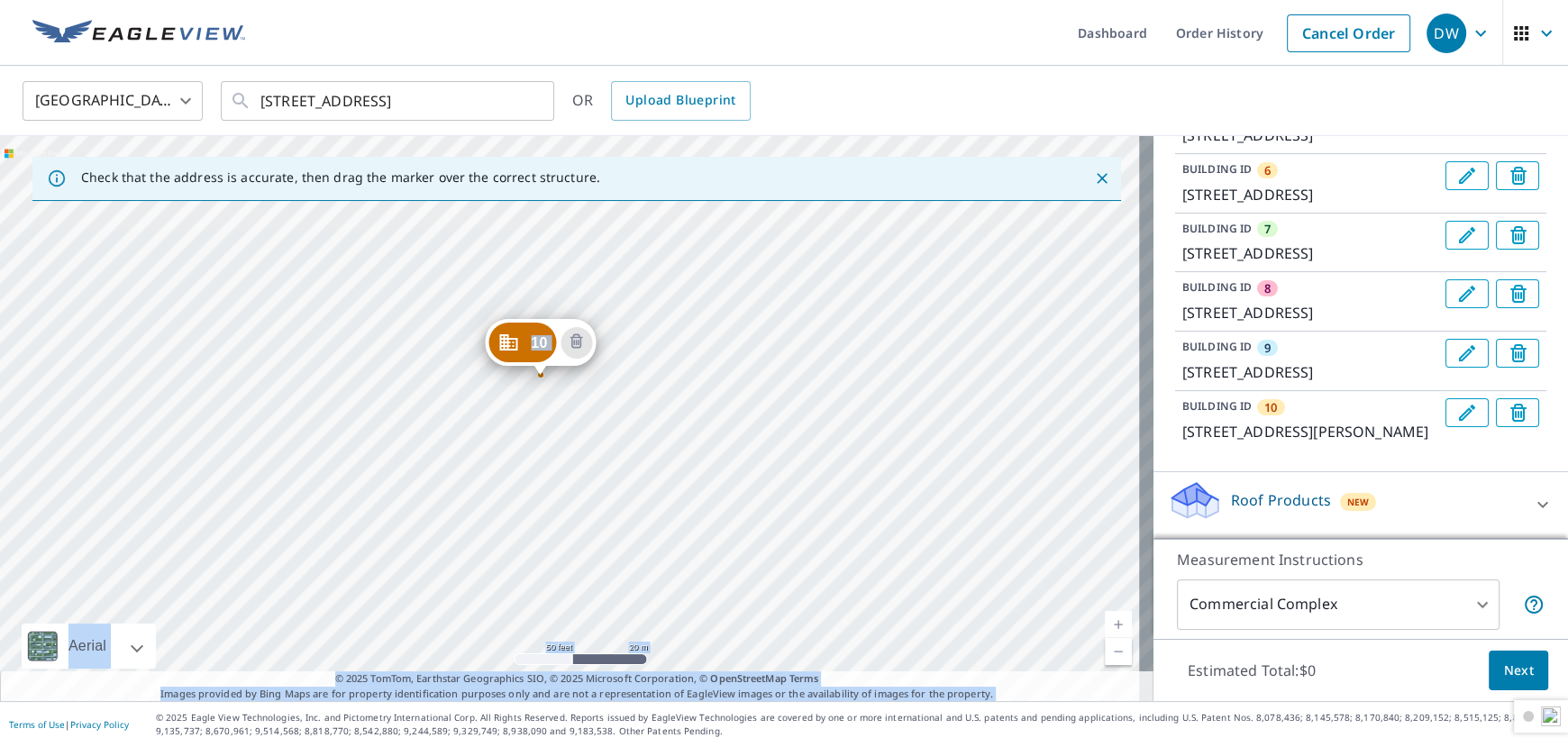 scroll, scrollTop: 679, scrollLeft: 0, axis: vertical 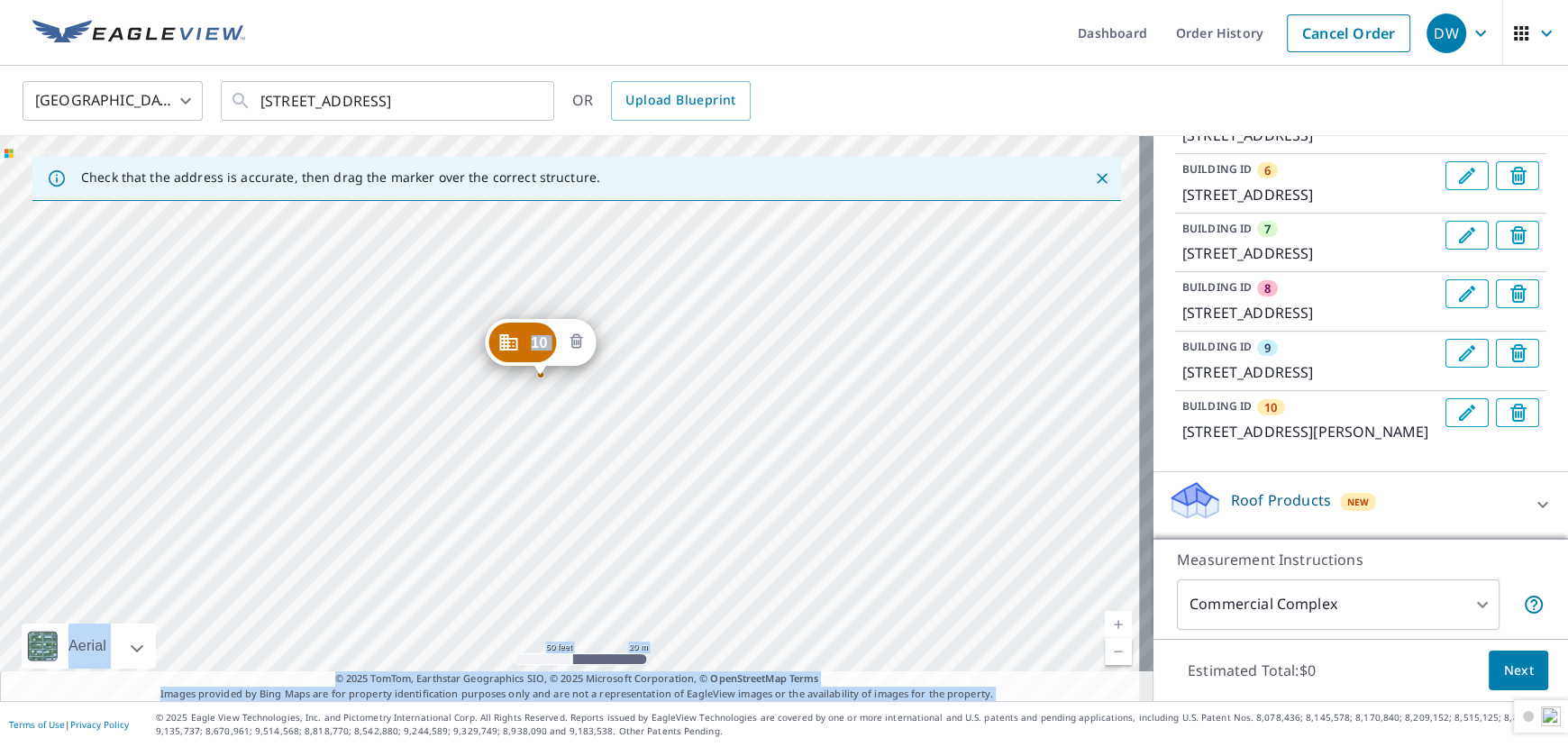click 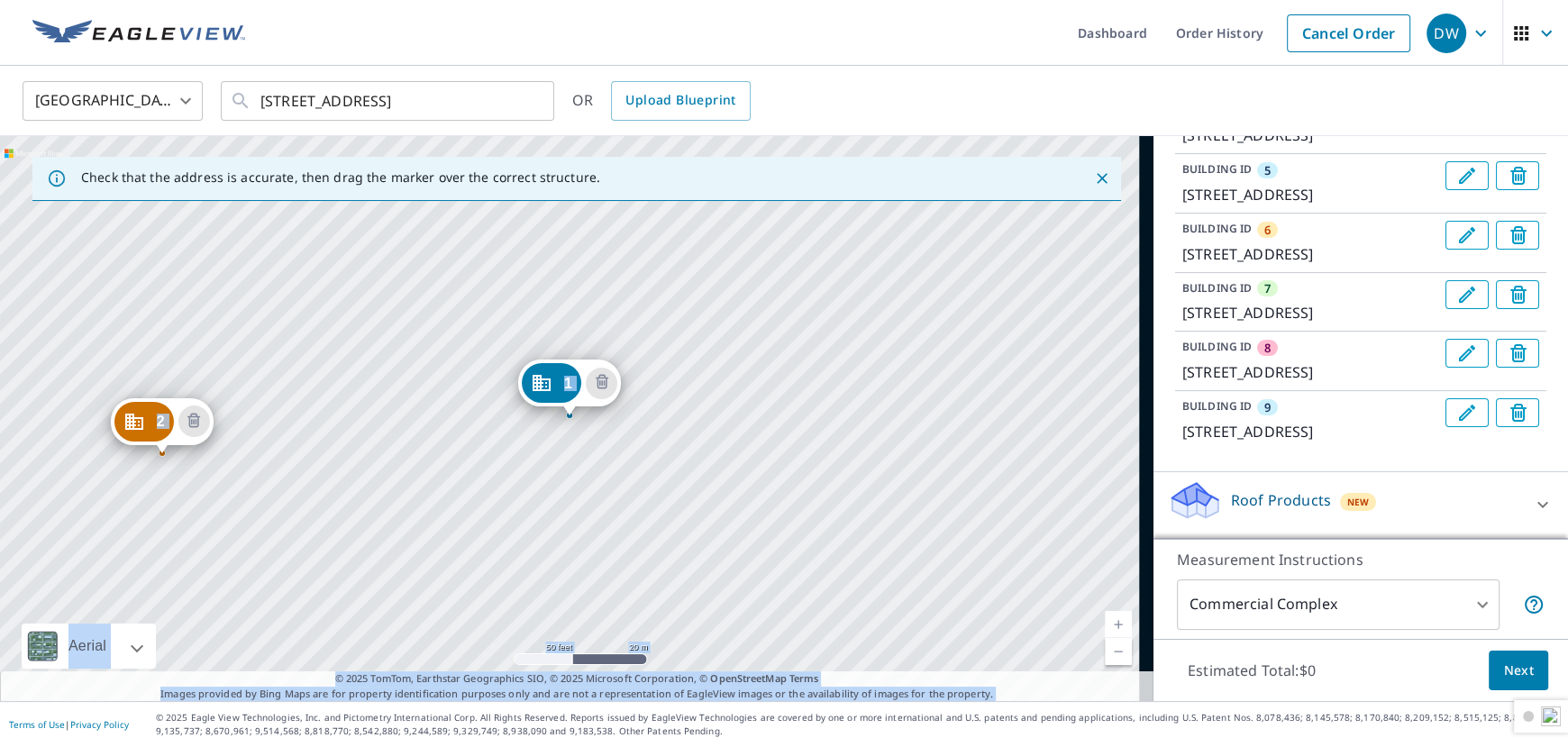 scroll, scrollTop: 599, scrollLeft: 0, axis: vertical 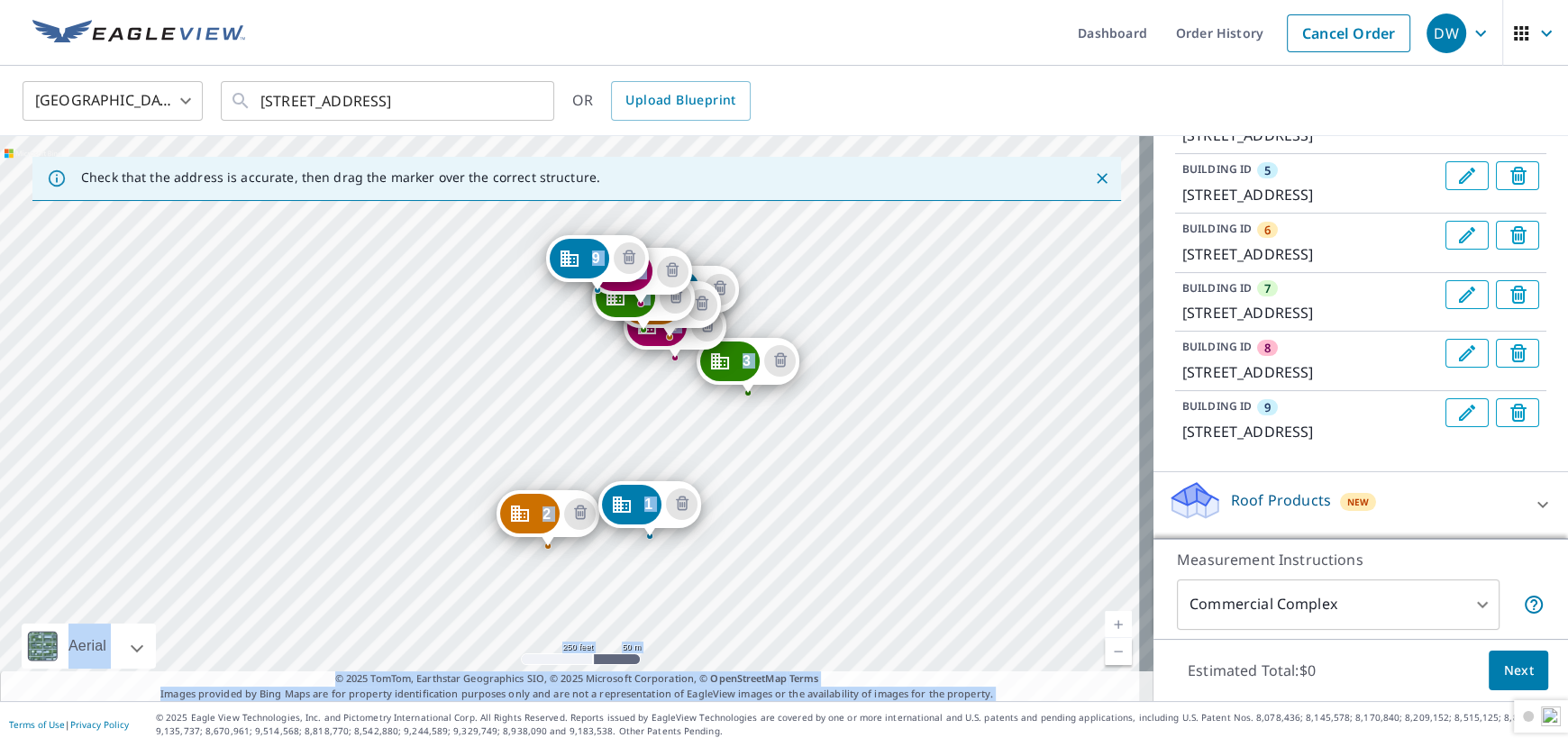 drag, startPoint x: 941, startPoint y: 399, endPoint x: 758, endPoint y: 516, distance: 217.20497 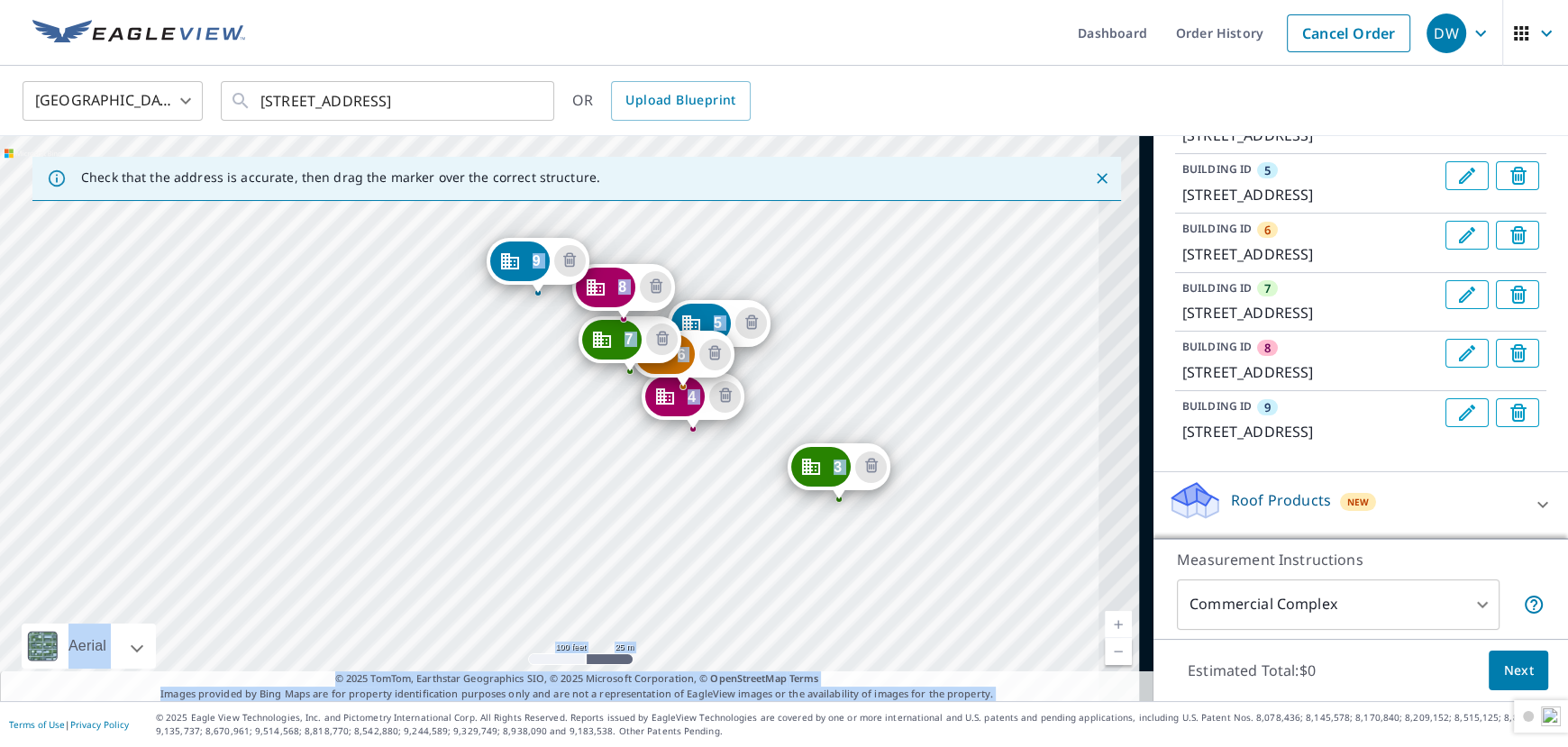 drag, startPoint x: 649, startPoint y: 312, endPoint x: 518, endPoint y: 359, distance: 139.1761 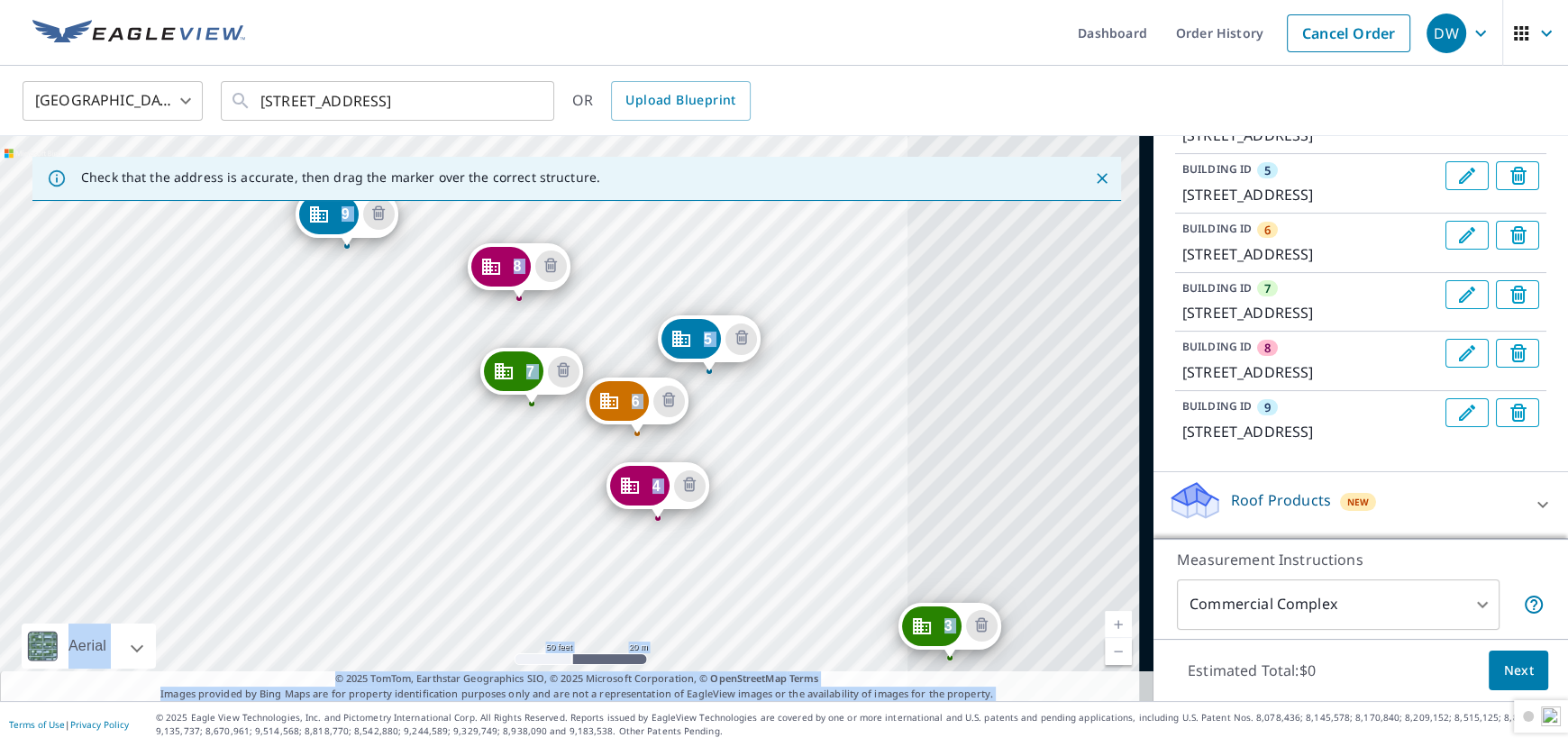 drag, startPoint x: 606, startPoint y: 391, endPoint x: 277, endPoint y: 324, distance: 335.75289 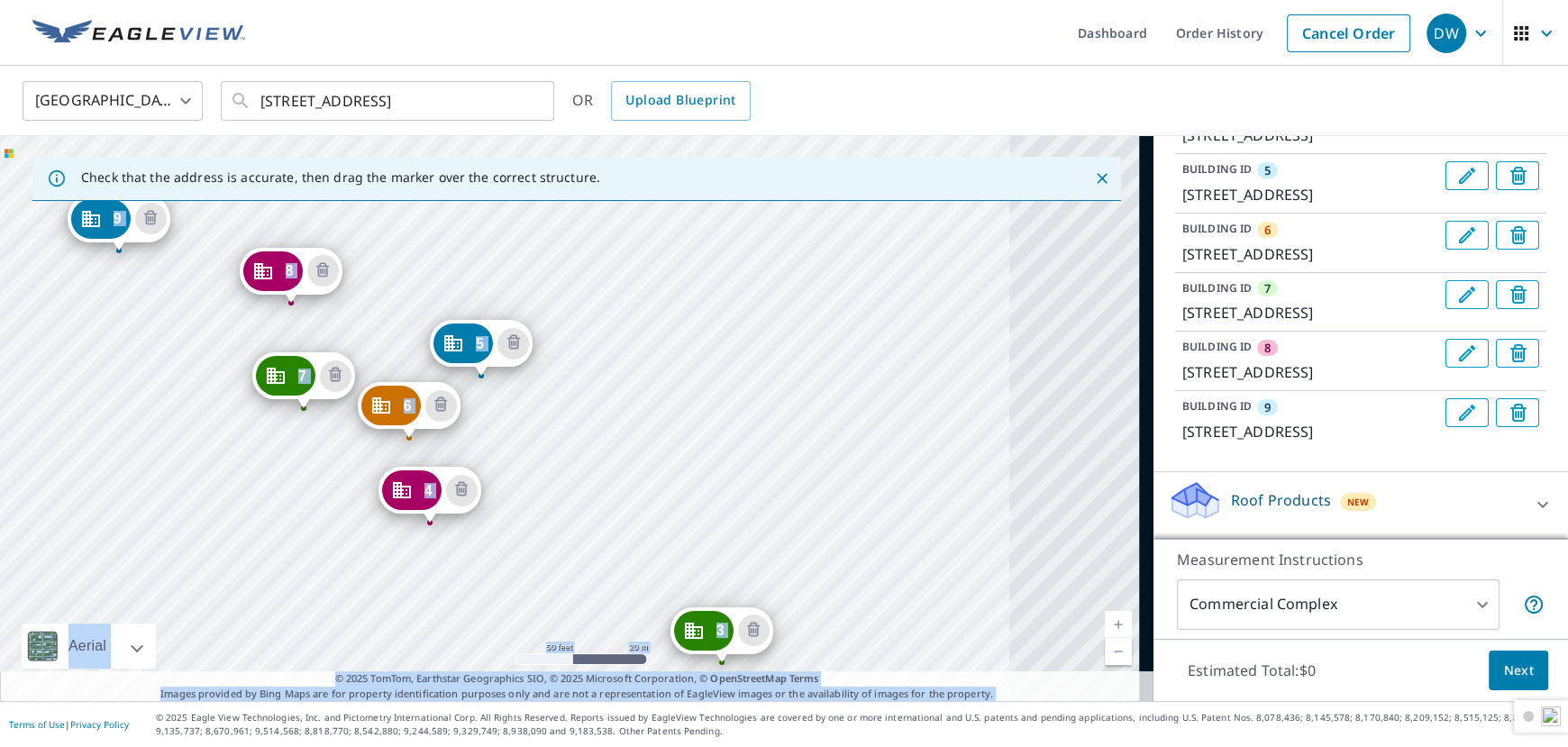 drag, startPoint x: 871, startPoint y: 369, endPoint x: 574, endPoint y: 361, distance: 297.1077 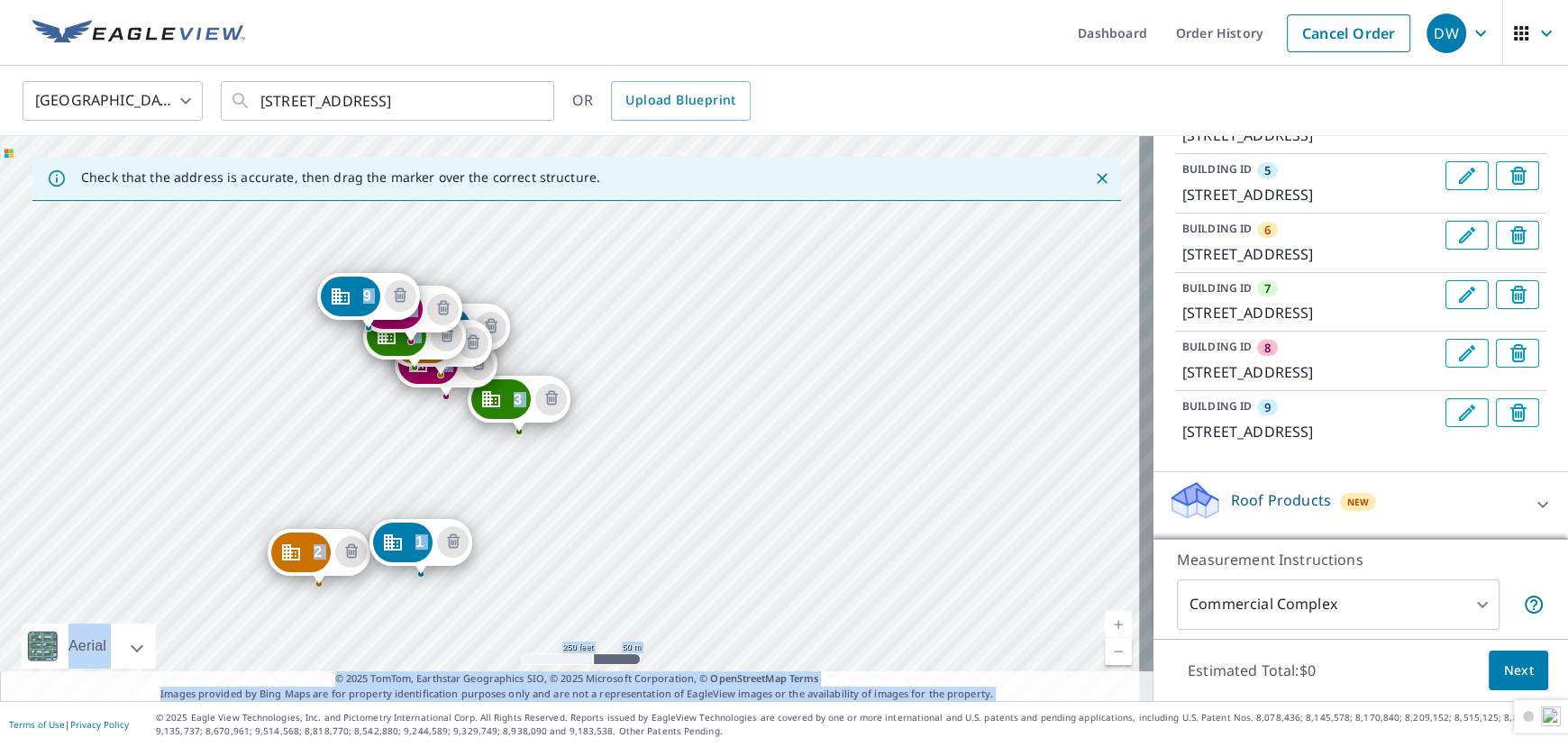 drag, startPoint x: 952, startPoint y: 402, endPoint x: 597, endPoint y: 366, distance: 356.82068 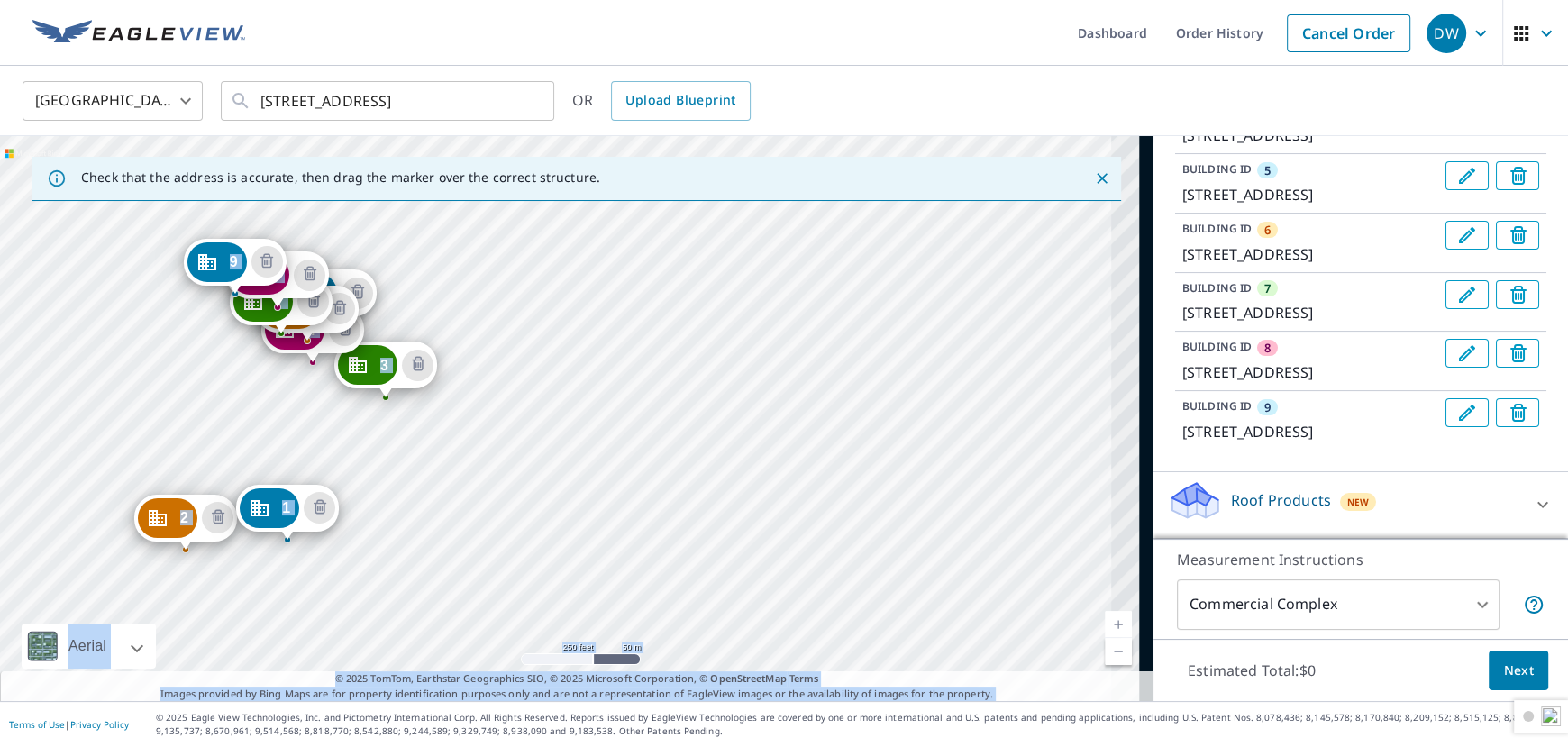 drag, startPoint x: 821, startPoint y: 408, endPoint x: 703, endPoint y: 374, distance: 122.80065 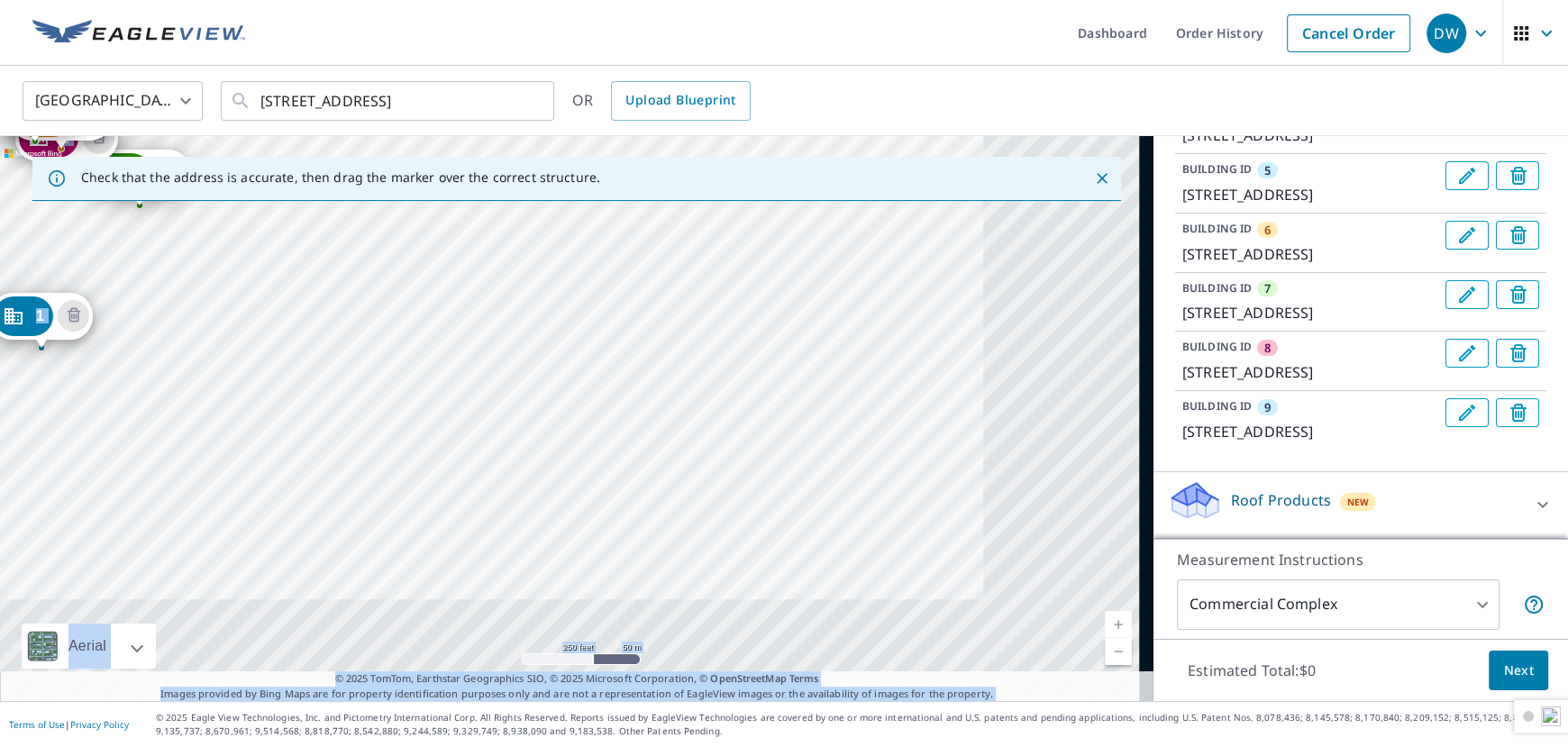 drag, startPoint x: 843, startPoint y: 517, endPoint x: 597, endPoint y: 325, distance: 312.0577 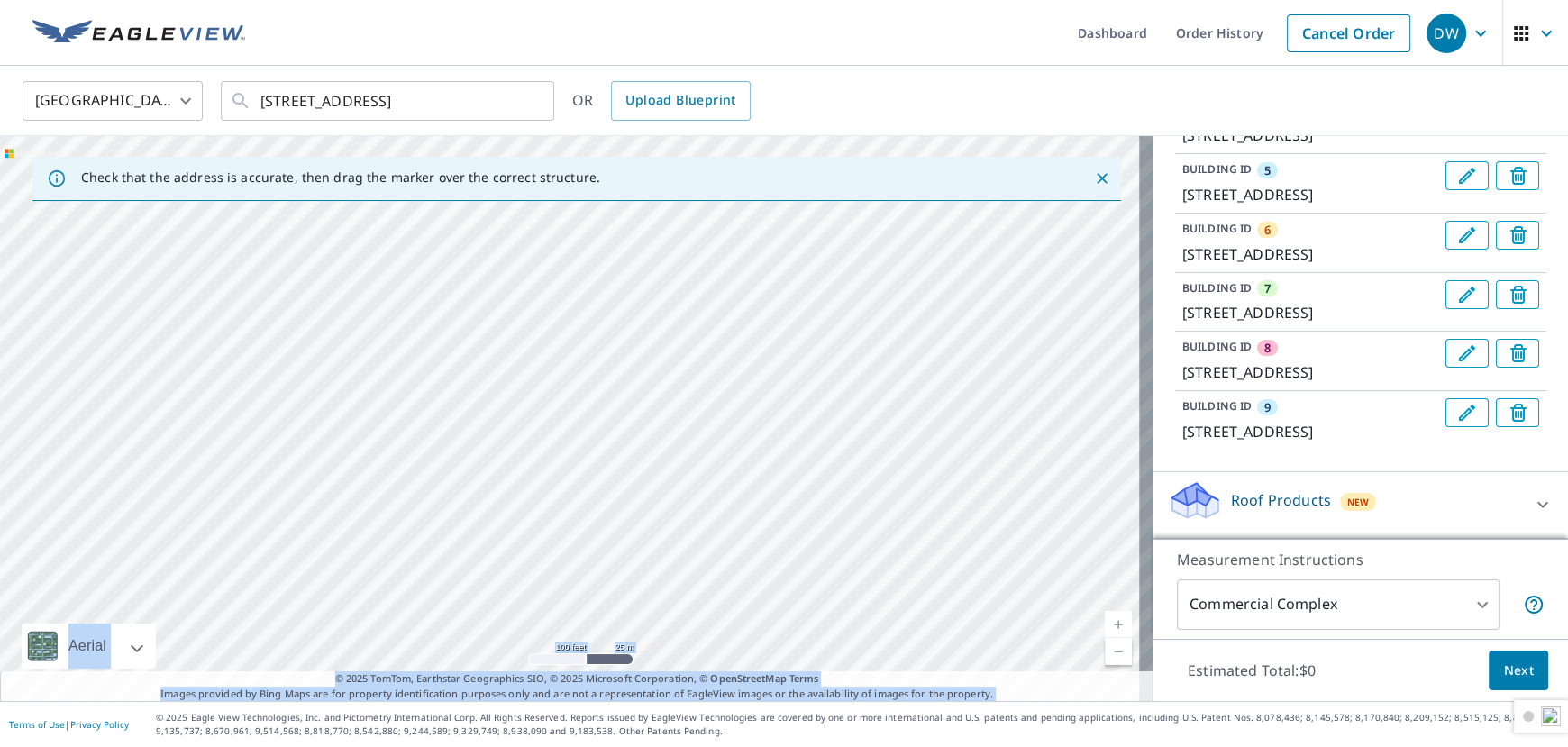 drag, startPoint x: 830, startPoint y: 416, endPoint x: 870, endPoint y: 352, distance: 75.471849 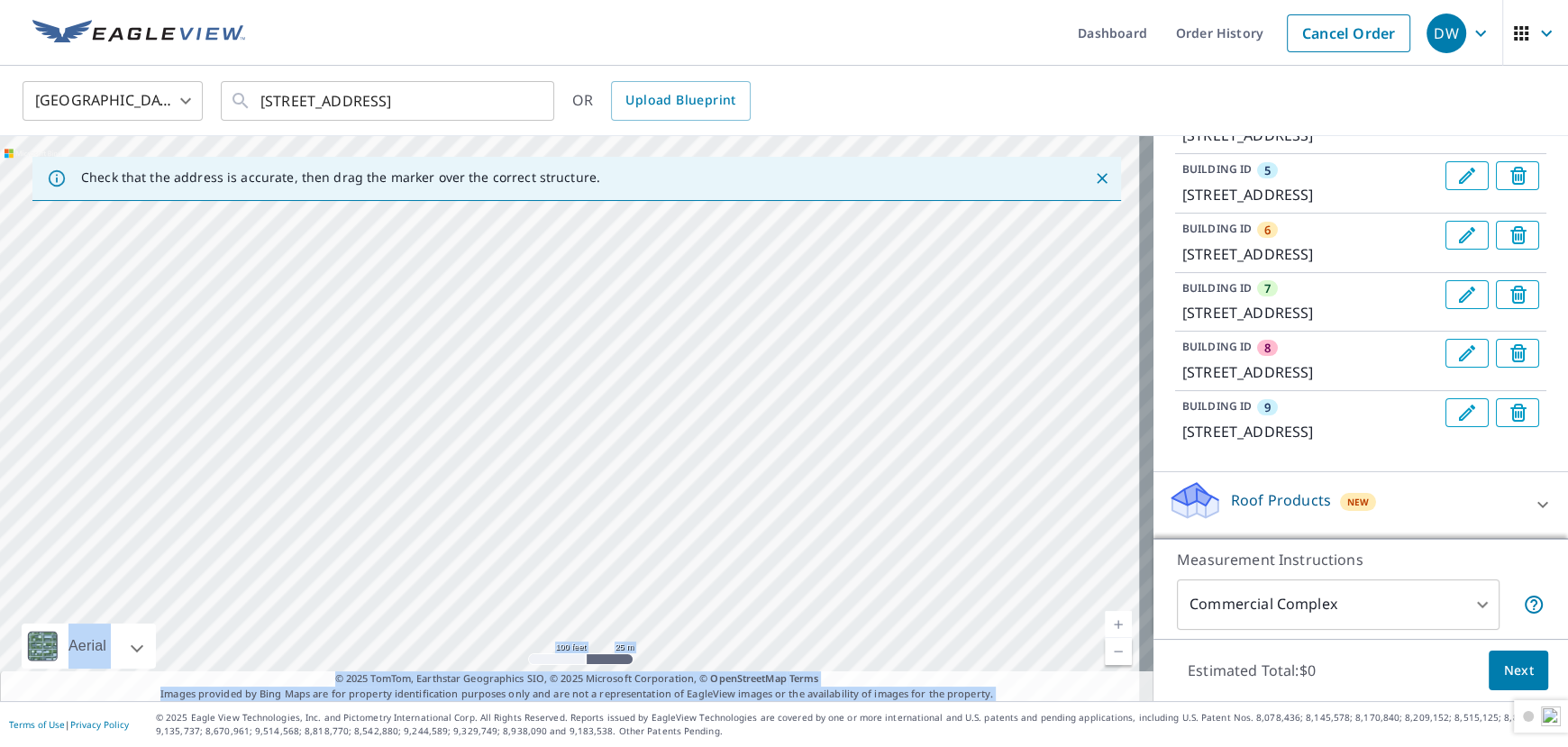 scroll, scrollTop: 598, scrollLeft: 0, axis: vertical 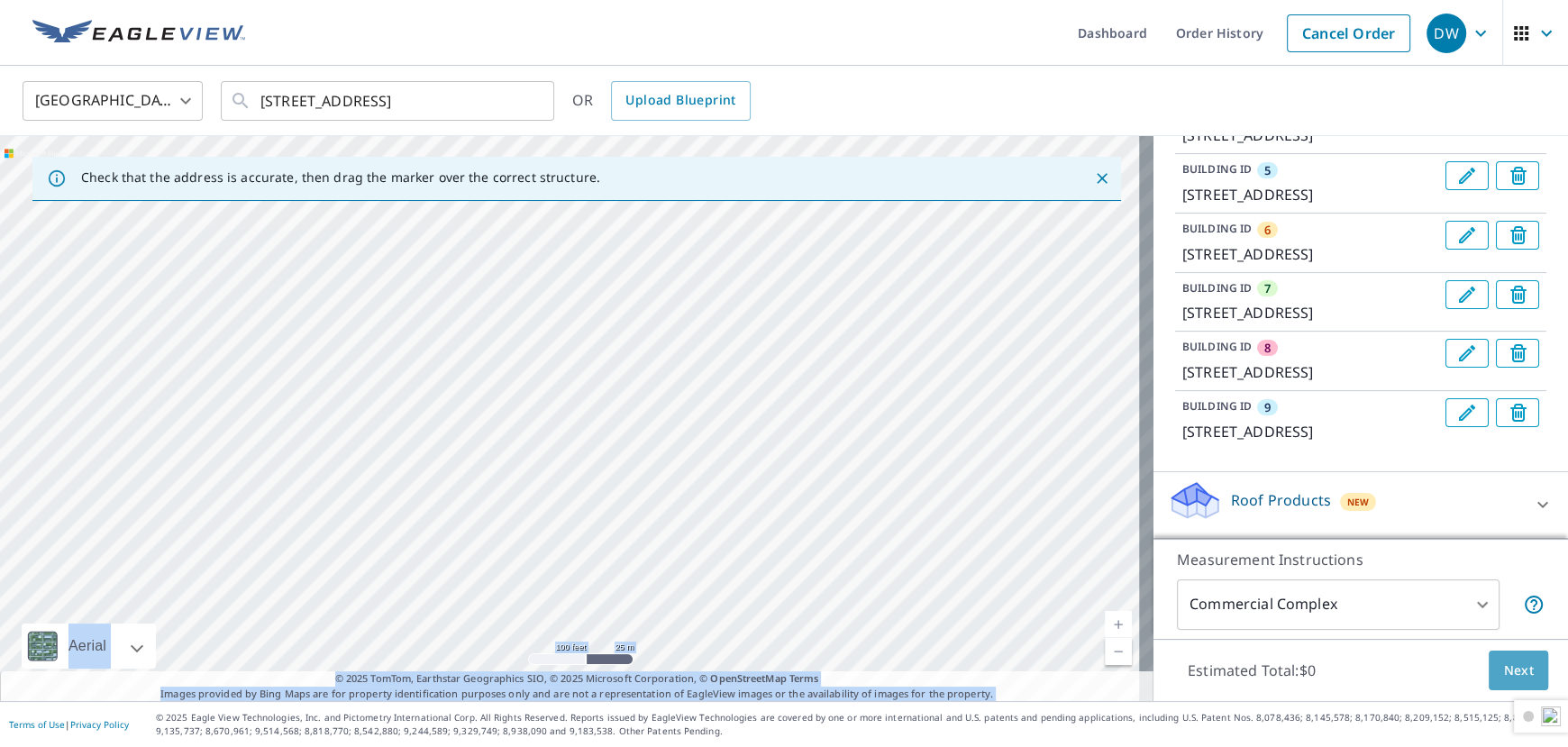 click on "Next" at bounding box center [1518, 670] 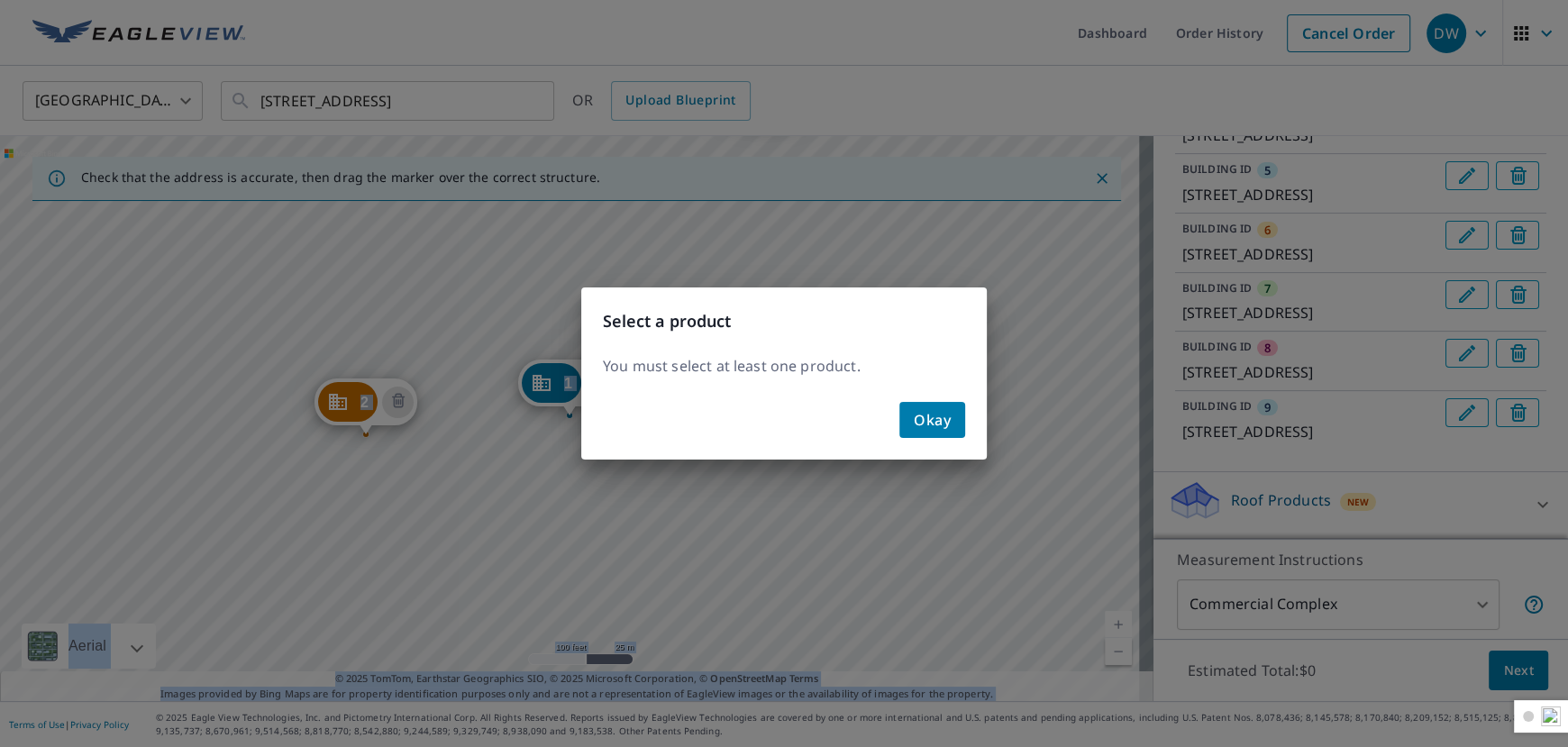 click on "Okay" at bounding box center [932, 420] 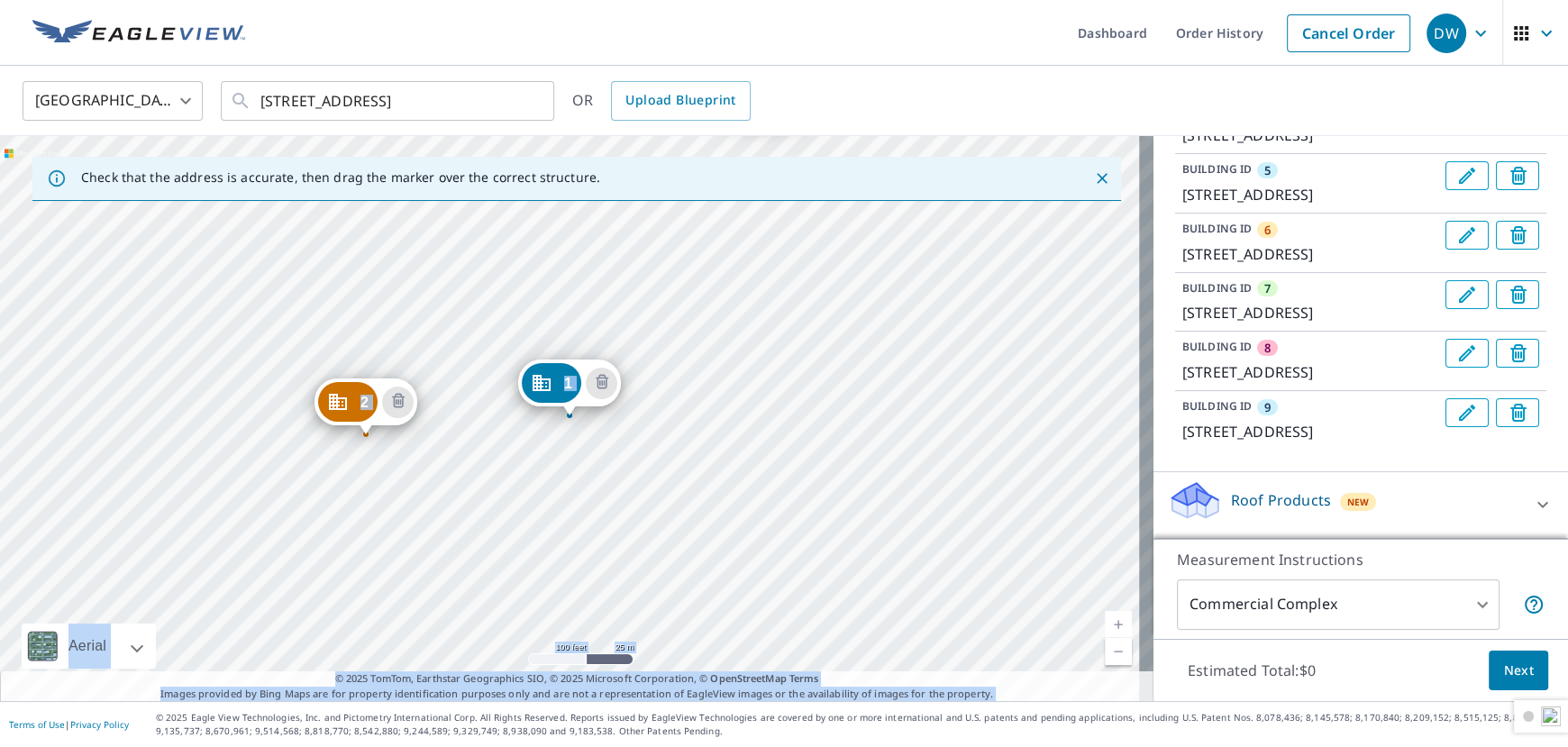 click 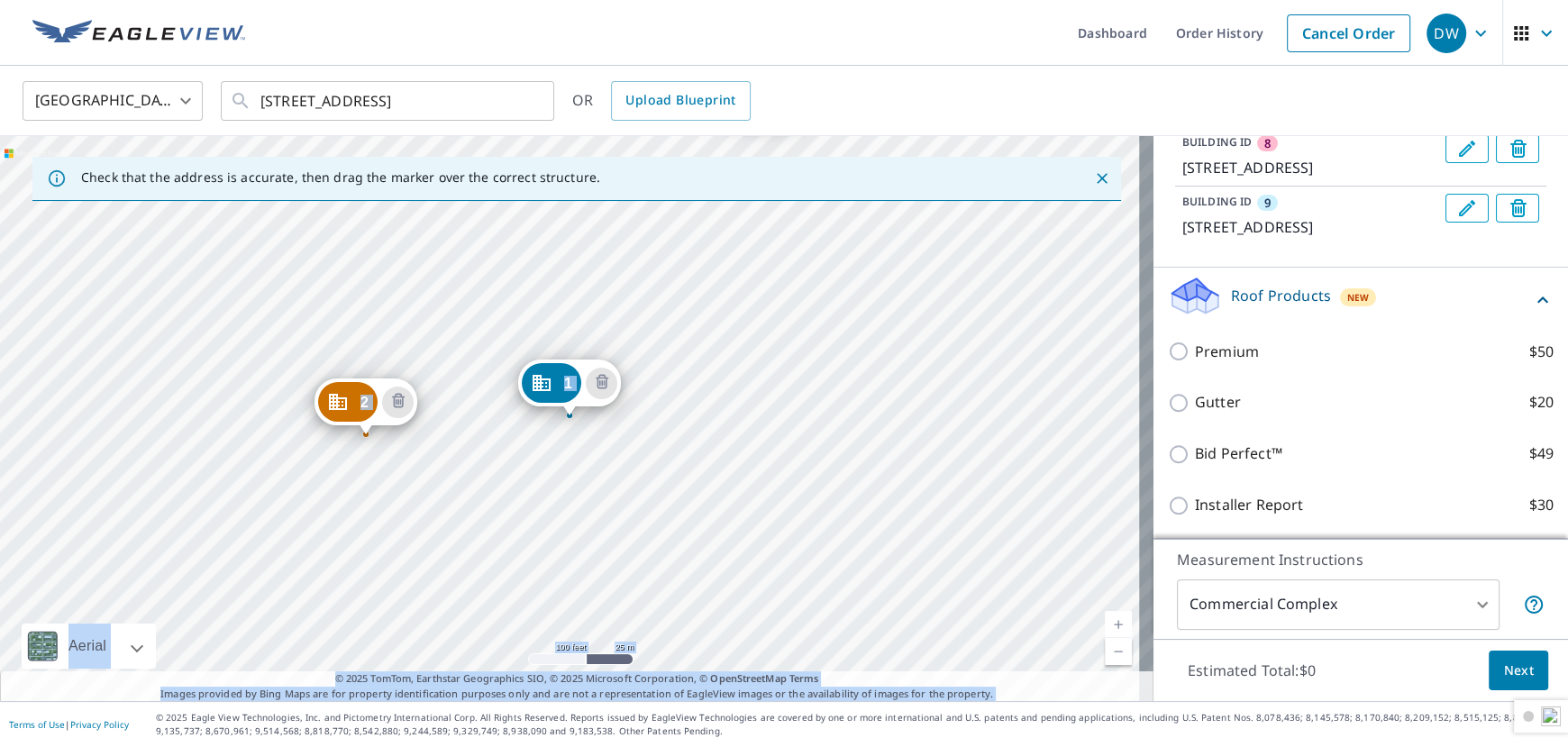 scroll, scrollTop: 744, scrollLeft: 0, axis: vertical 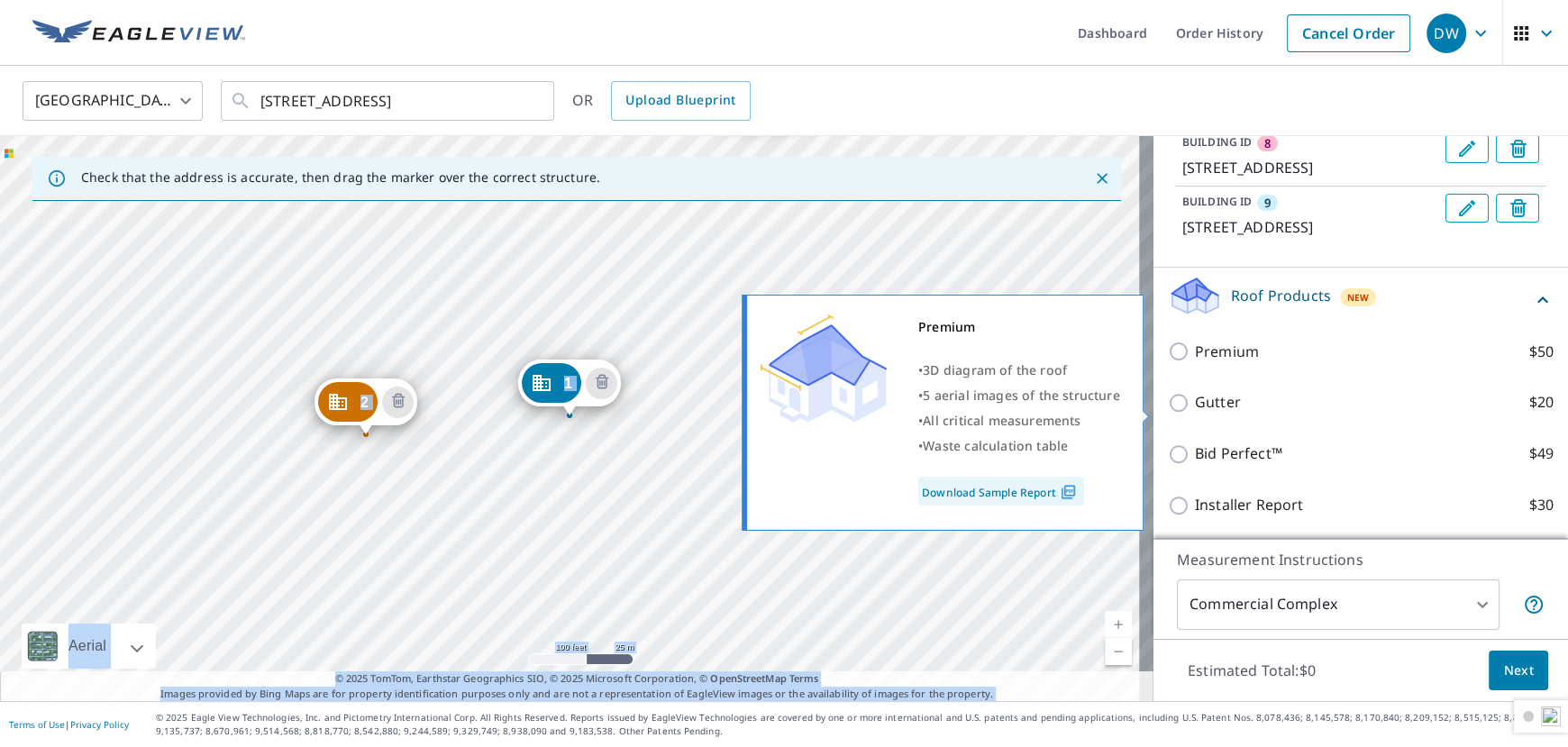 click on "Premium $50" at bounding box center (1181, 351) 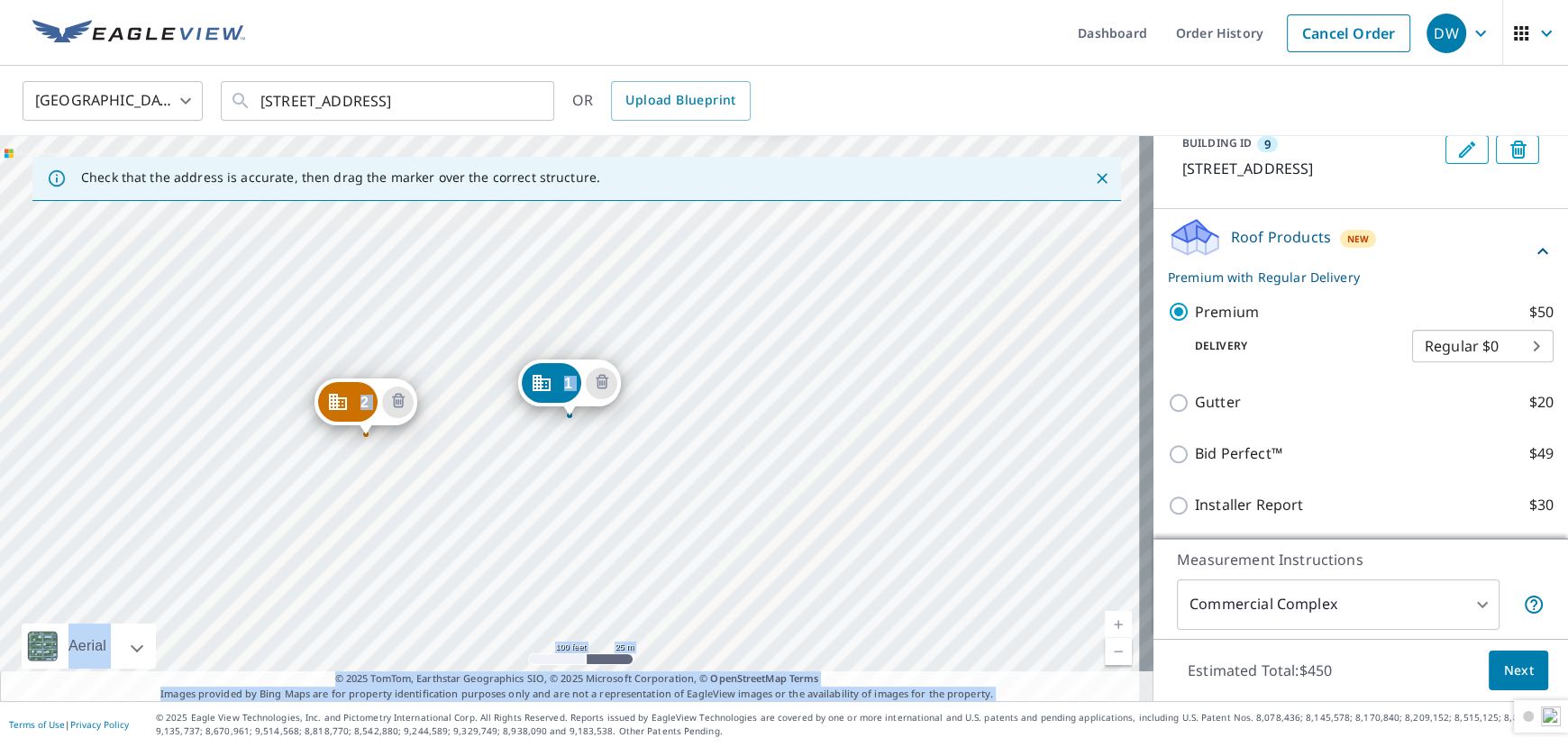 scroll, scrollTop: 862, scrollLeft: 0, axis: vertical 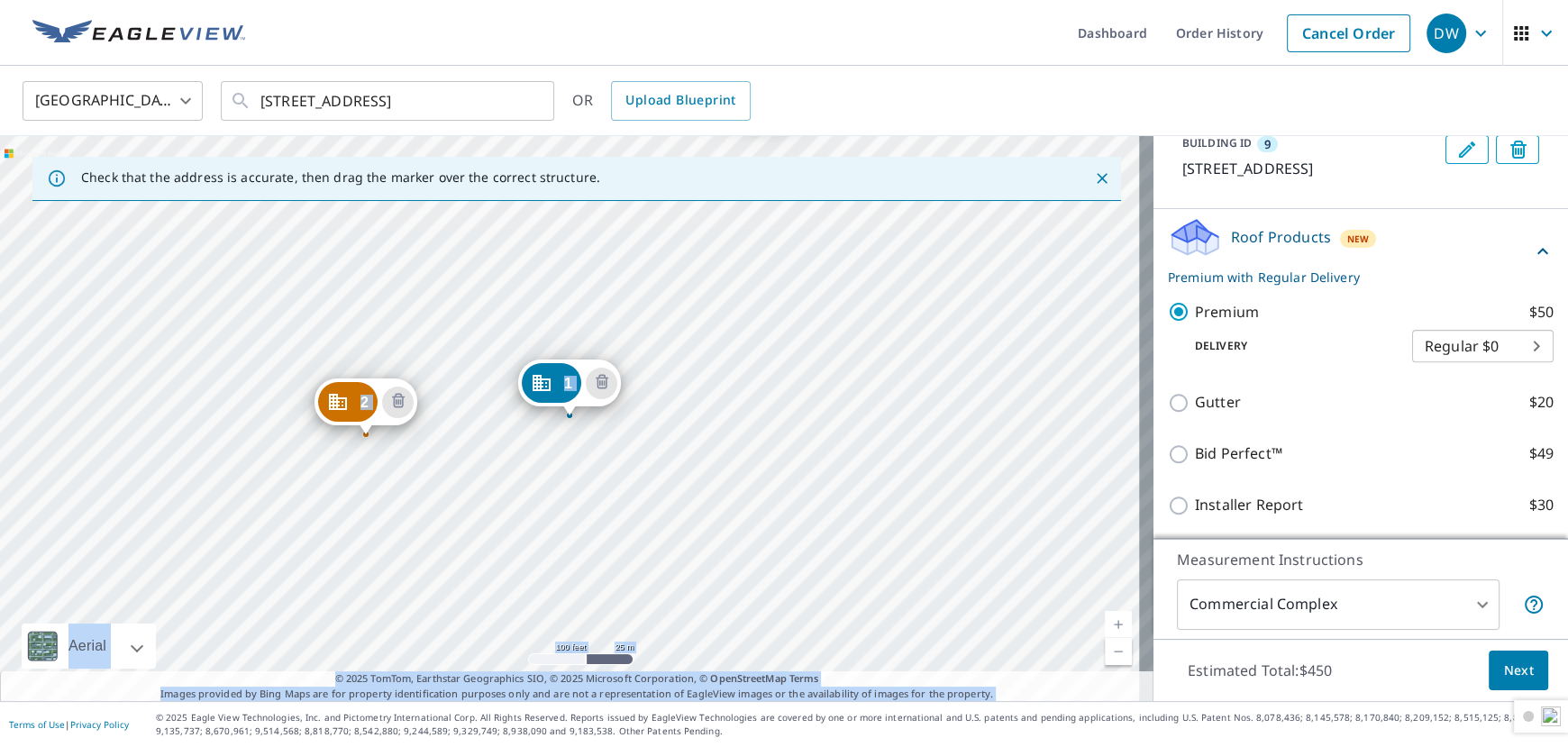 click on "Next" at bounding box center [1518, 670] 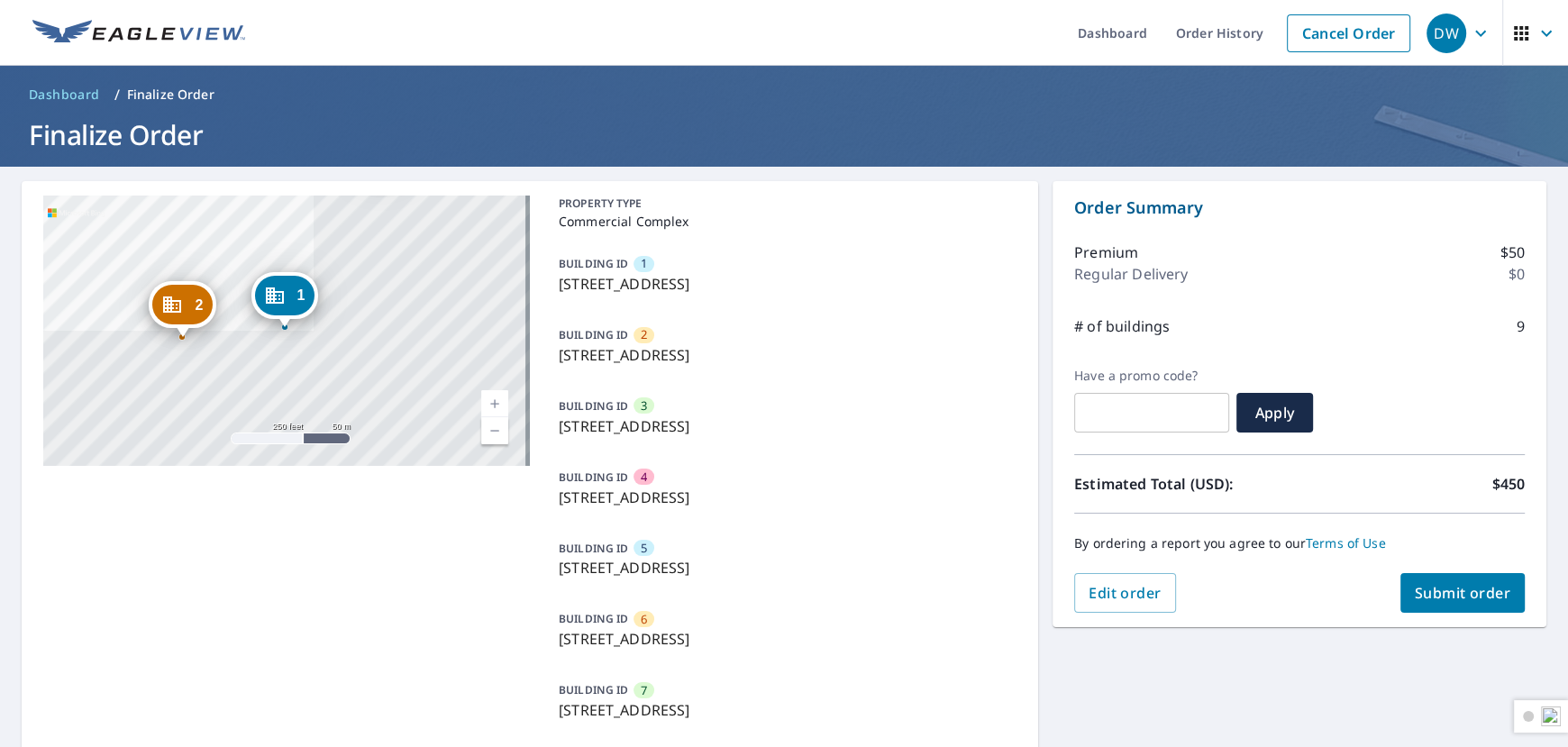 click on "Submit order" at bounding box center (1463, 593) 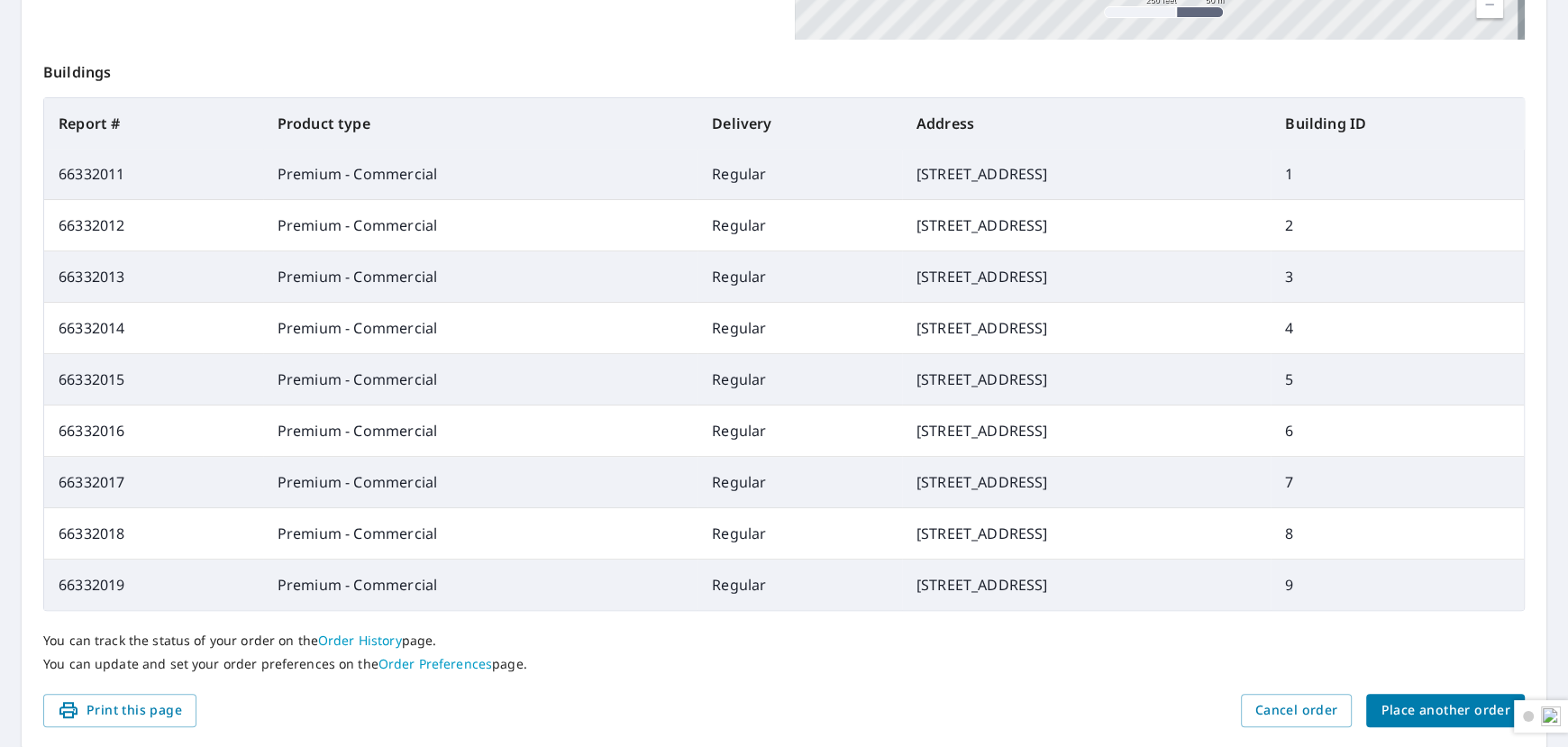 scroll, scrollTop: 631, scrollLeft: 0, axis: vertical 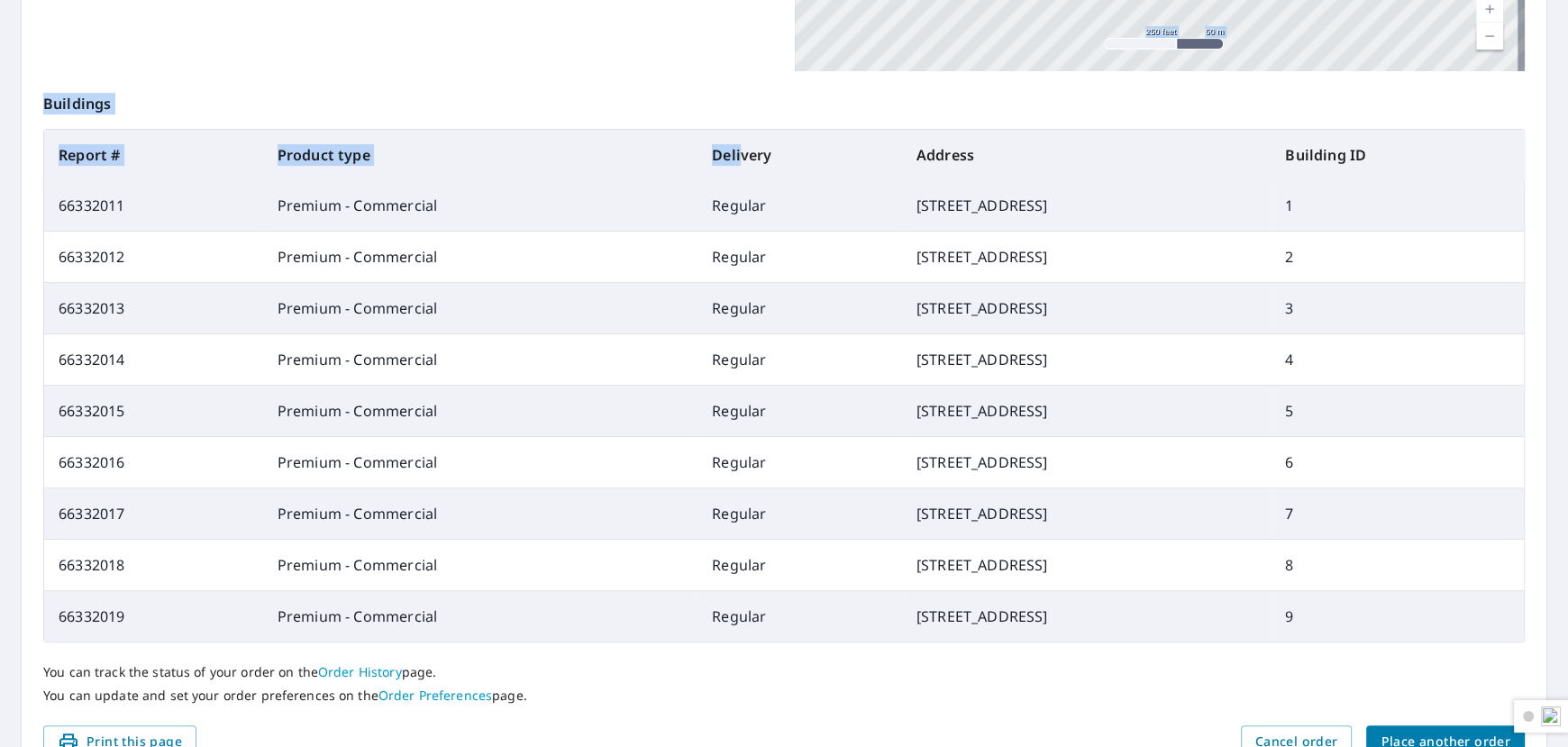drag, startPoint x: 660, startPoint y: 65, endPoint x: 595, endPoint y: 135, distance: 95.52487 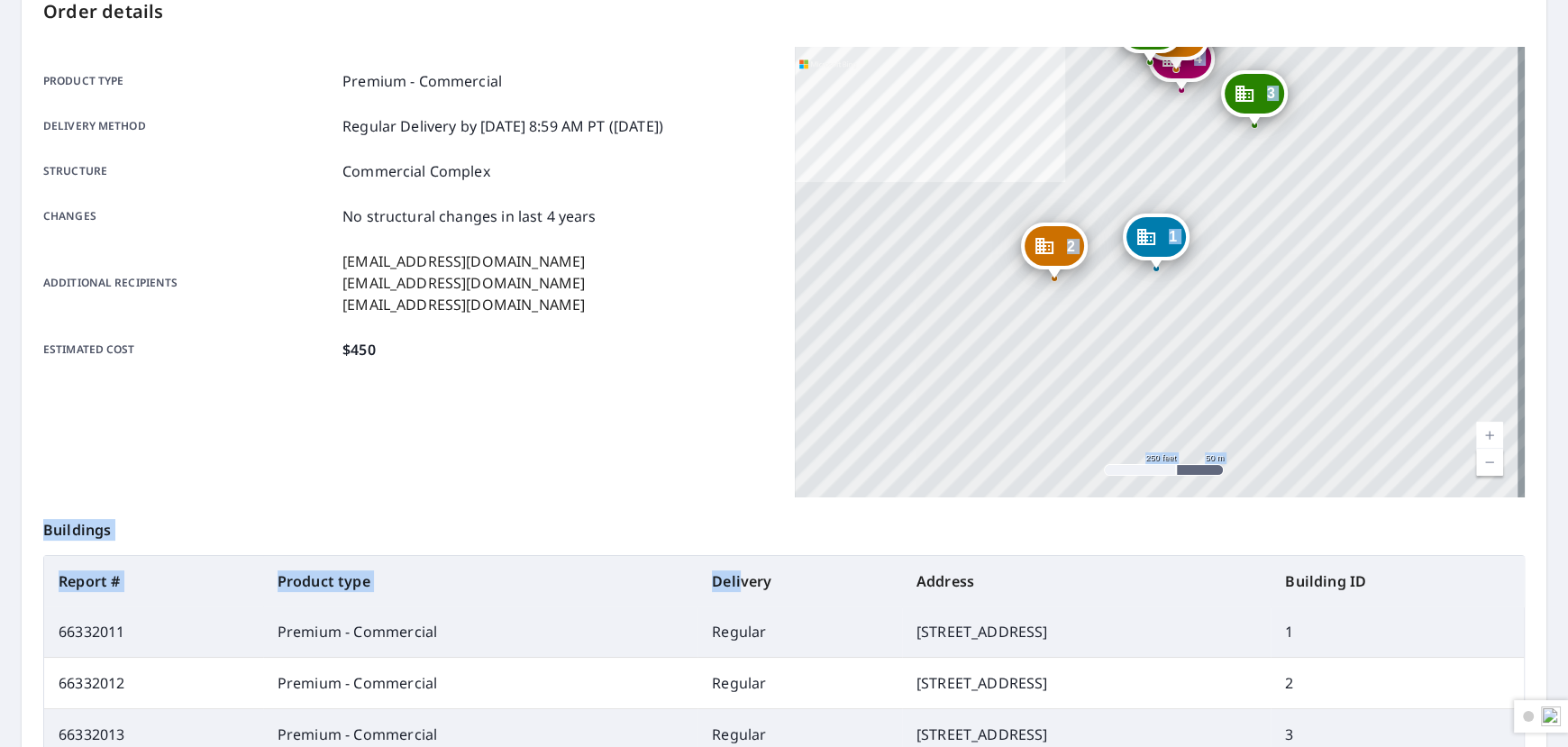 scroll, scrollTop: 213, scrollLeft: 0, axis: vertical 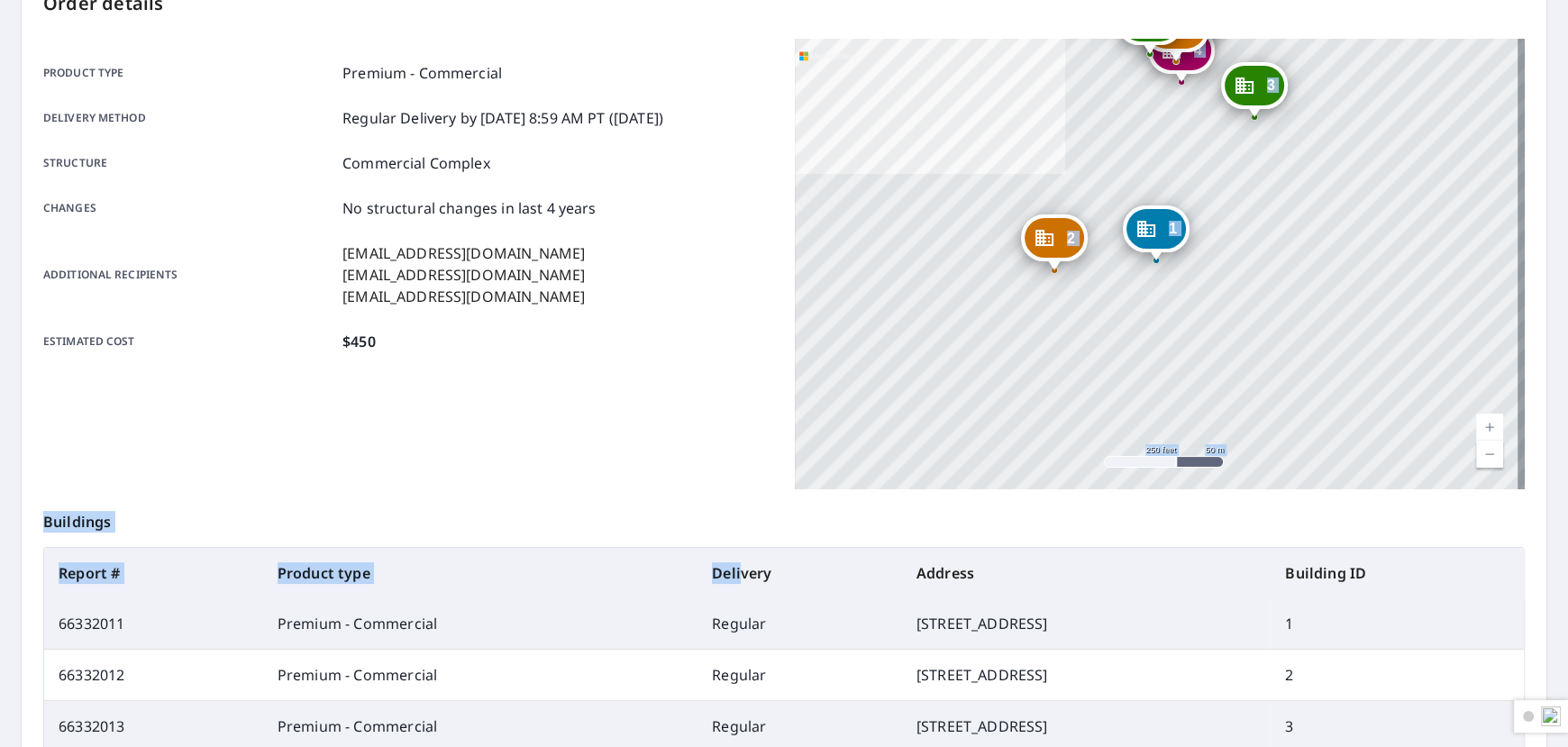 click on "Product type Premium - Commercial Delivery method Regular Delivery by [DATE] 8:59 AM PT ([DATE]) Structure Commercial Complex Changes No structural changes in last 4 years Additional recipients [EMAIL_ADDRESS][DOMAIN_NAME] [EMAIL_ADDRESS][DOMAIN_NAME] [EMAIL_ADDRESS][DOMAIN_NAME] Estimated cost $450" at bounding box center [408, 264] 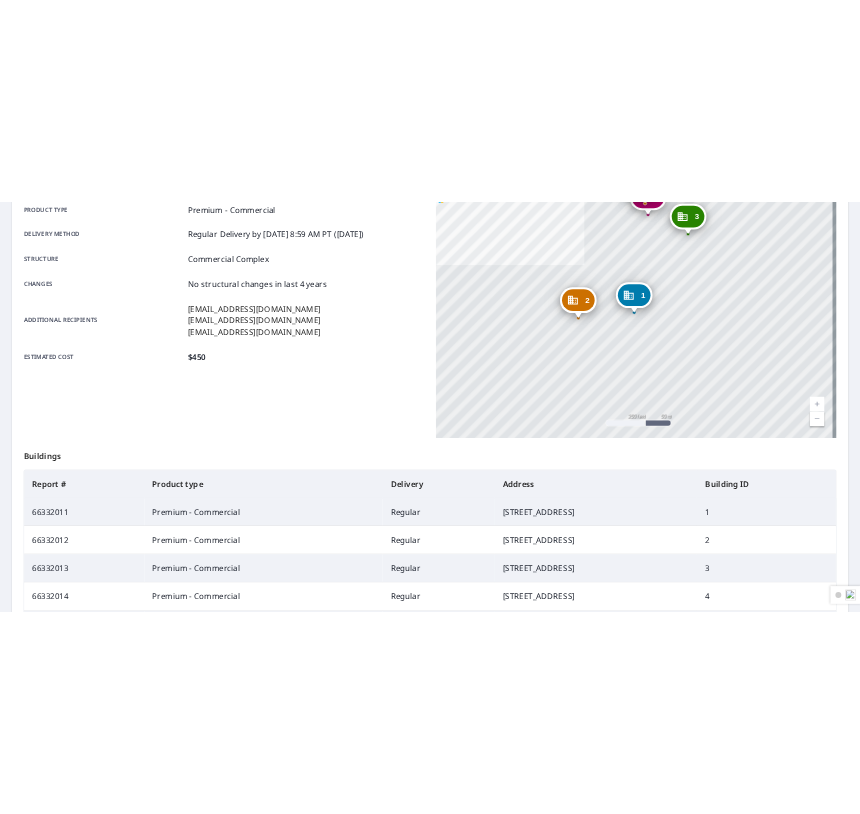 scroll, scrollTop: 336, scrollLeft: 0, axis: vertical 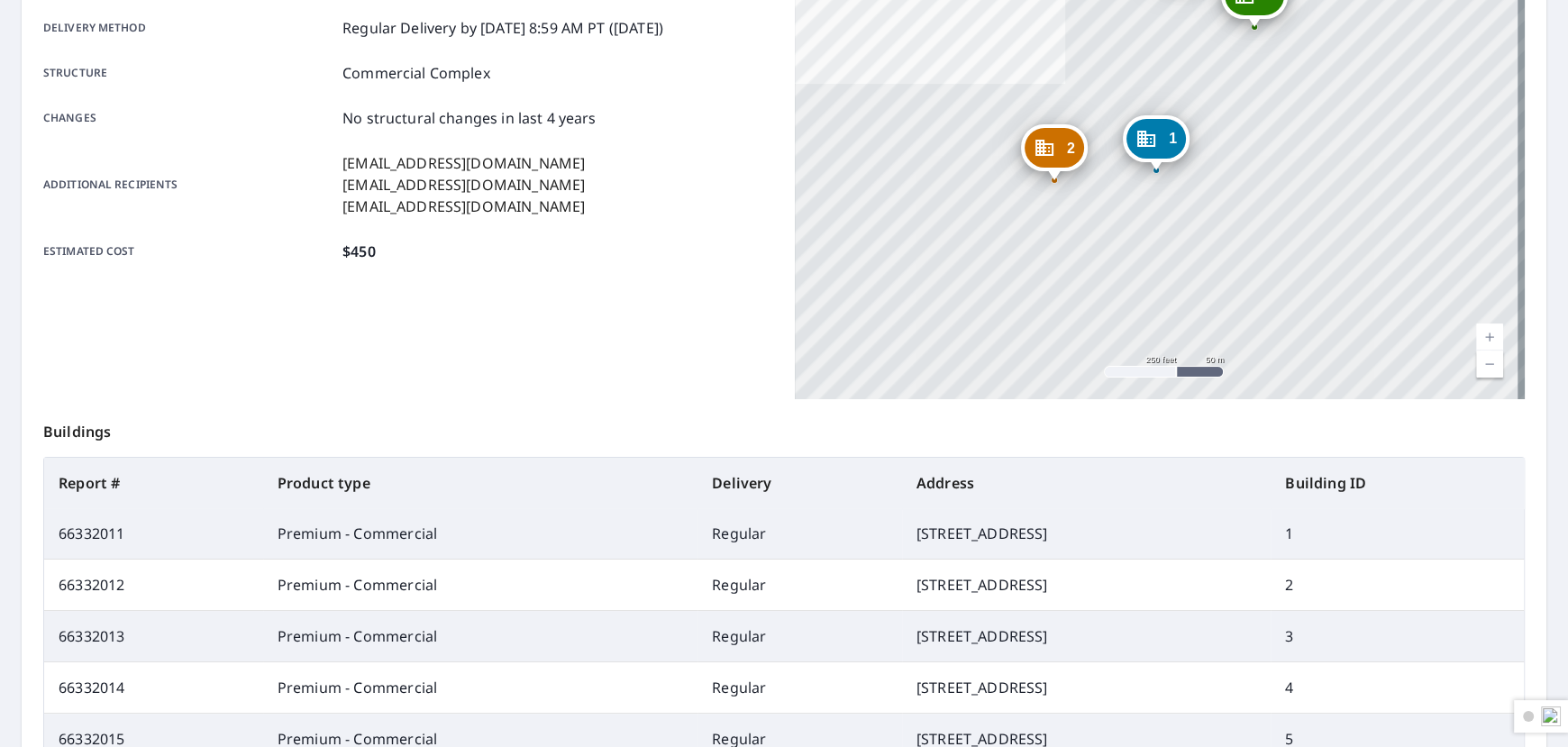 click on "66332011" at bounding box center (153, 533) 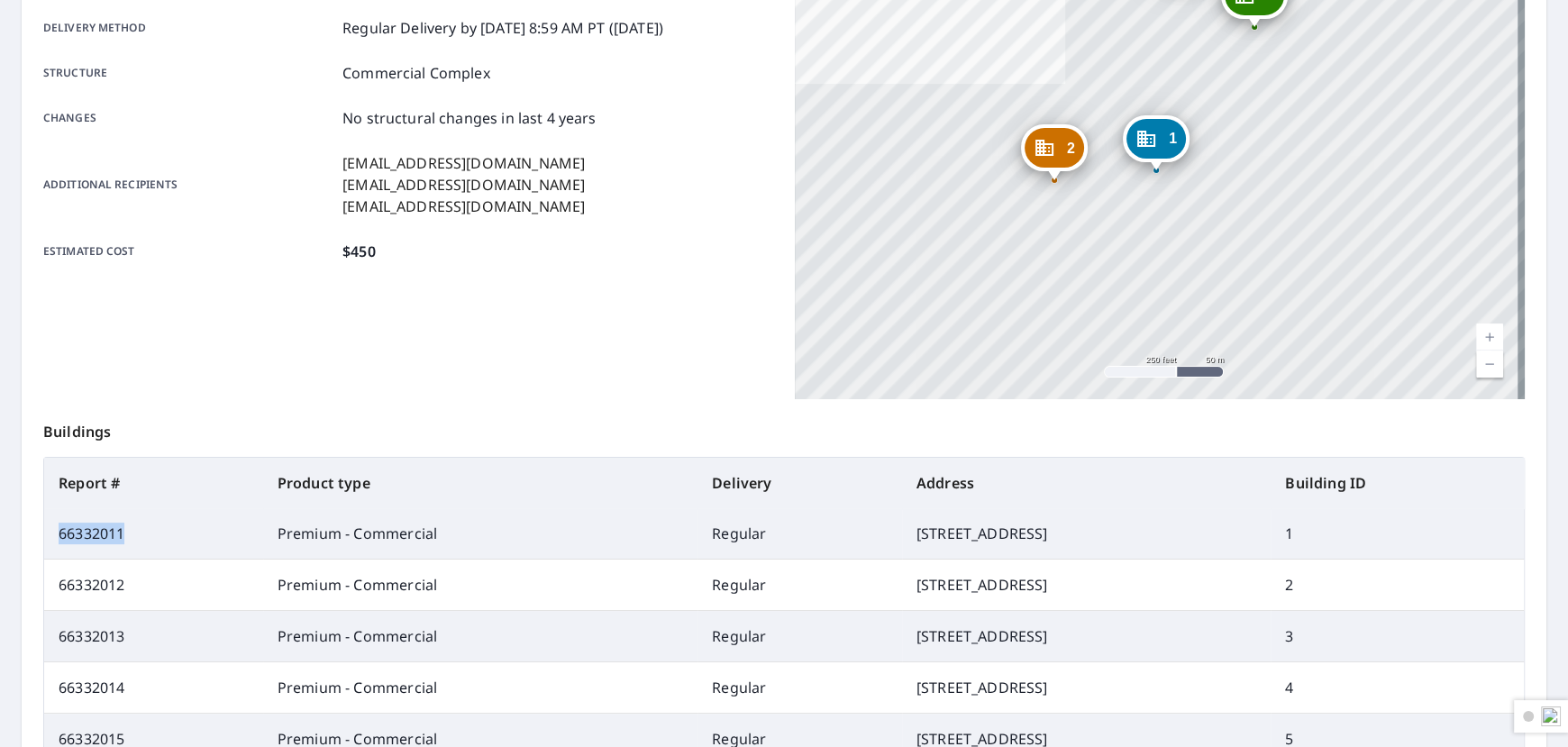 click on "66332011" at bounding box center (153, 533) 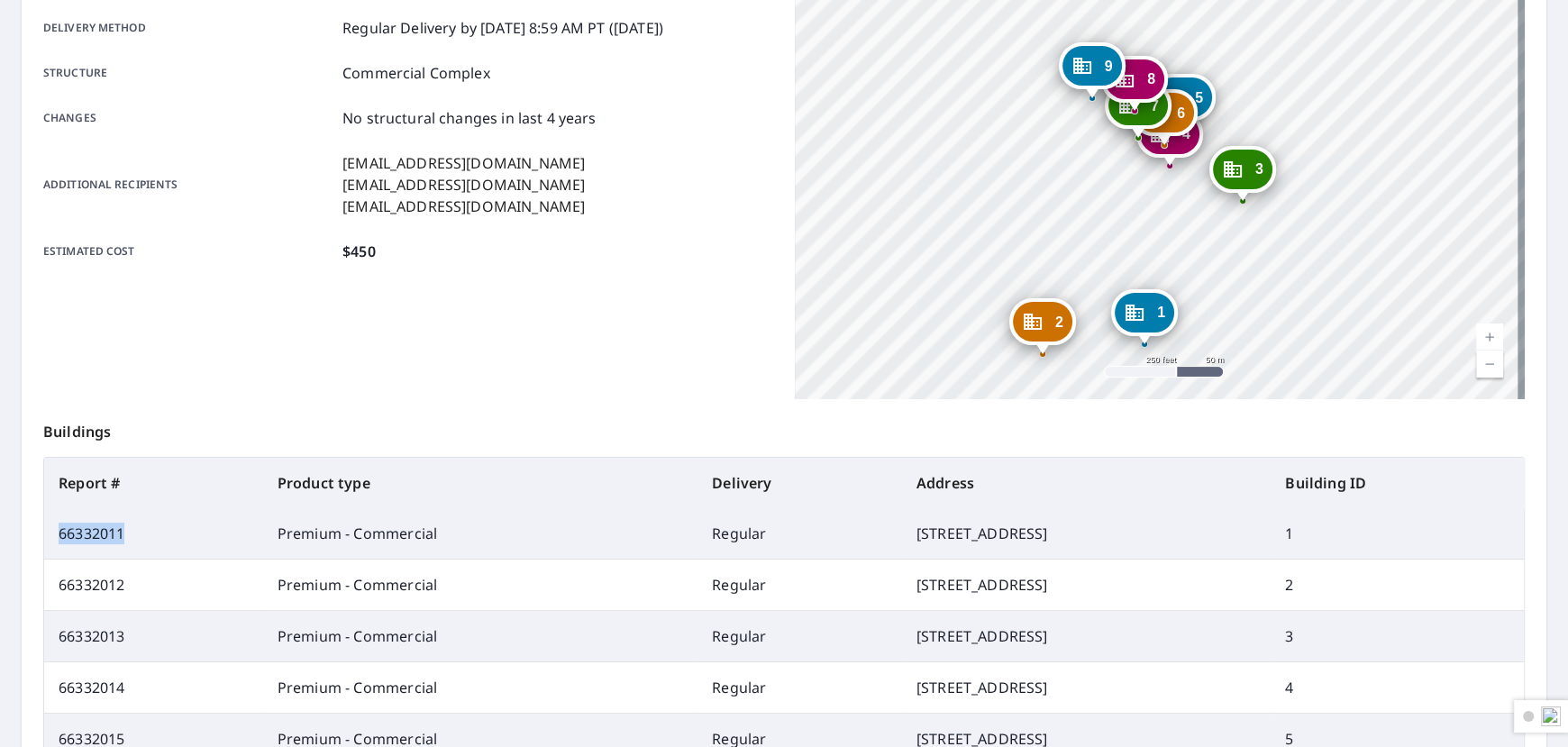 drag, startPoint x: 987, startPoint y: 119, endPoint x: 975, endPoint y: 293, distance: 174.4133 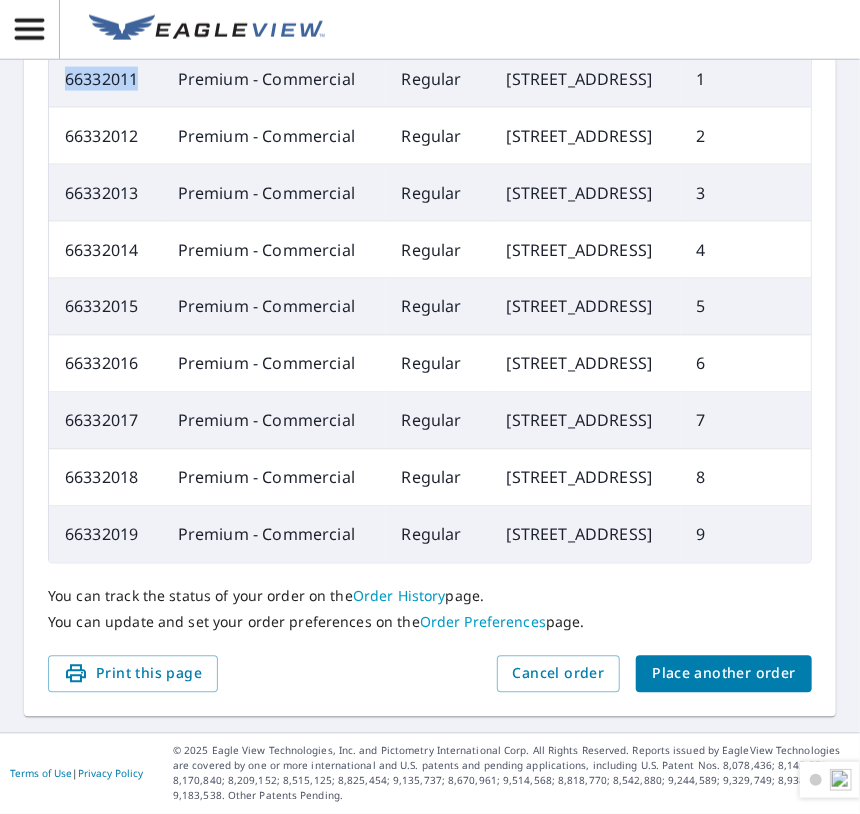 scroll, scrollTop: 1127, scrollLeft: 0, axis: vertical 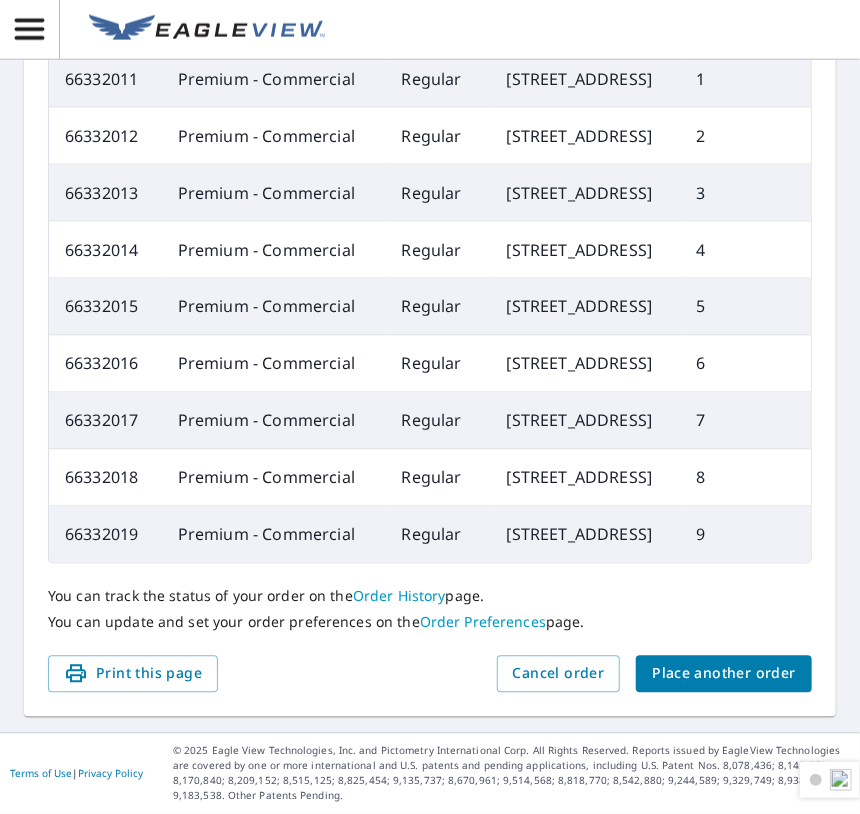 click at bounding box center [430, 30] 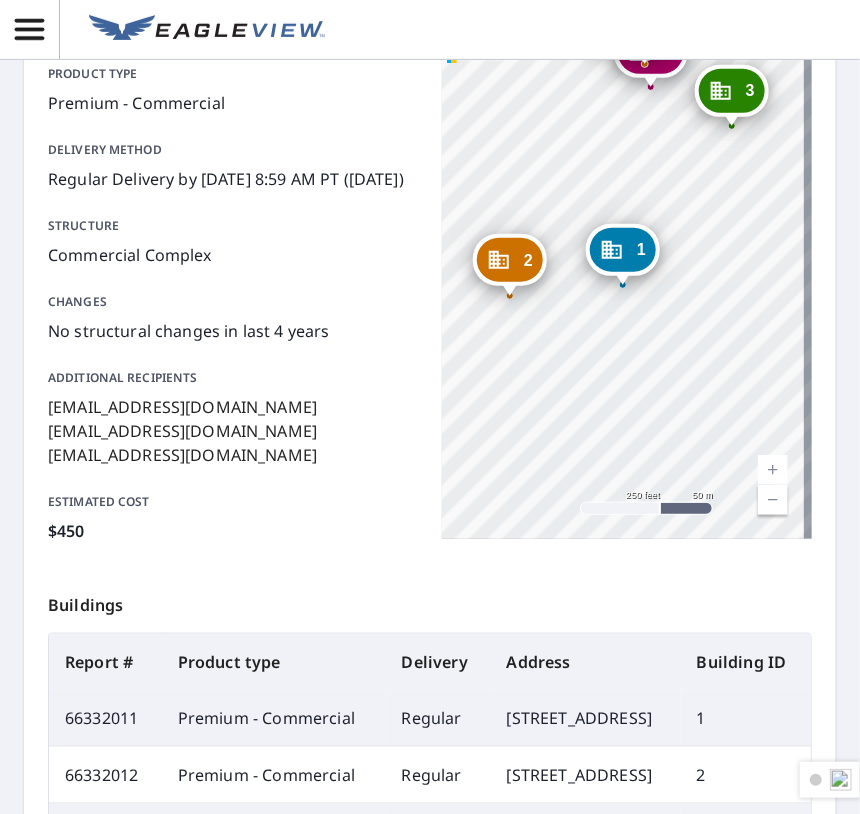 scroll, scrollTop: 0, scrollLeft: 0, axis: both 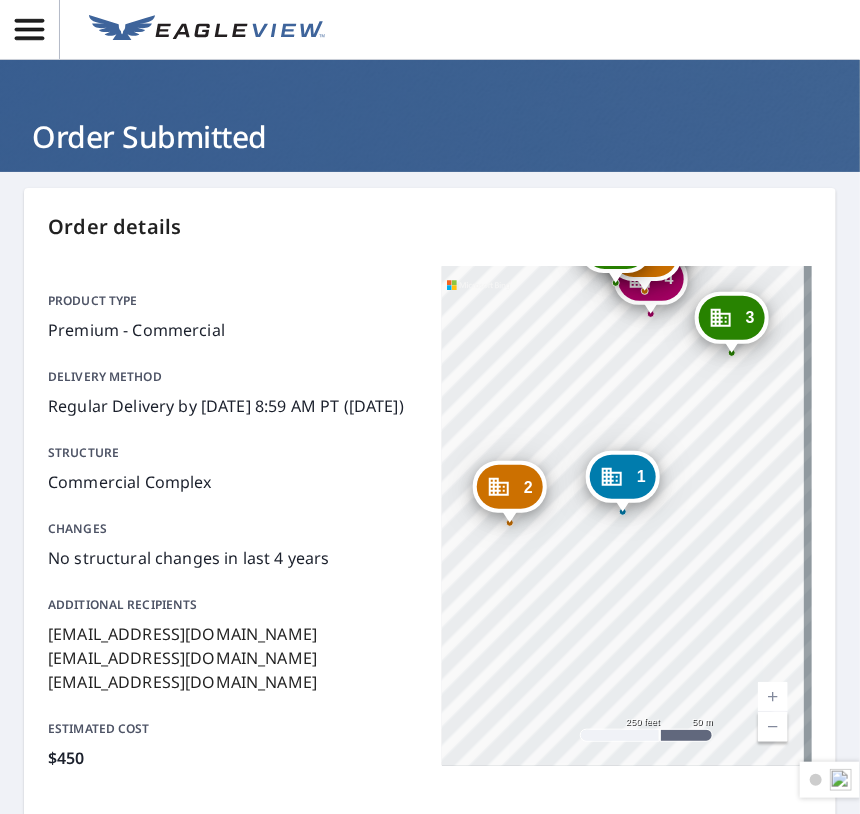 click at bounding box center (773, 727) 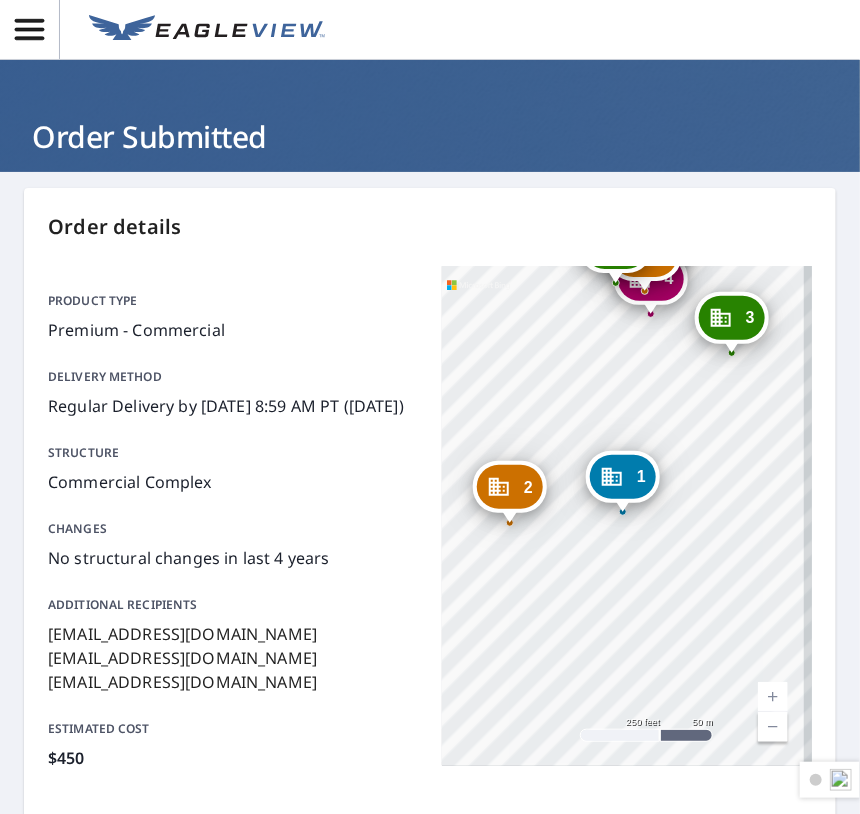 click on "Order Submitted" at bounding box center [430, 116] 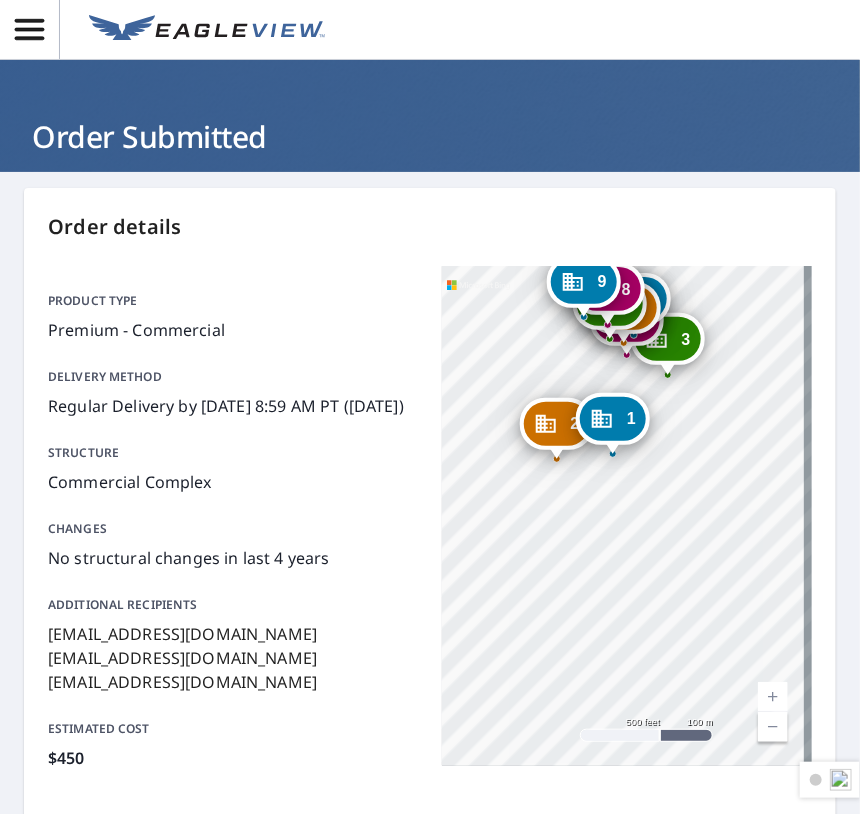 click on "Order Submitted" at bounding box center (430, 116) 